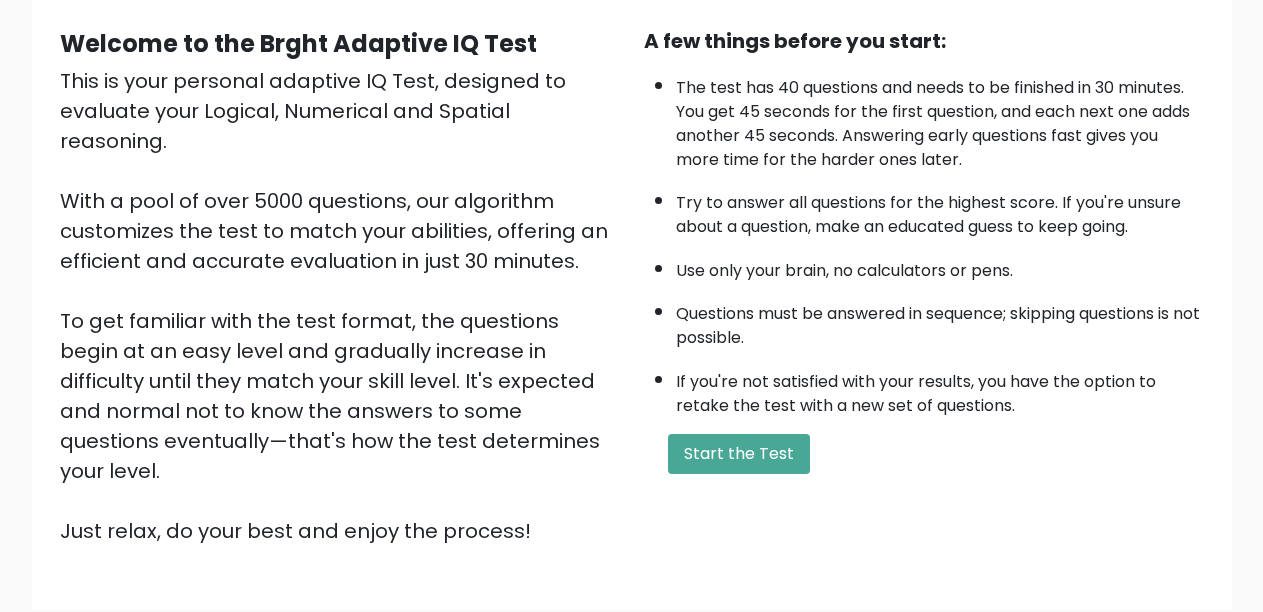 scroll, scrollTop: 304, scrollLeft: 0, axis: vertical 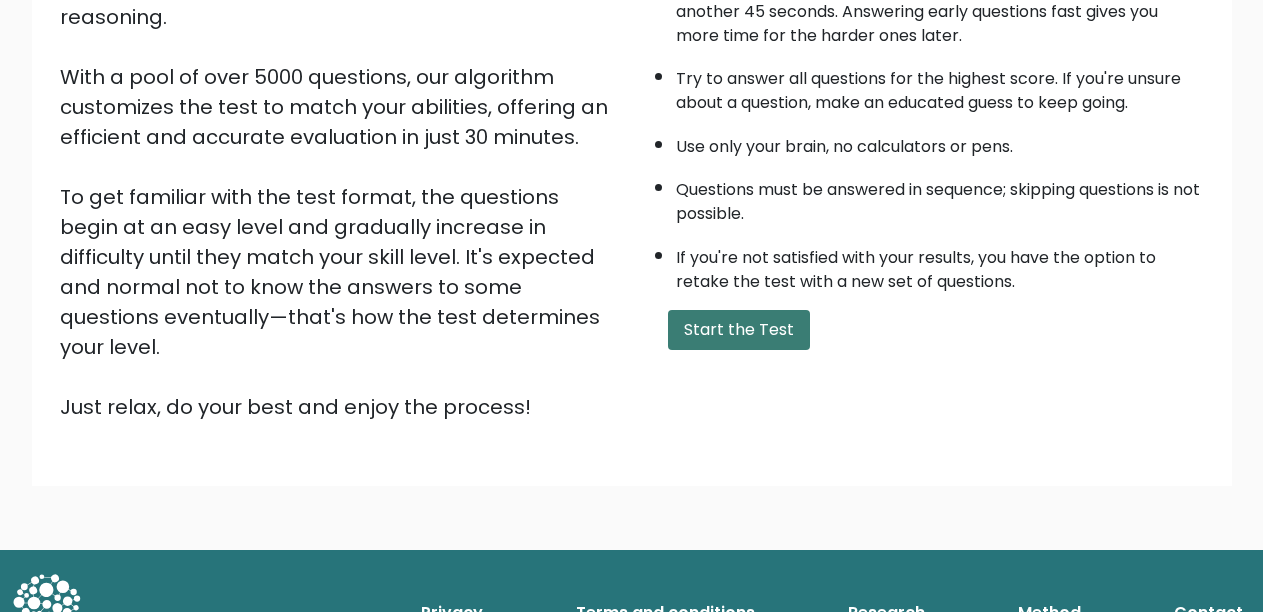 click on "Start the Test" at bounding box center (739, 330) 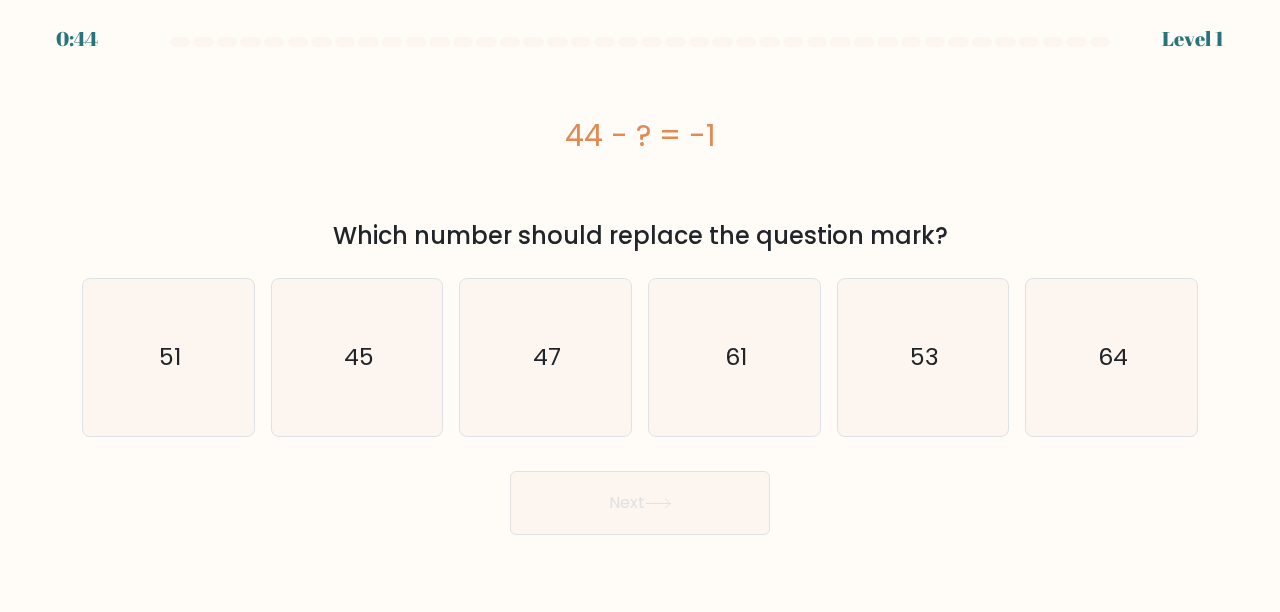 scroll, scrollTop: 0, scrollLeft: 0, axis: both 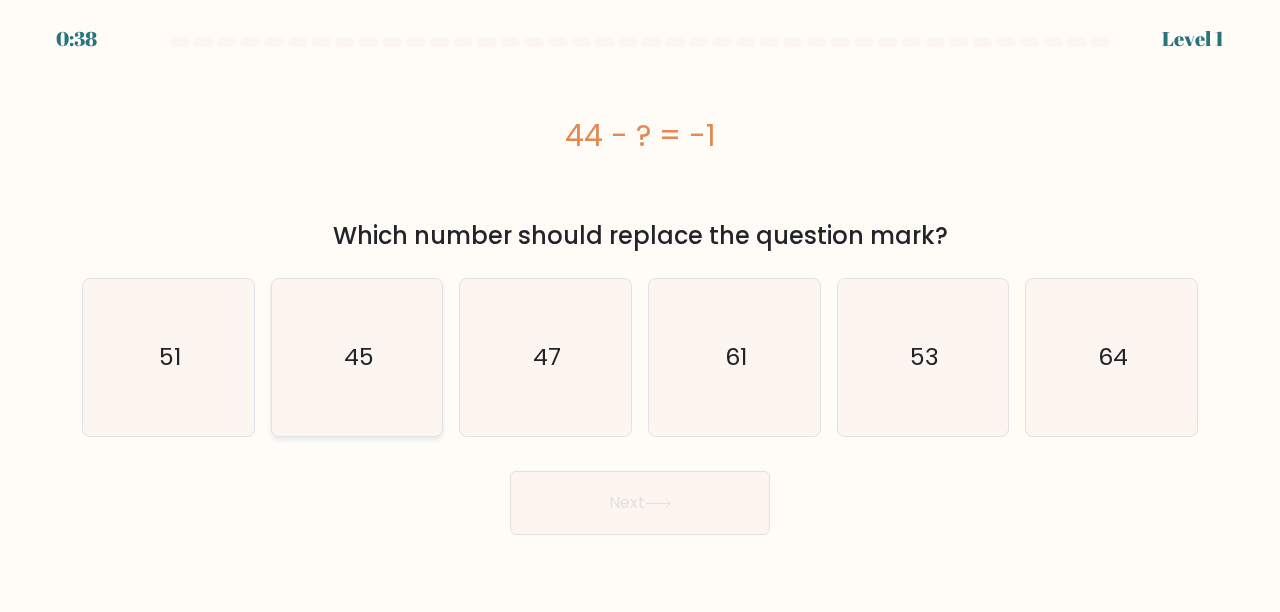 click on "45" 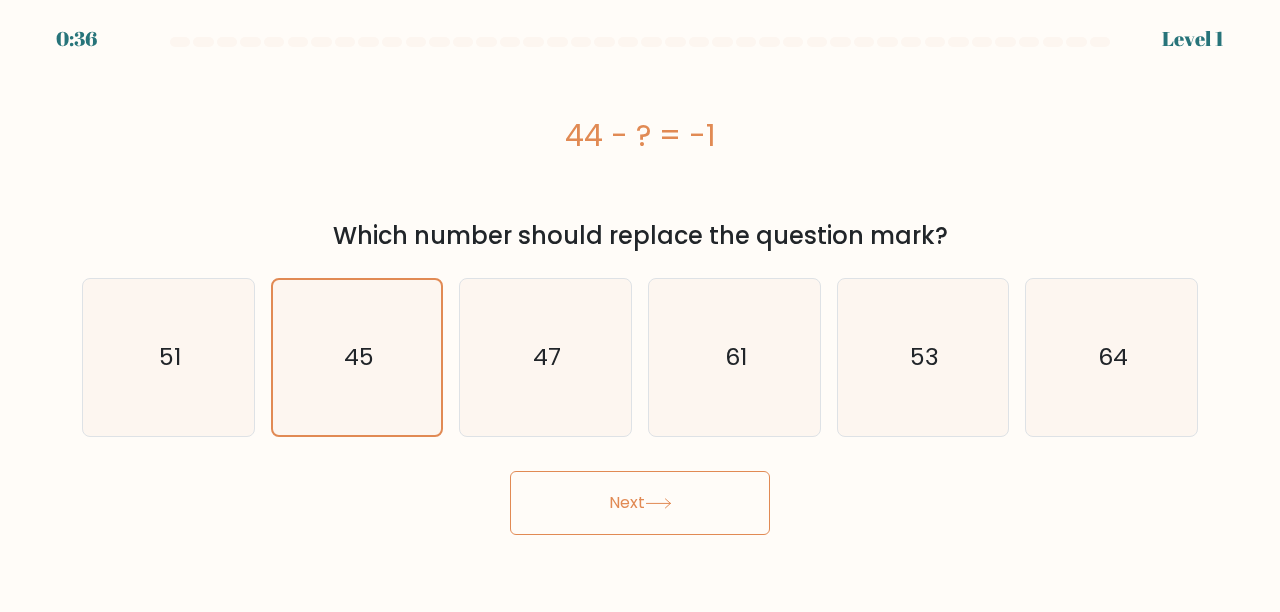 click on "Next" at bounding box center [640, 503] 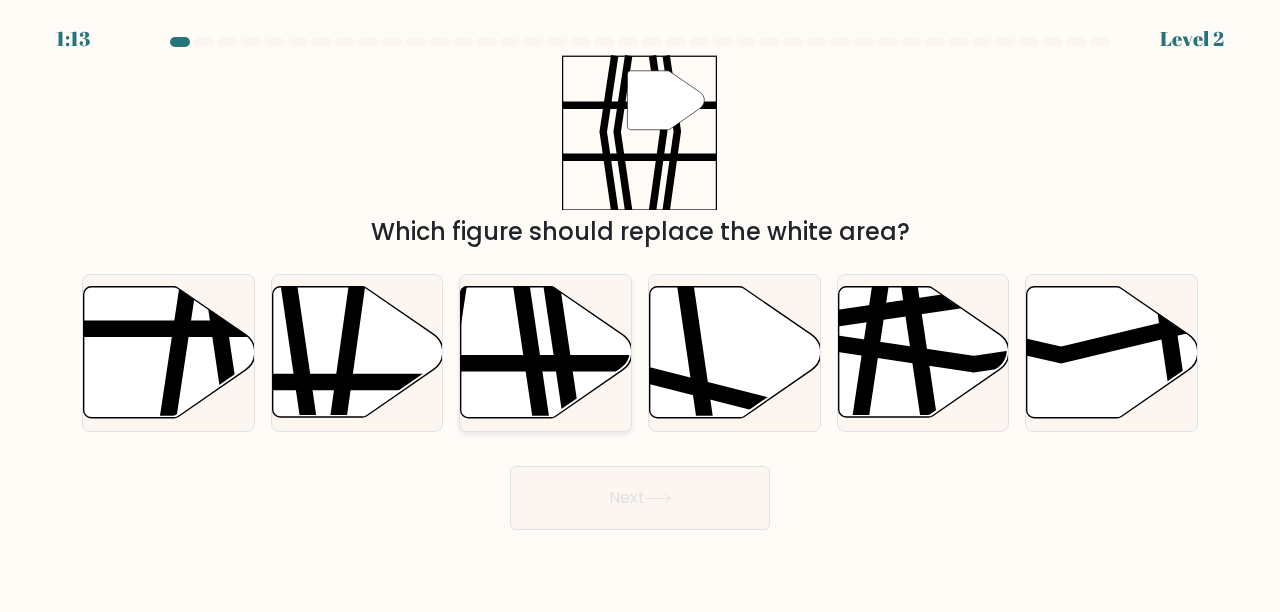 click 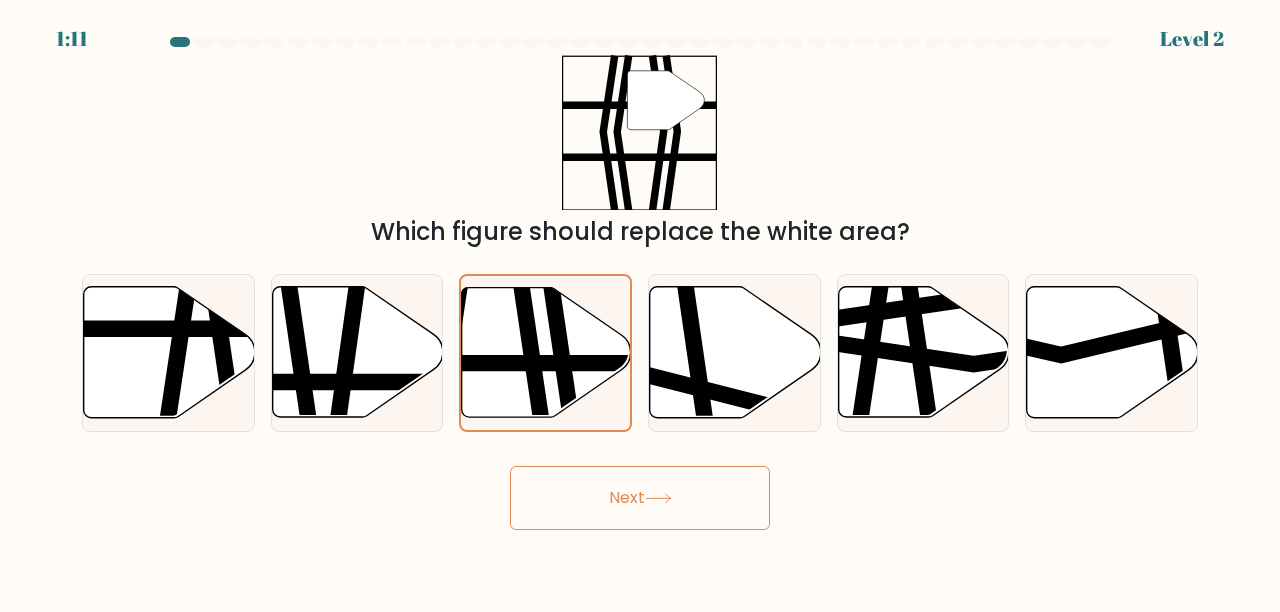 click on "Next" at bounding box center (640, 498) 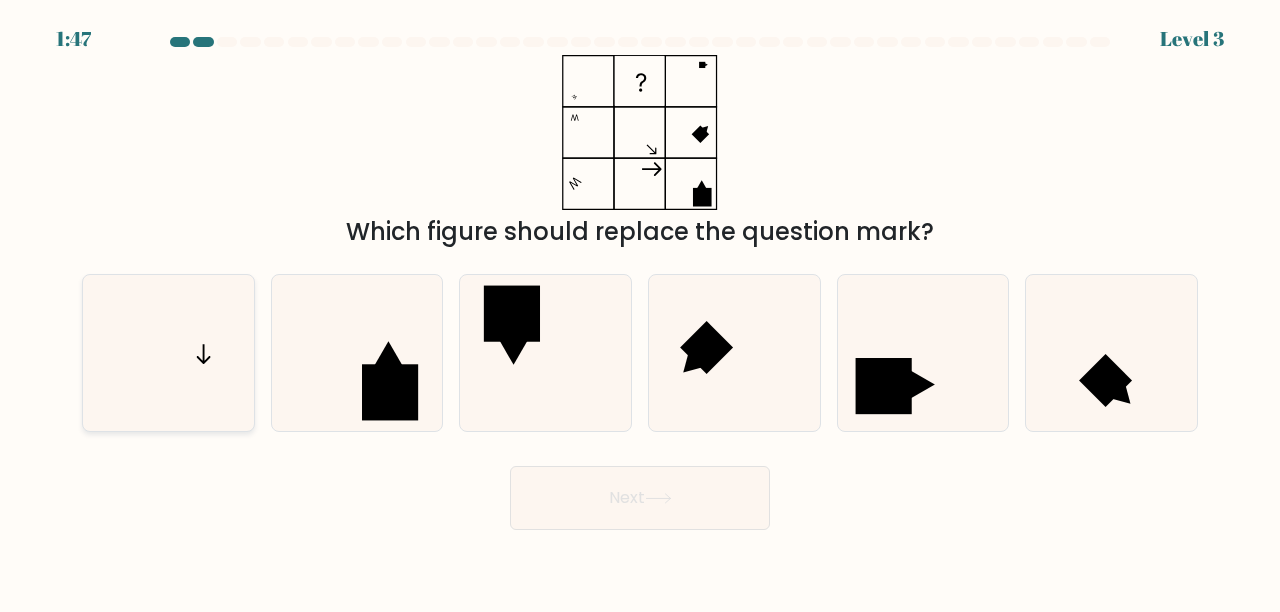 click 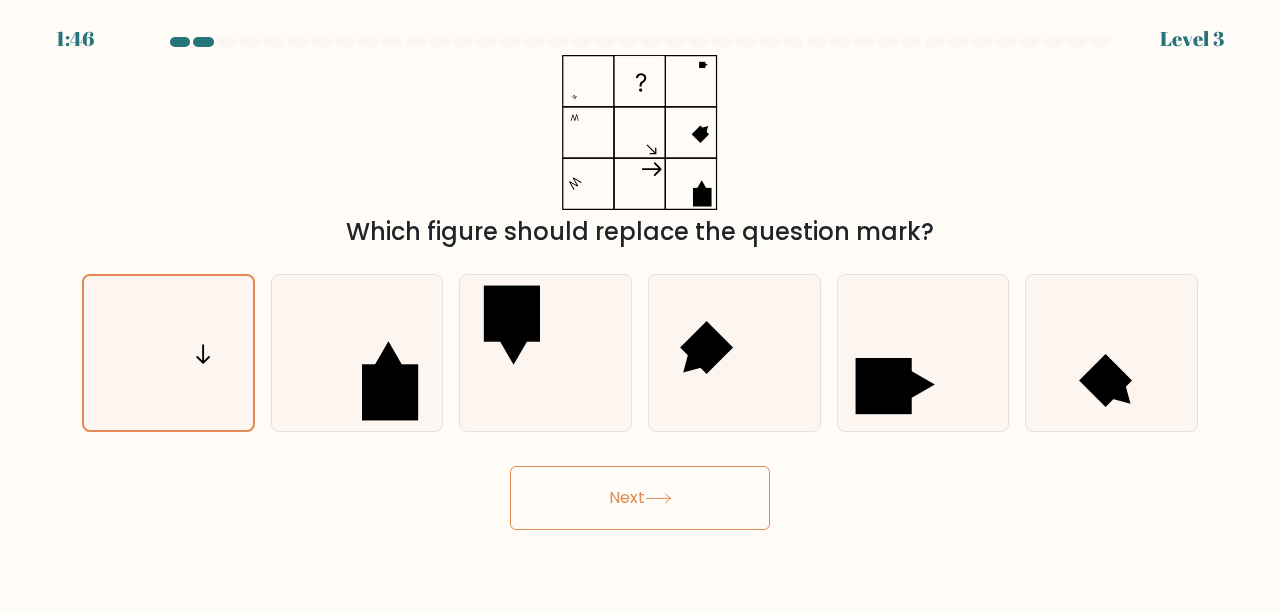 click on "Next" at bounding box center [640, 498] 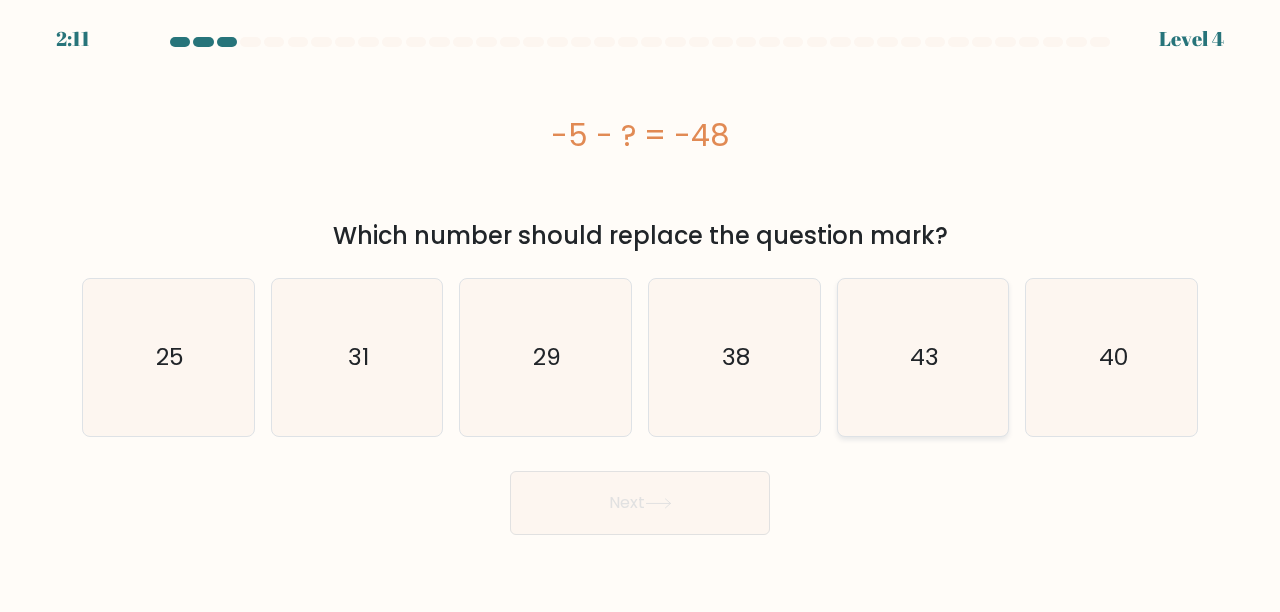click on "43" 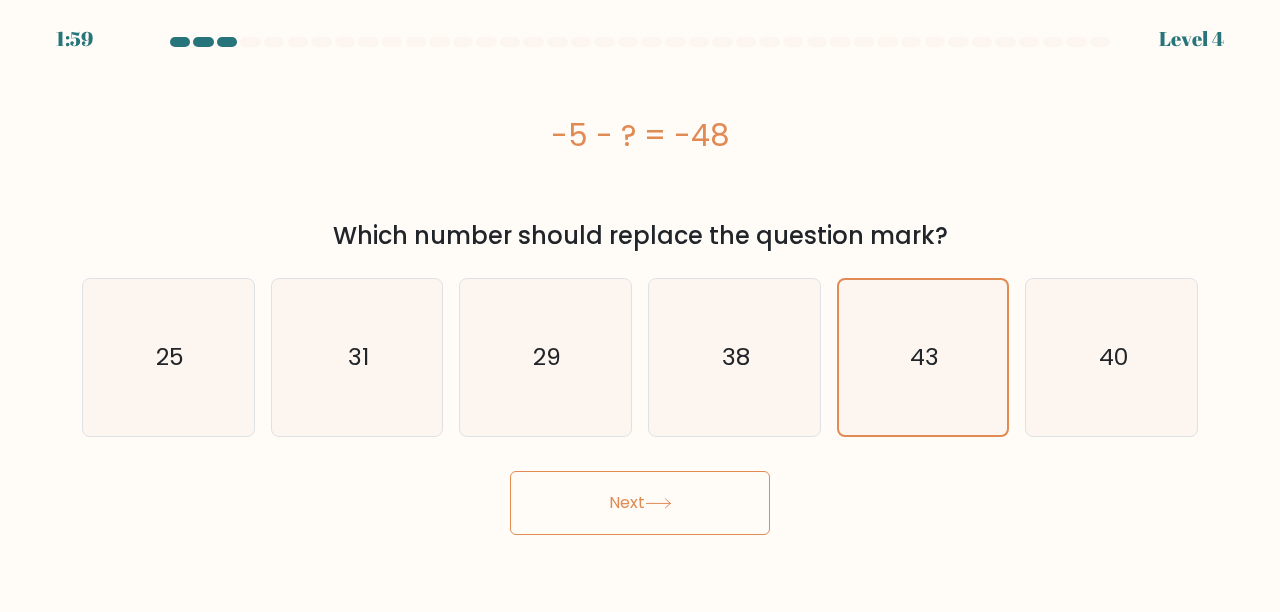 click on "Next" at bounding box center (640, 503) 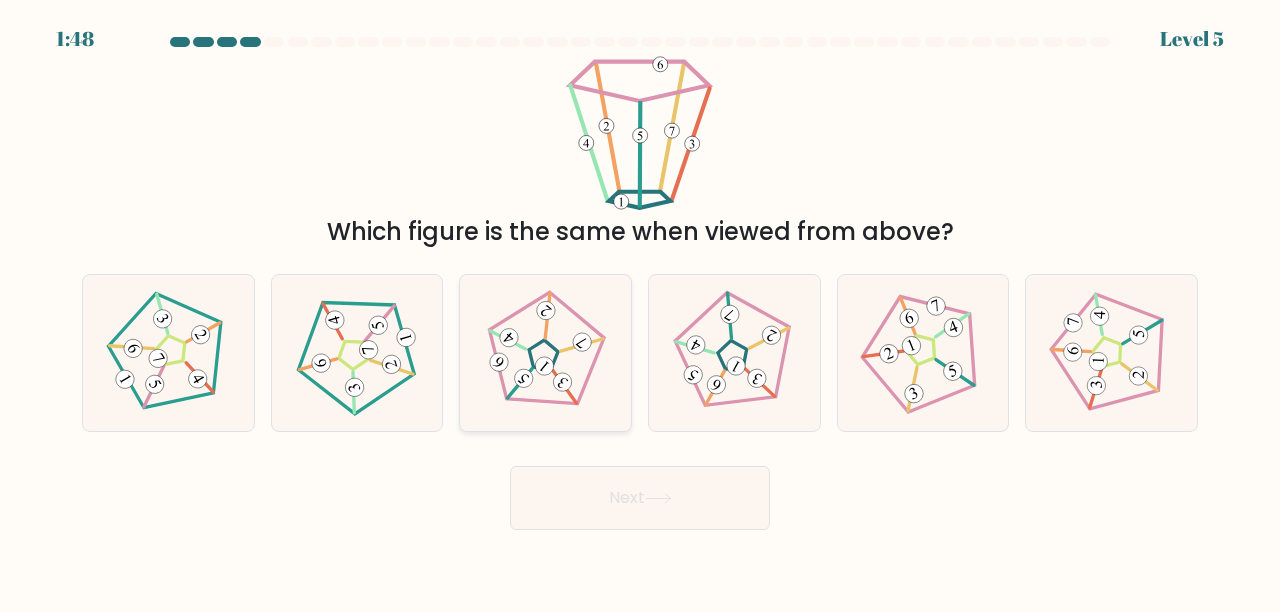 click 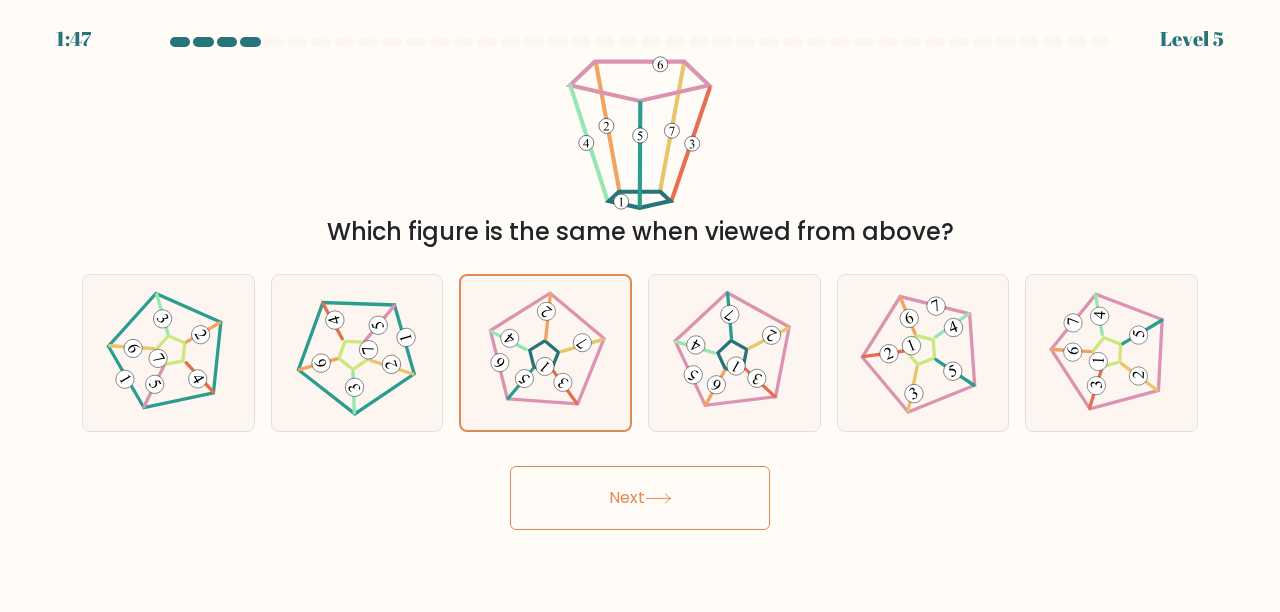 click on "Next" at bounding box center (640, 498) 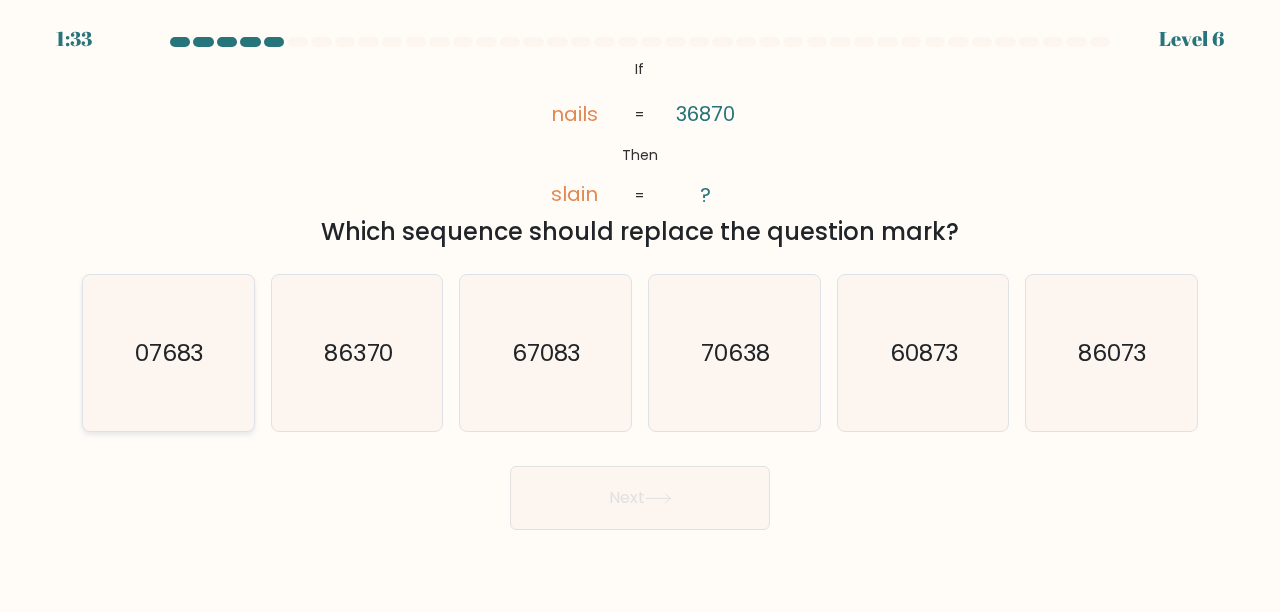 click on "07683" 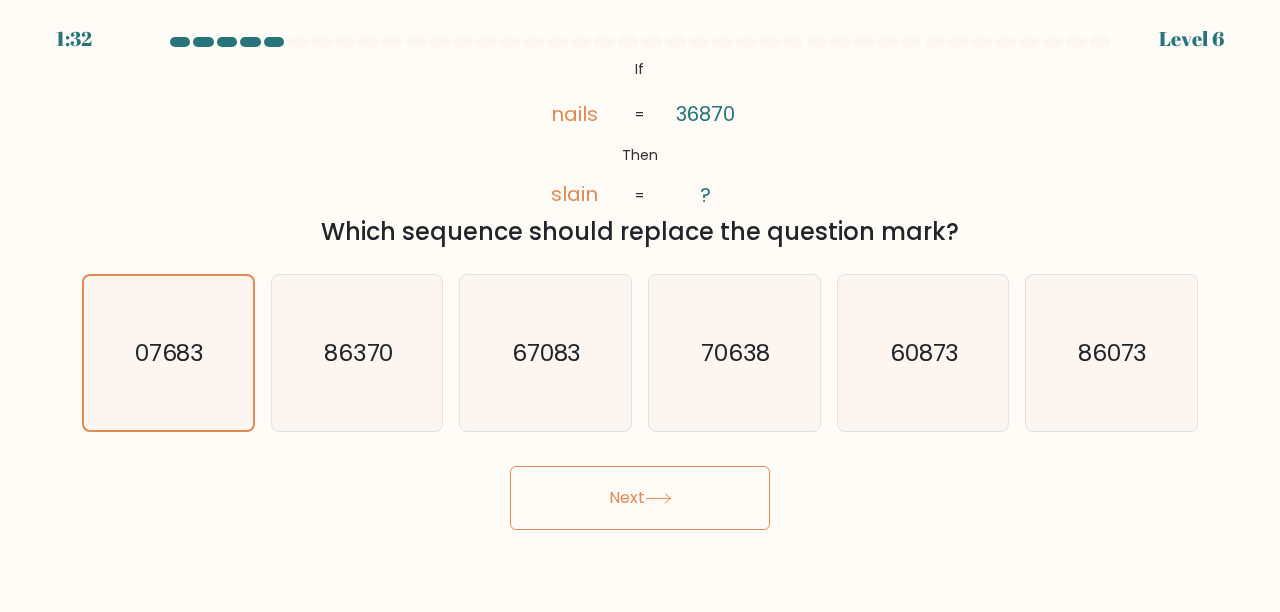 click on "Next" at bounding box center (640, 498) 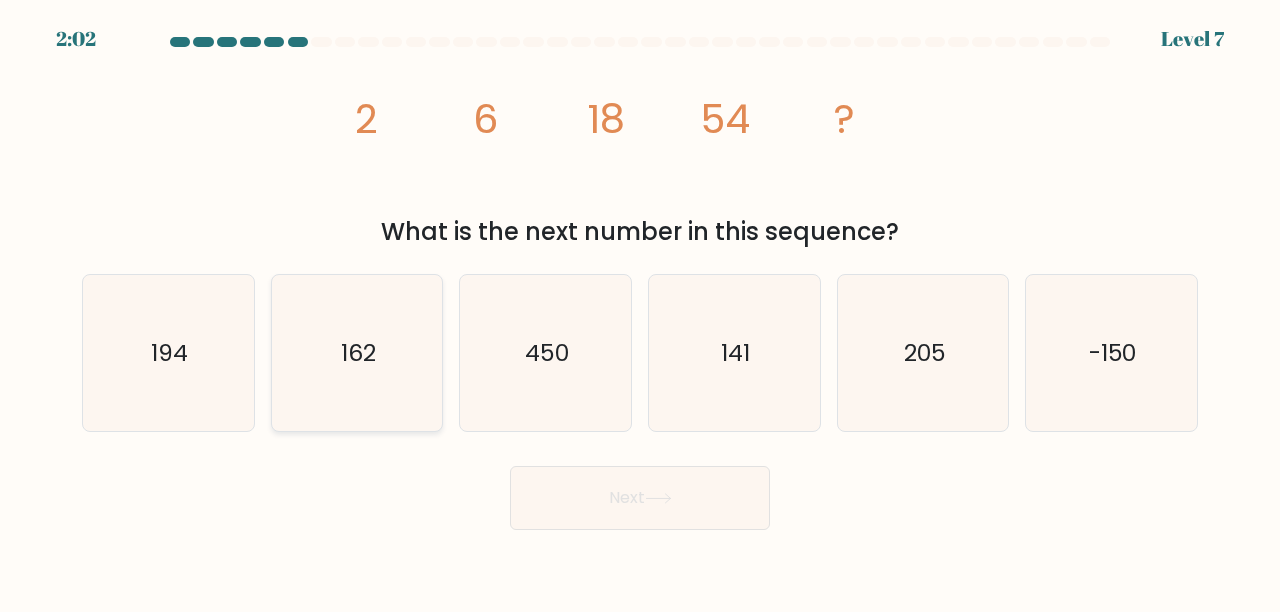 click on "162" 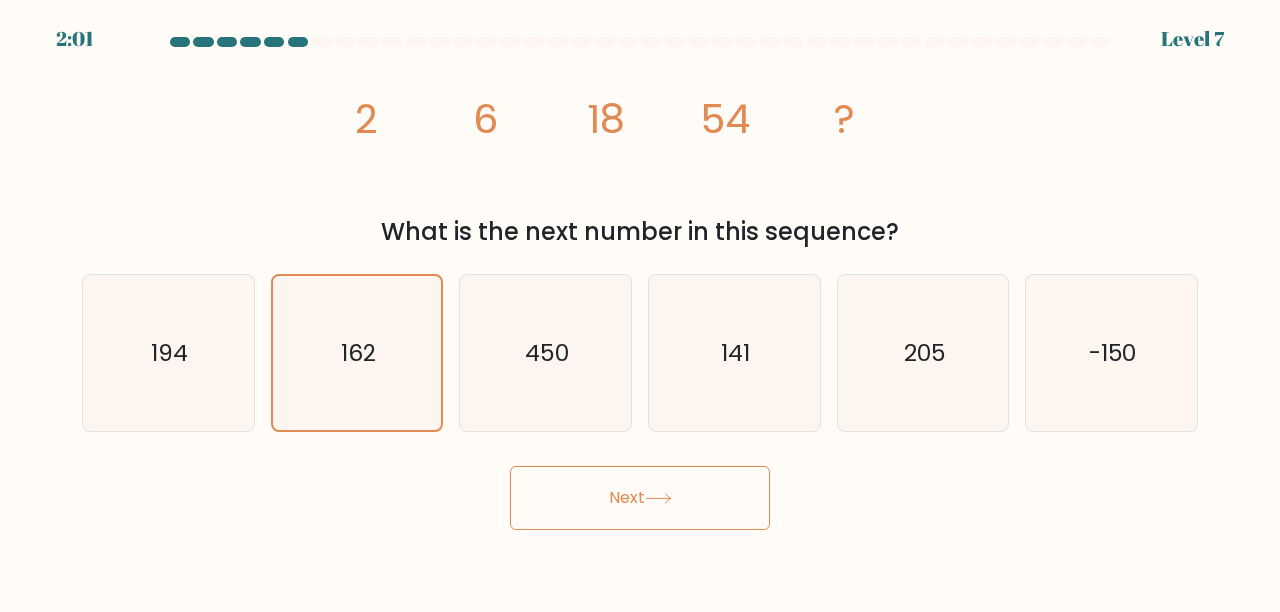 click on "Next" at bounding box center [640, 498] 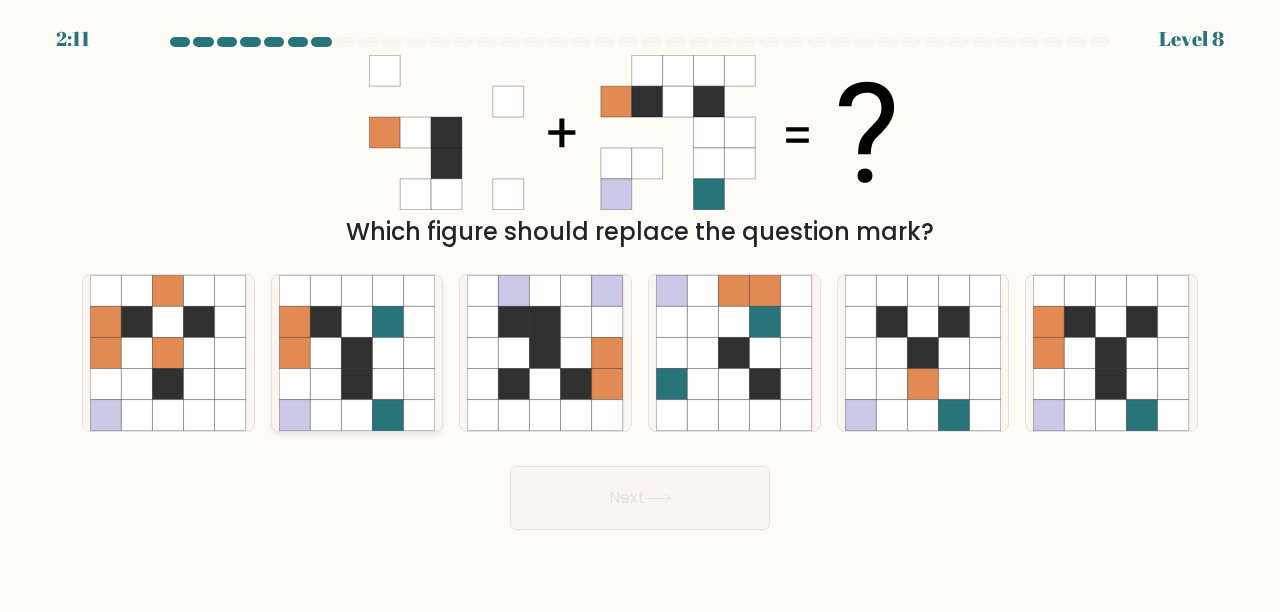 click 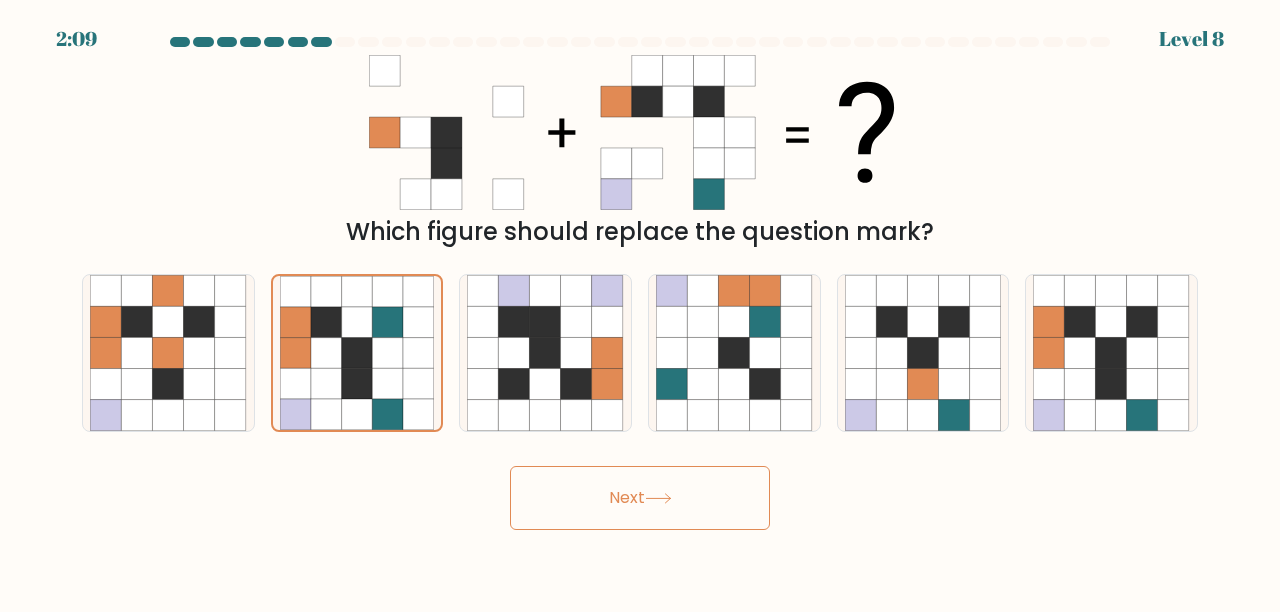 click on "Next" at bounding box center (640, 498) 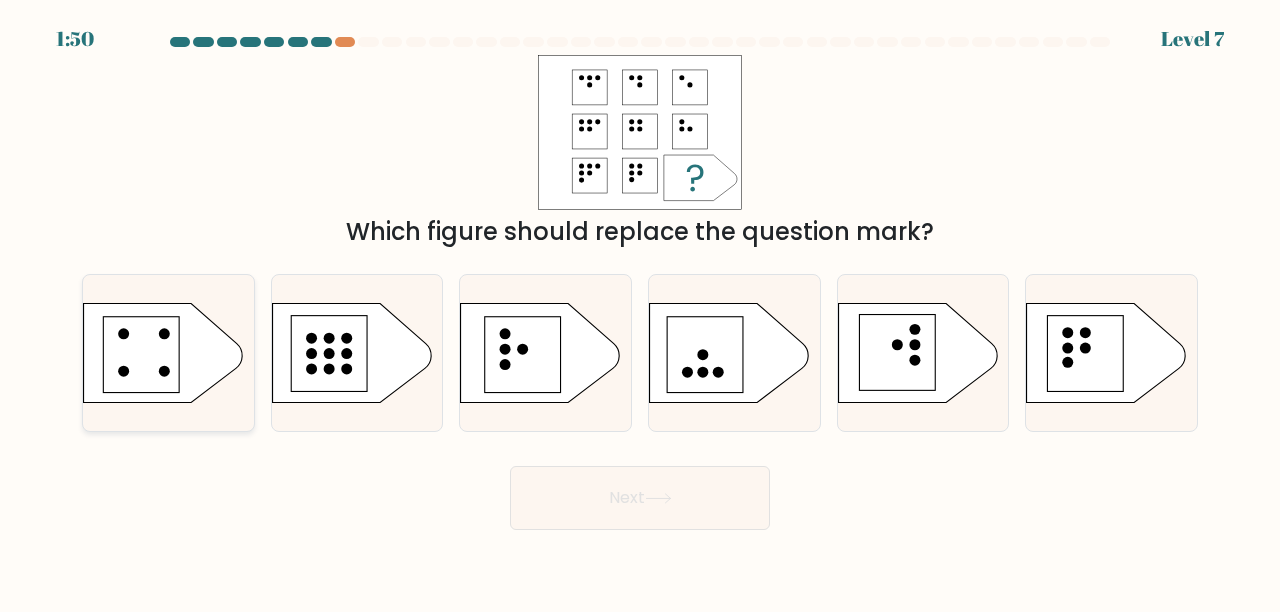 drag, startPoint x: 150, startPoint y: 339, endPoint x: 169, endPoint y: 340, distance: 19.026299 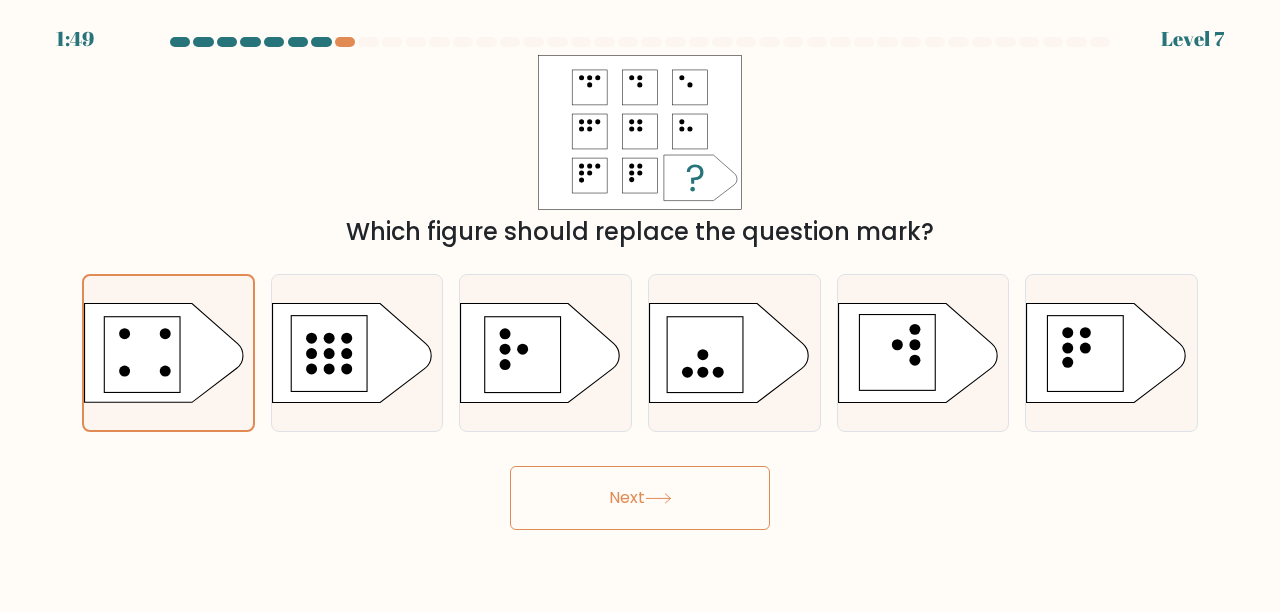 click on "Next" at bounding box center (640, 498) 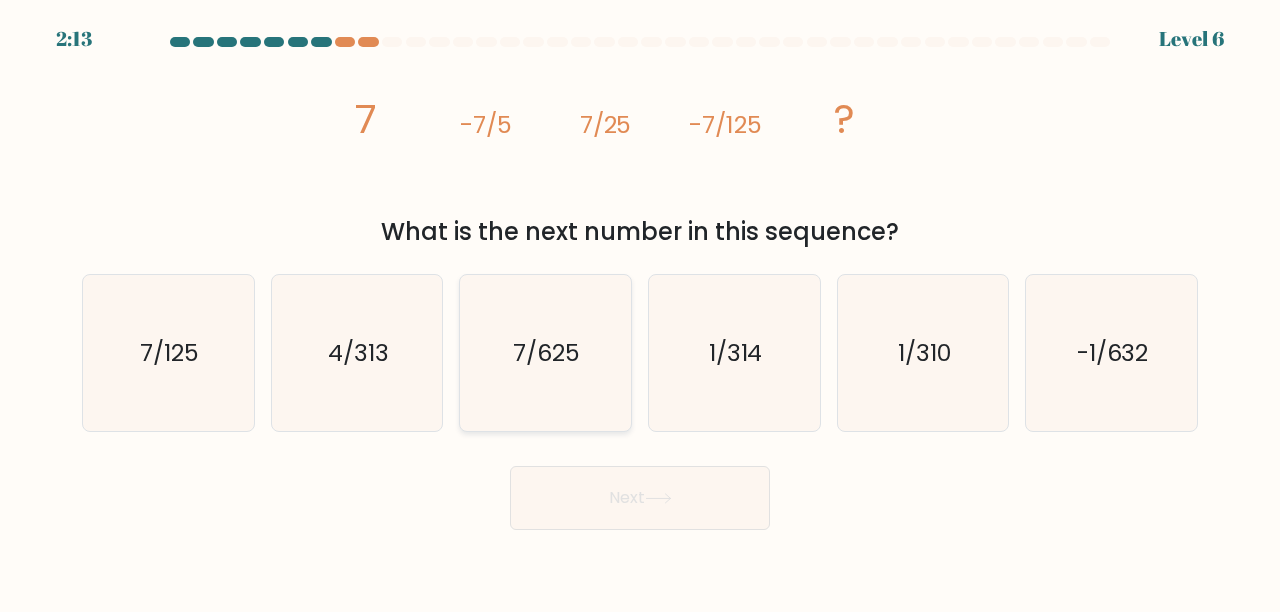 click on "7/625" 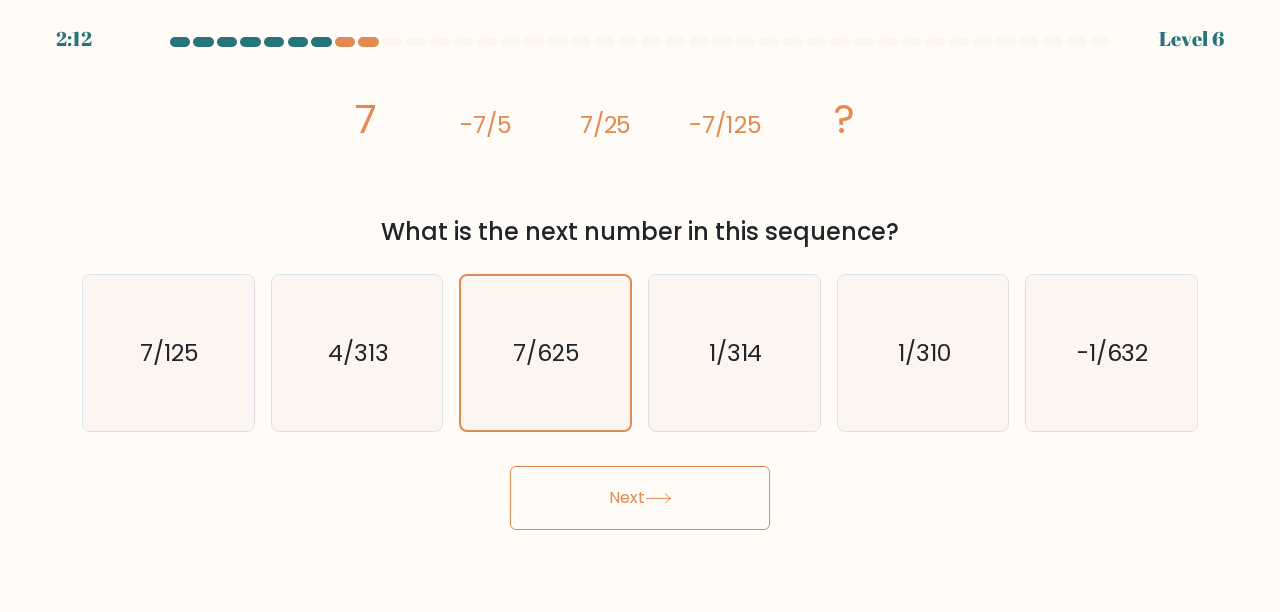 click on "Next" at bounding box center [640, 498] 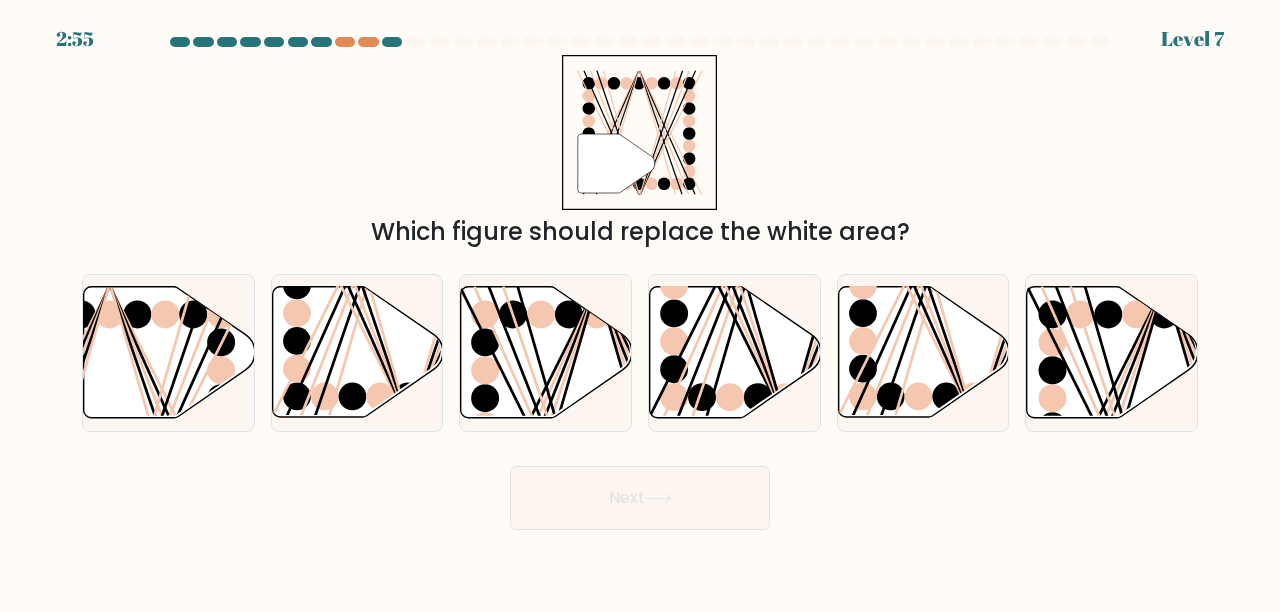 click on "Next" at bounding box center (640, 498) 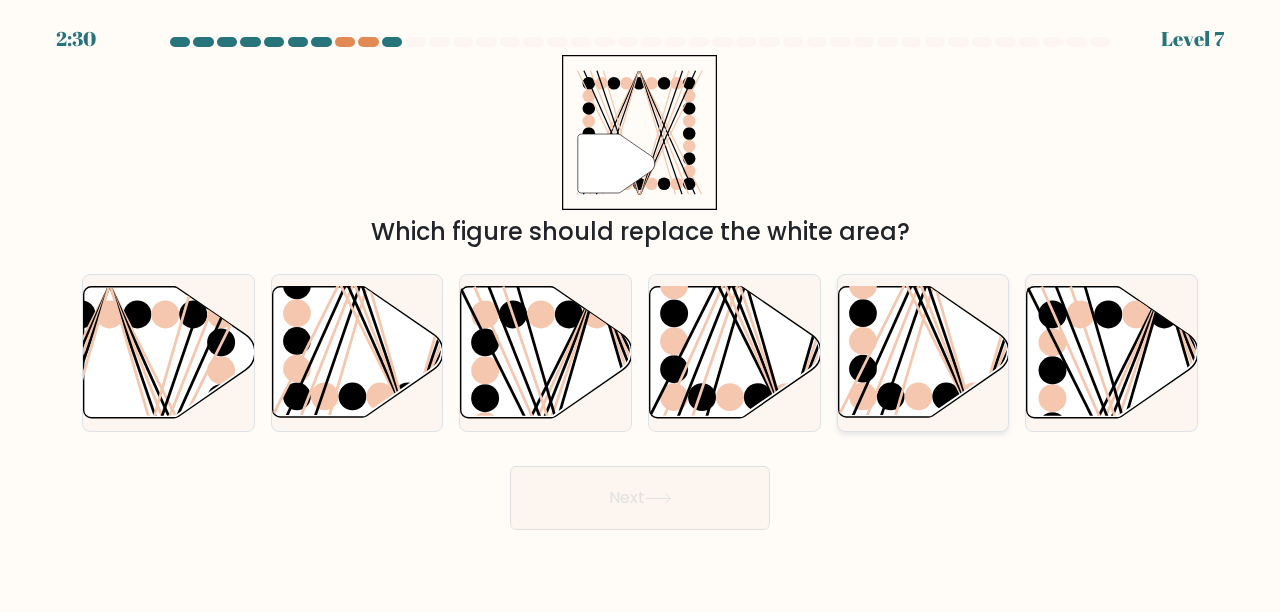 drag, startPoint x: 921, startPoint y: 314, endPoint x: 935, endPoint y: 312, distance: 14.142136 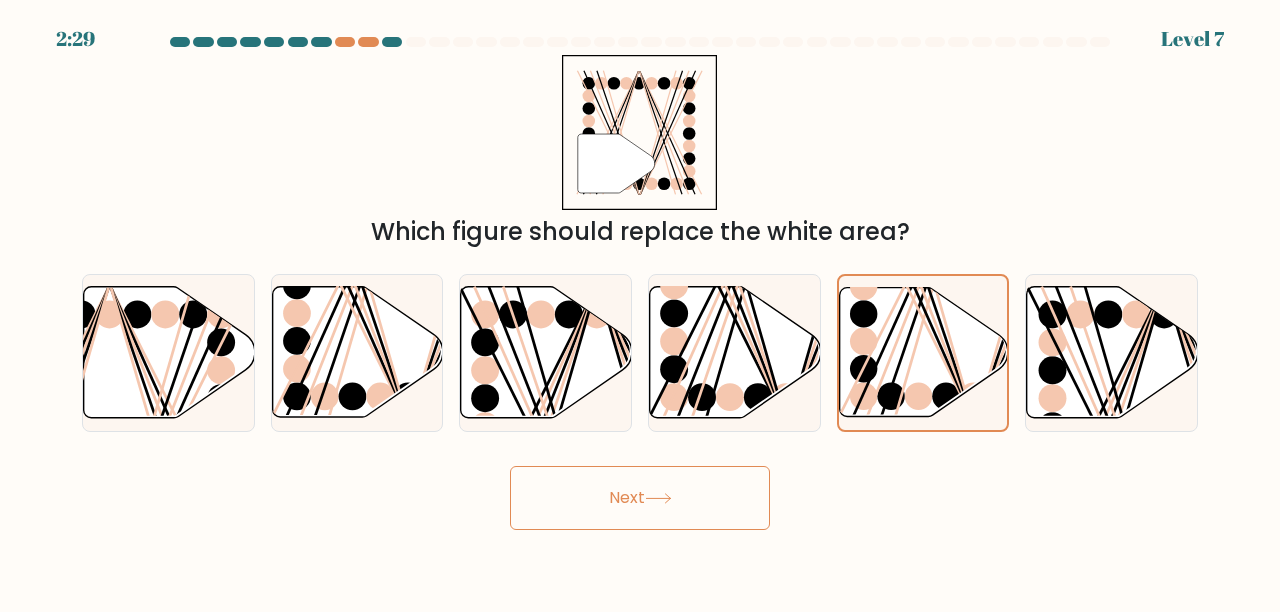 click on "Next" at bounding box center [640, 498] 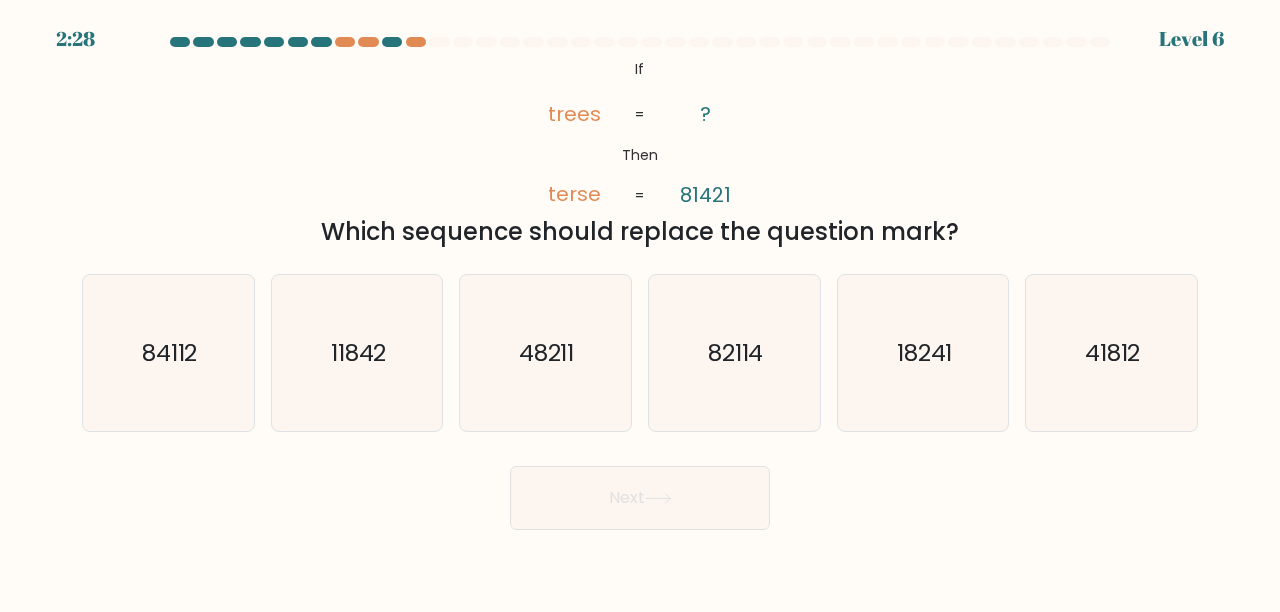 click on "Next" at bounding box center [640, 498] 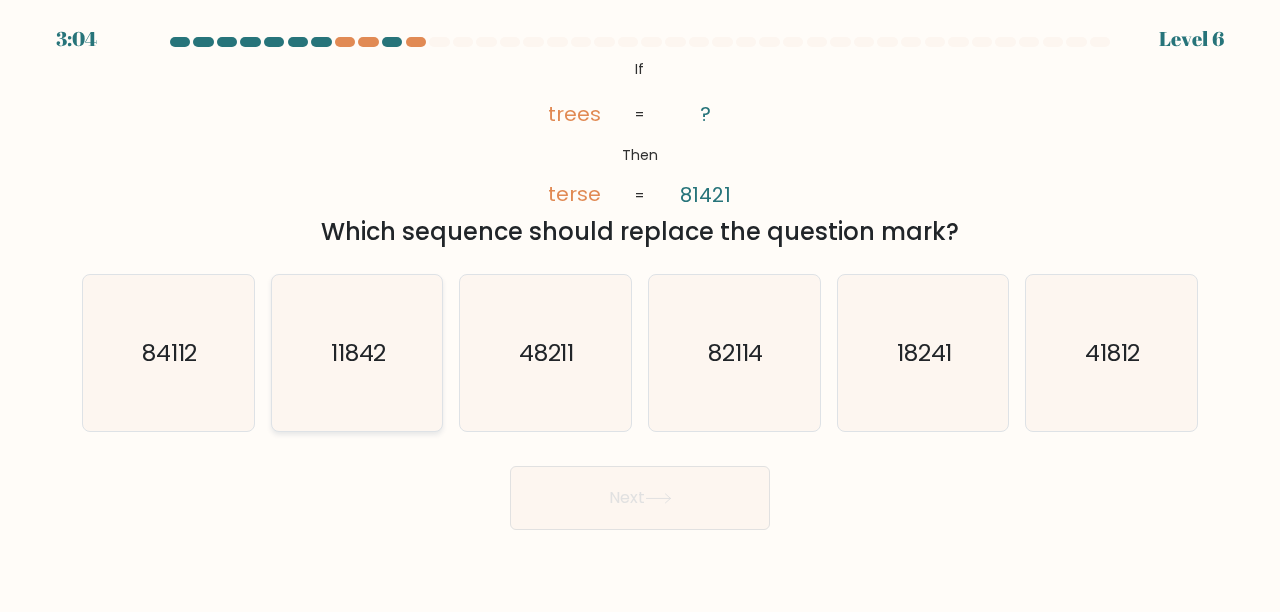 drag, startPoint x: 363, startPoint y: 354, endPoint x: 405, endPoint y: 364, distance: 43.174065 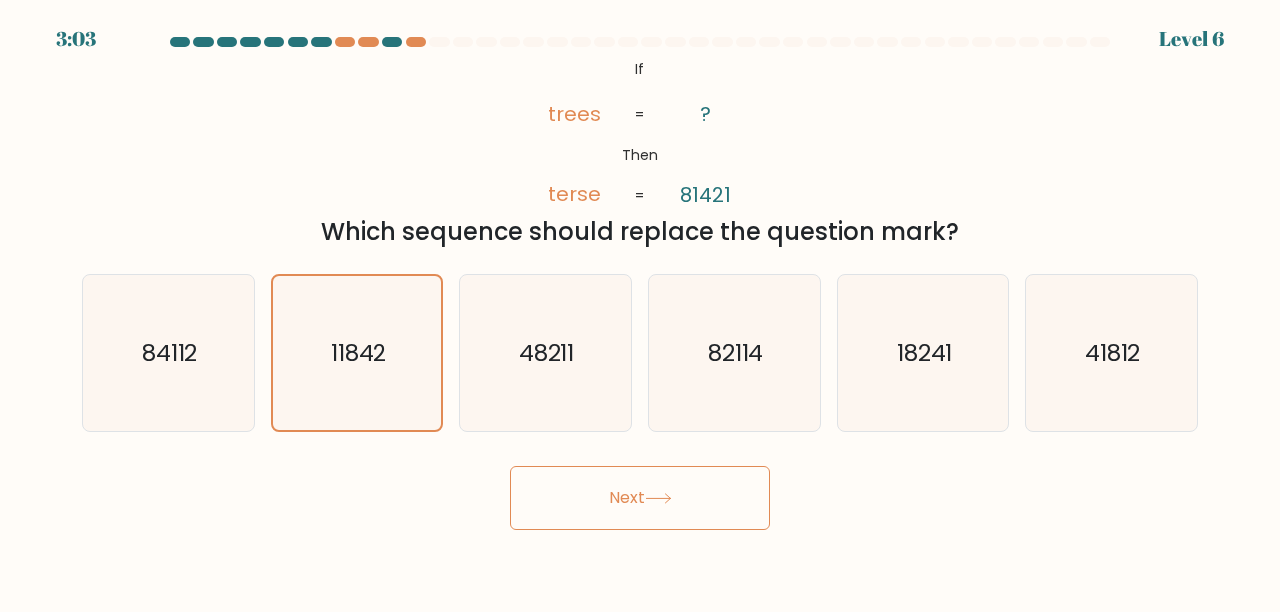 drag, startPoint x: 732, startPoint y: 517, endPoint x: 717, endPoint y: 509, distance: 17 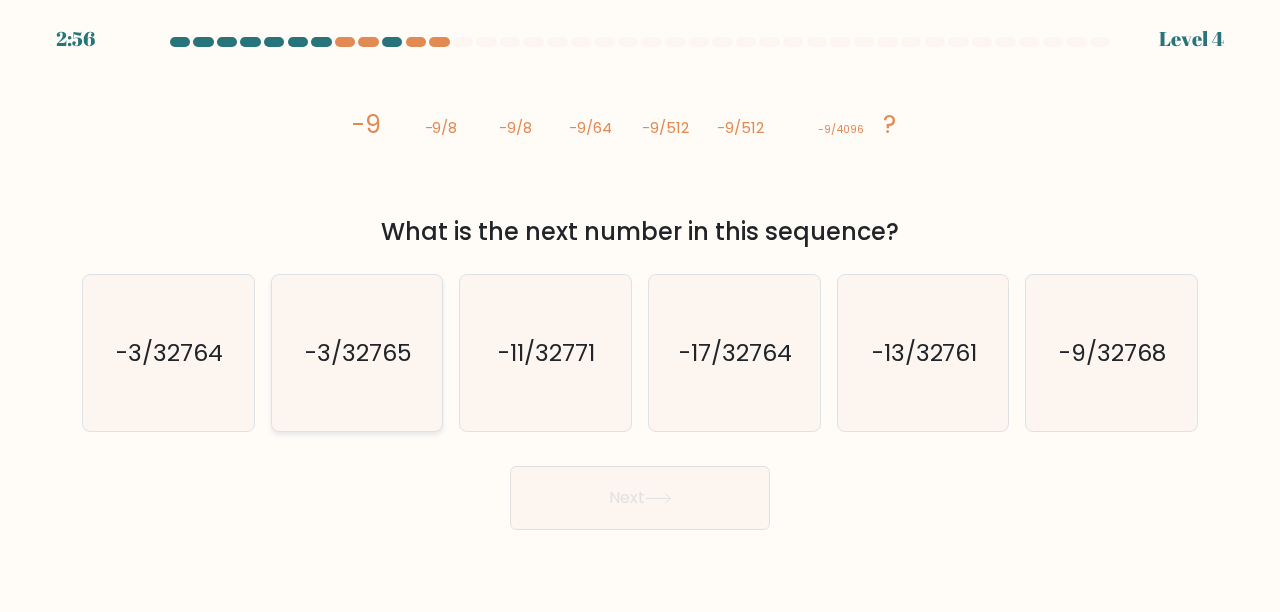 click on "-3/32765" 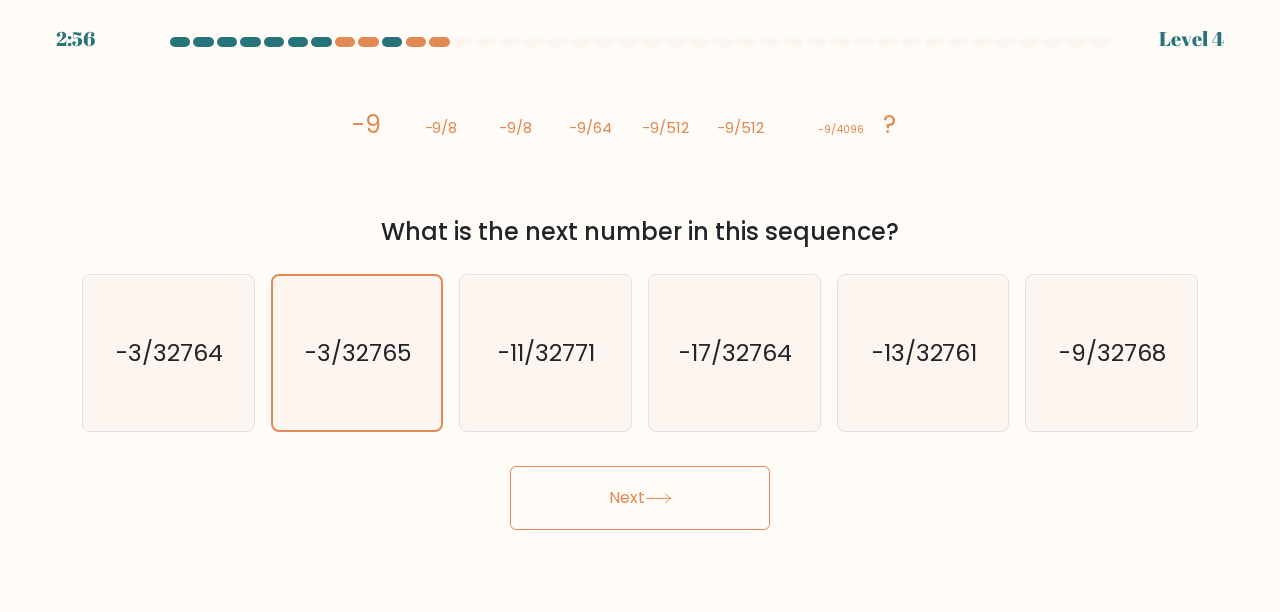 click on "Next" at bounding box center (640, 498) 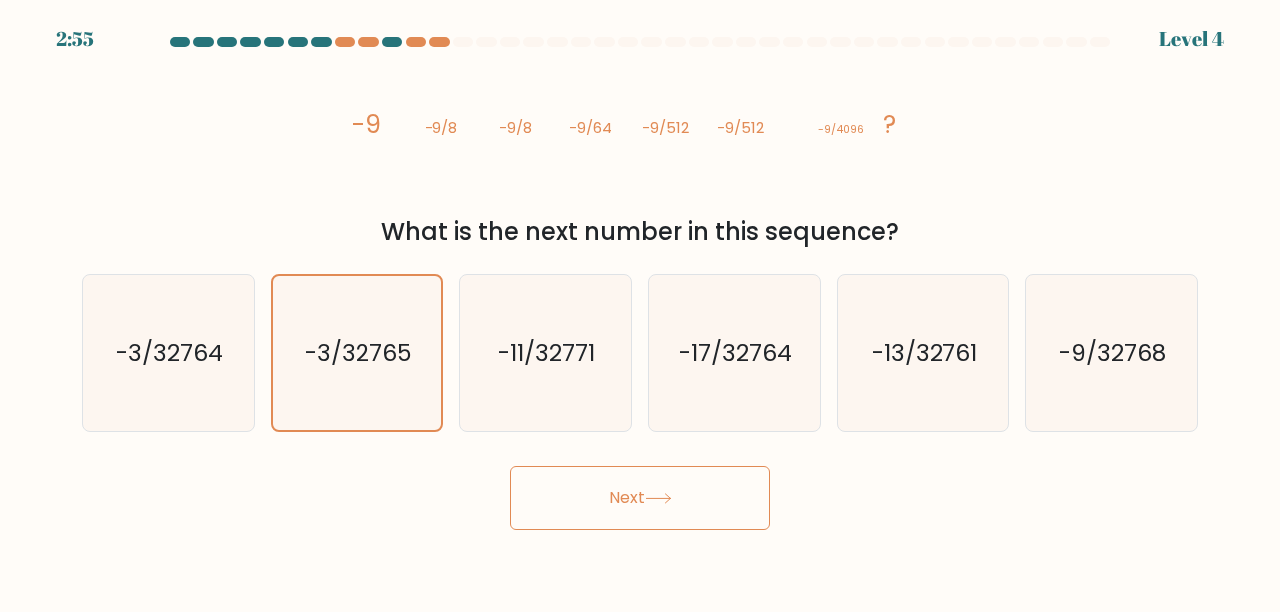 click on "Next" at bounding box center (640, 498) 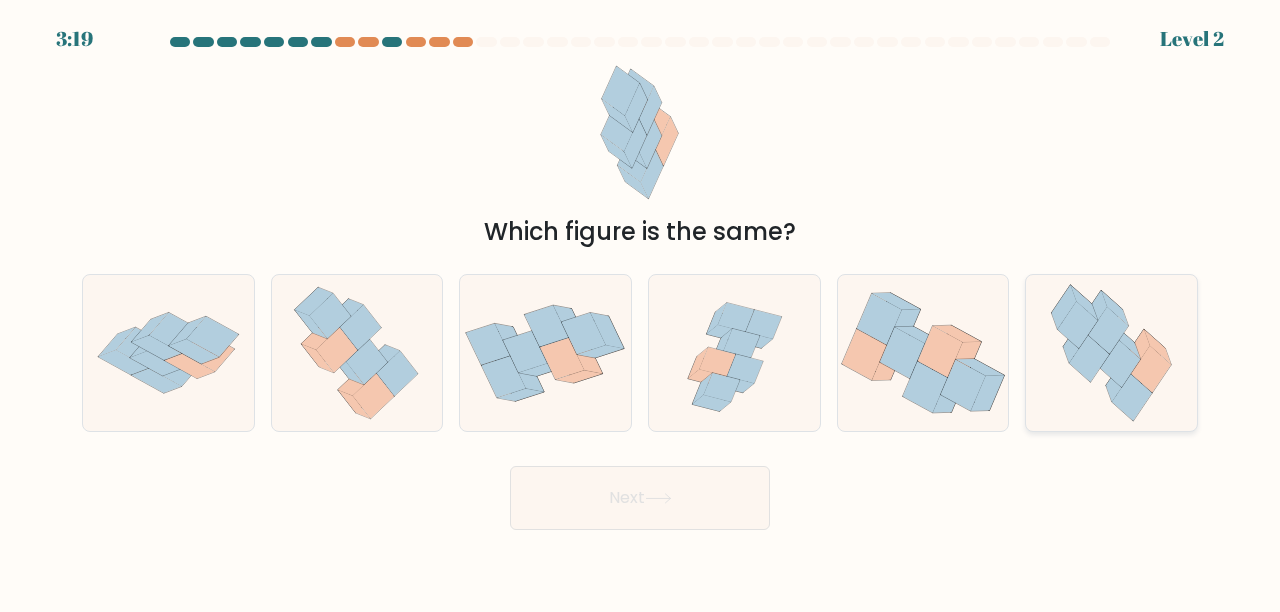 click 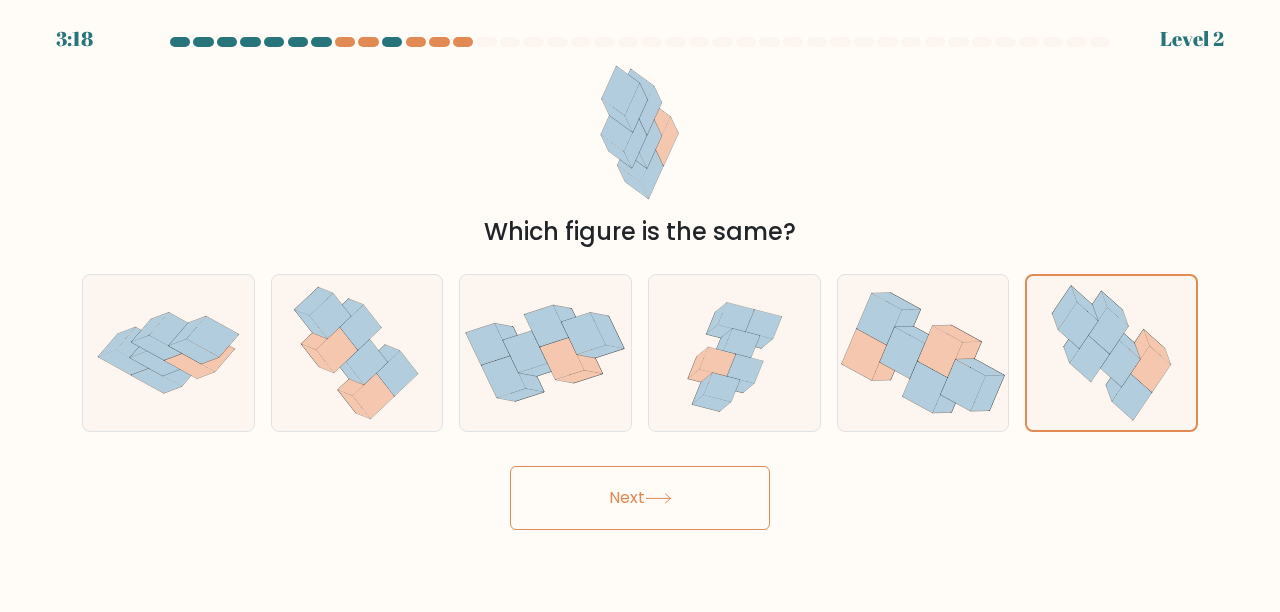 click on "Next" at bounding box center (640, 498) 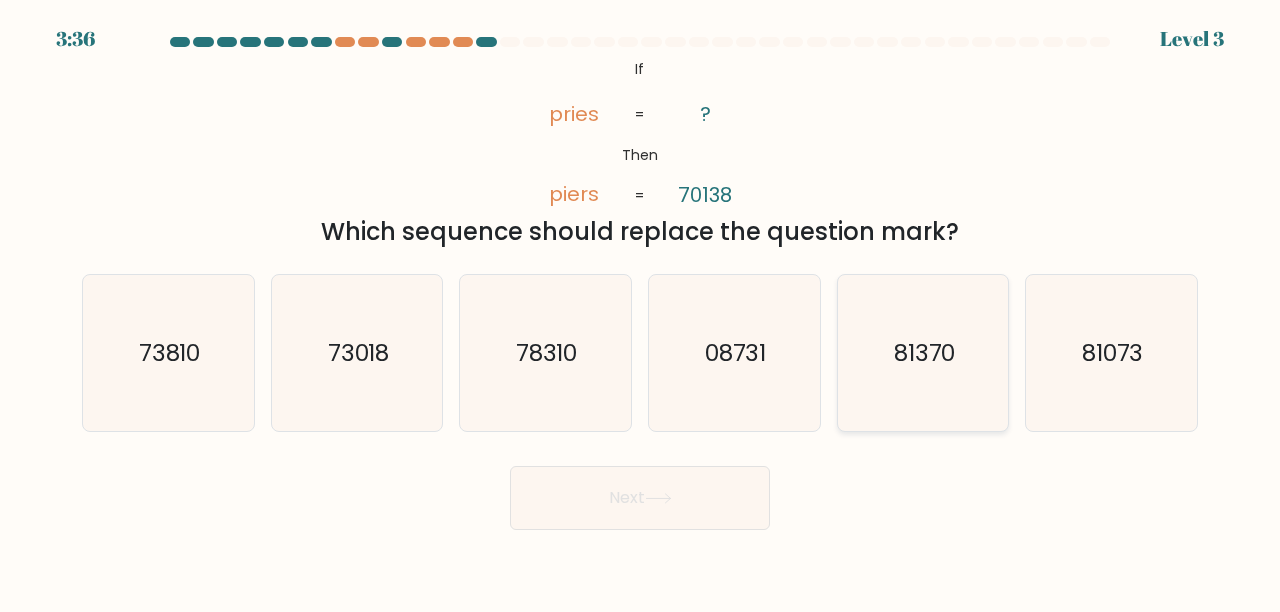 click on "81370" 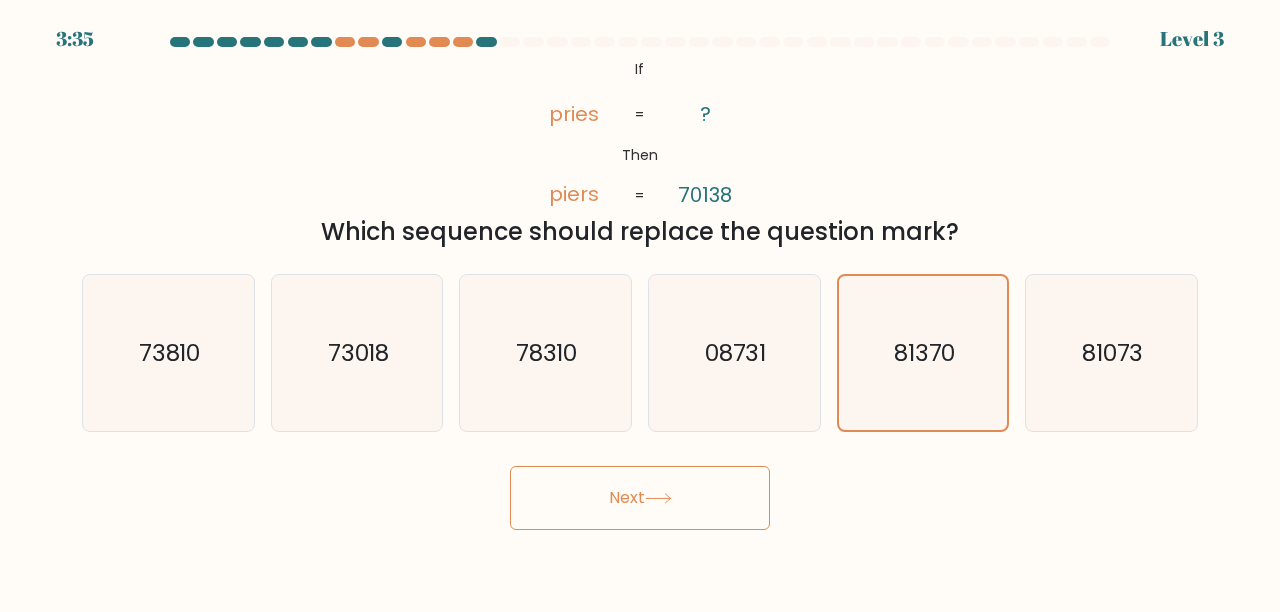 click on "Next" at bounding box center (640, 498) 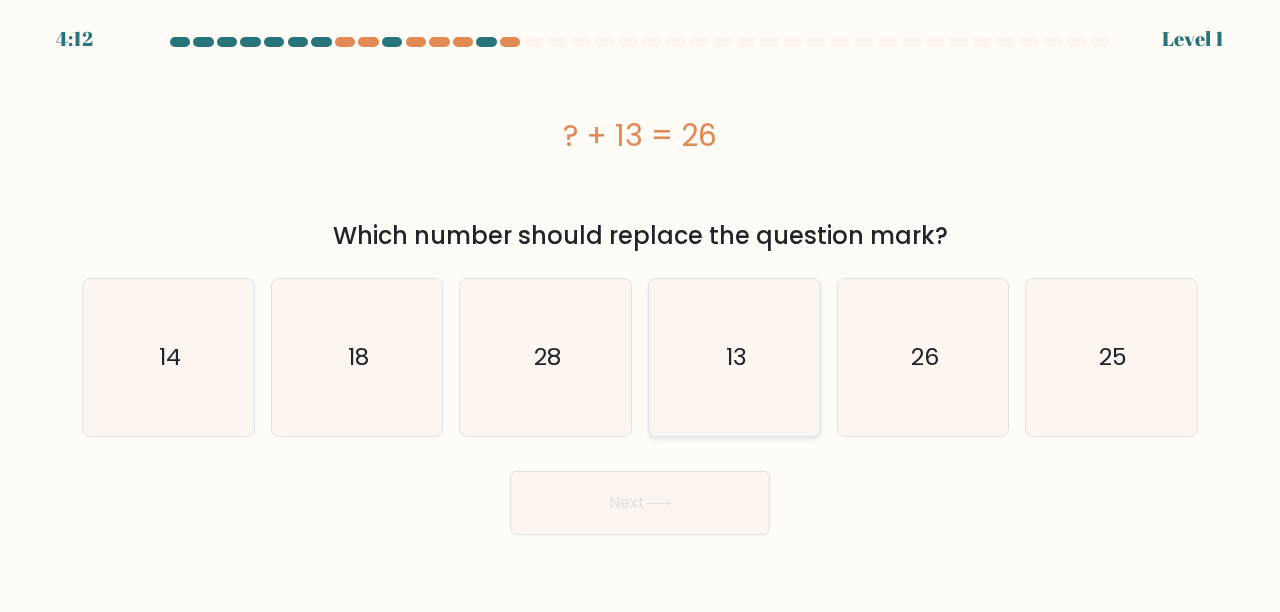 click on "13" 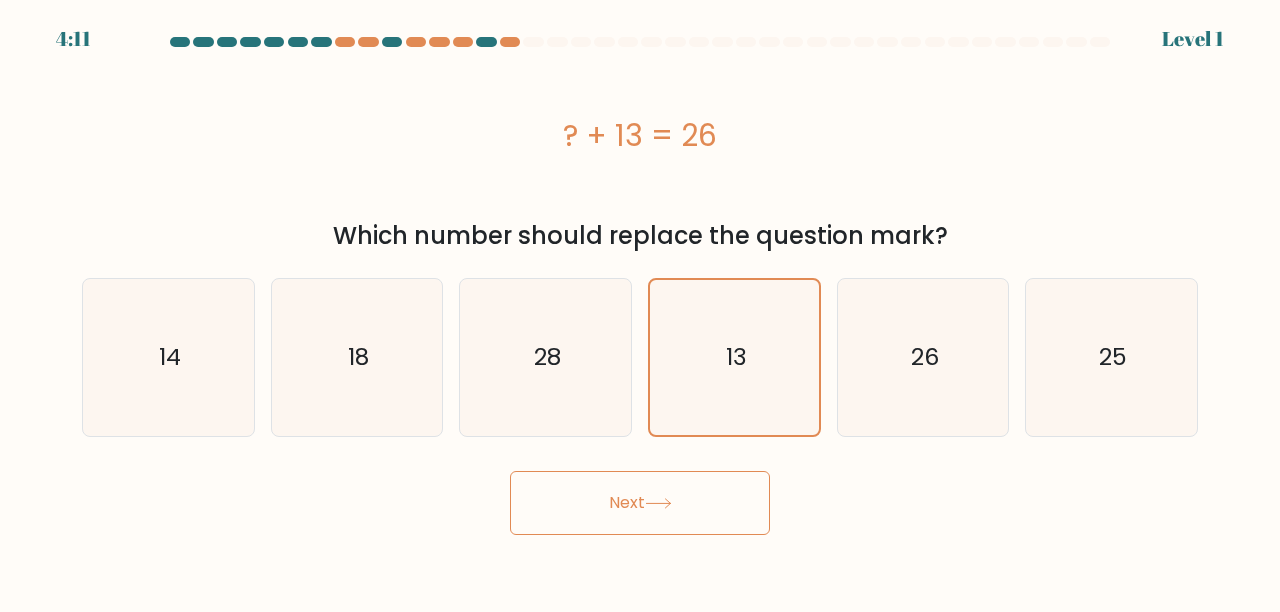 click on "Next" at bounding box center (640, 503) 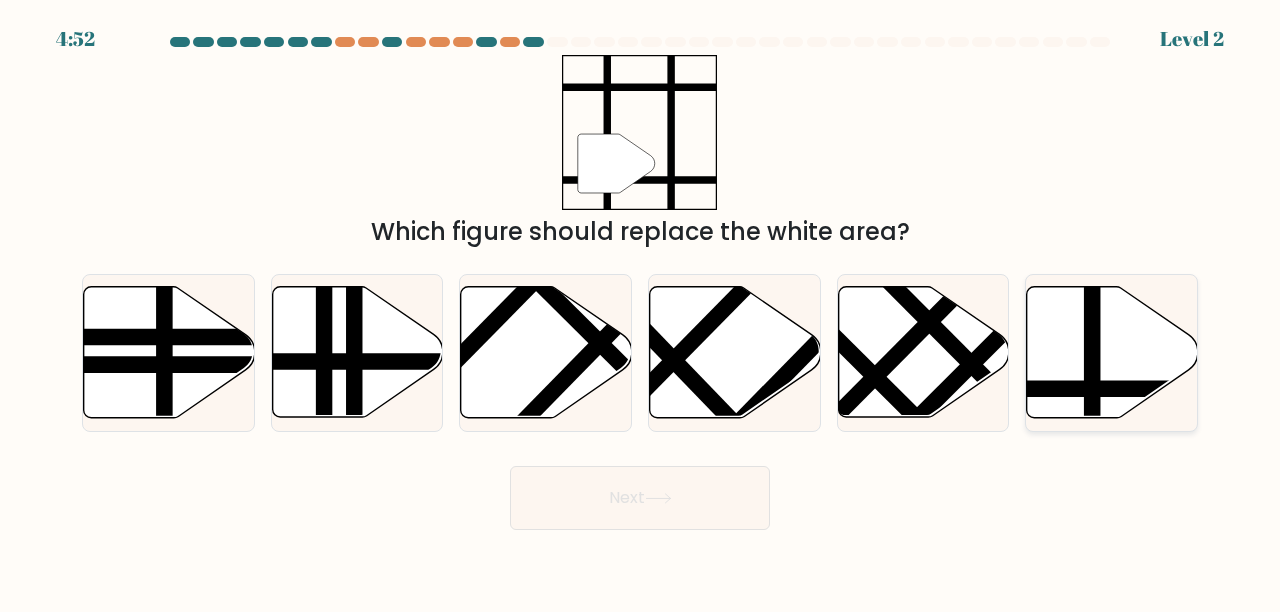 click 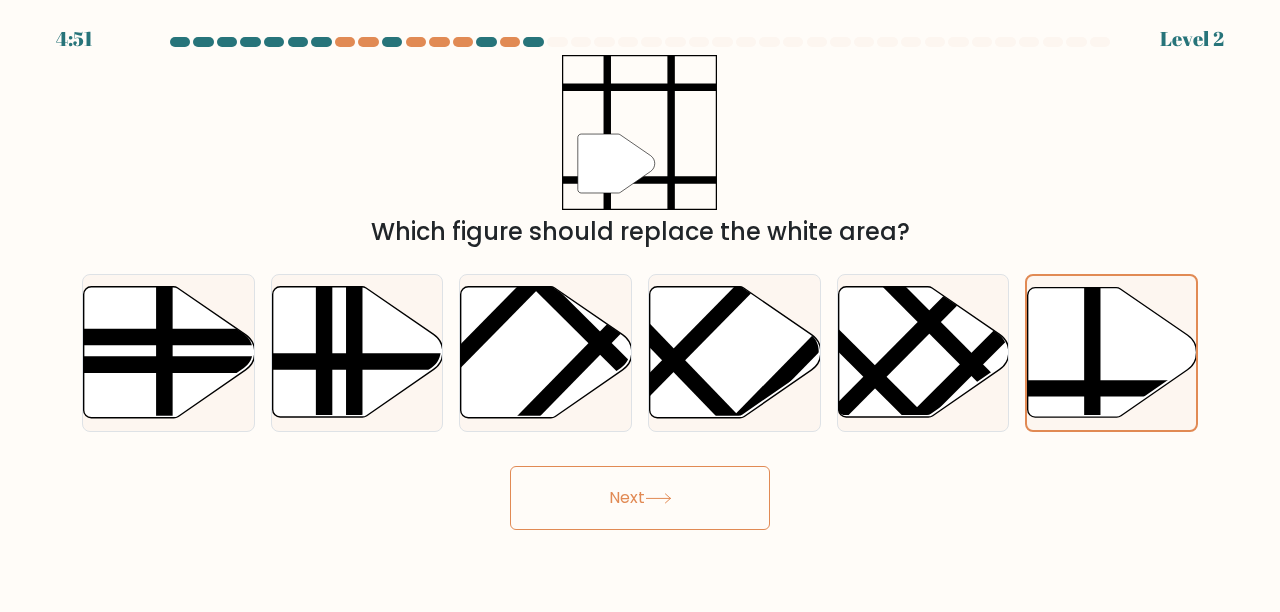 click on "Next" at bounding box center [640, 498] 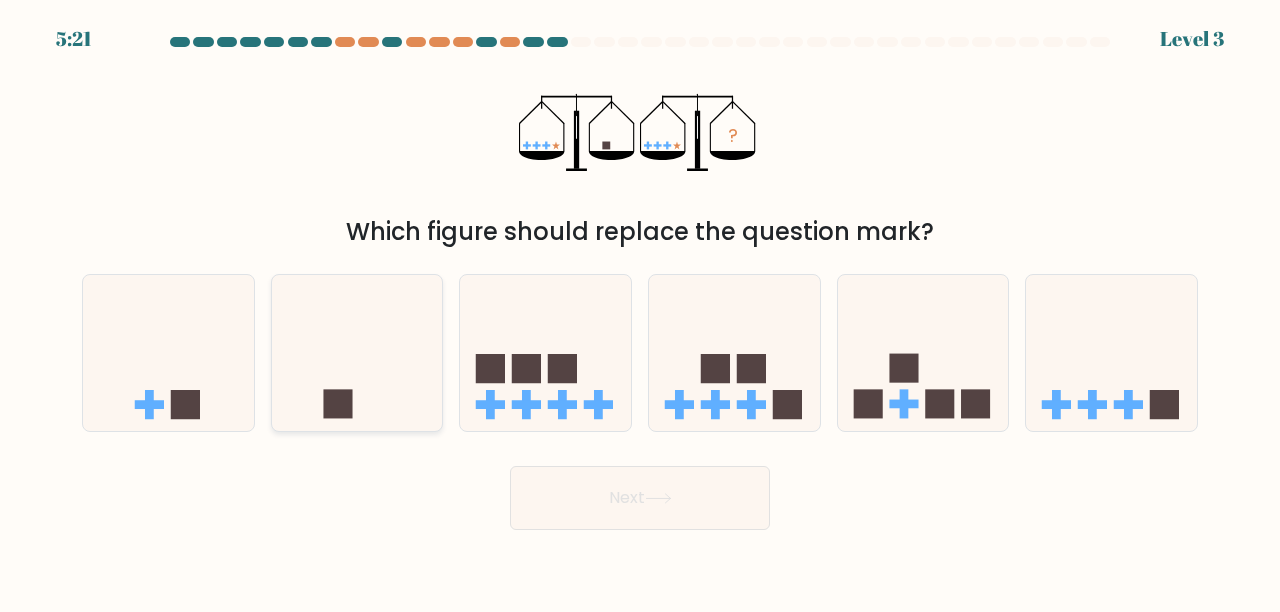 click 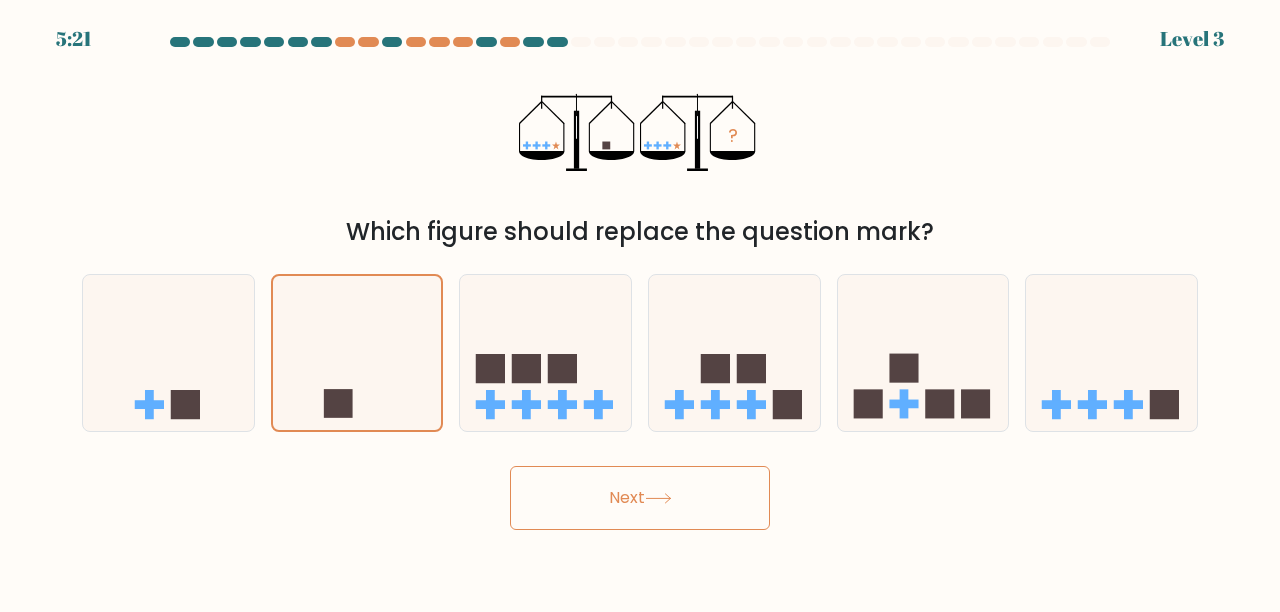 click on "Next" at bounding box center (640, 498) 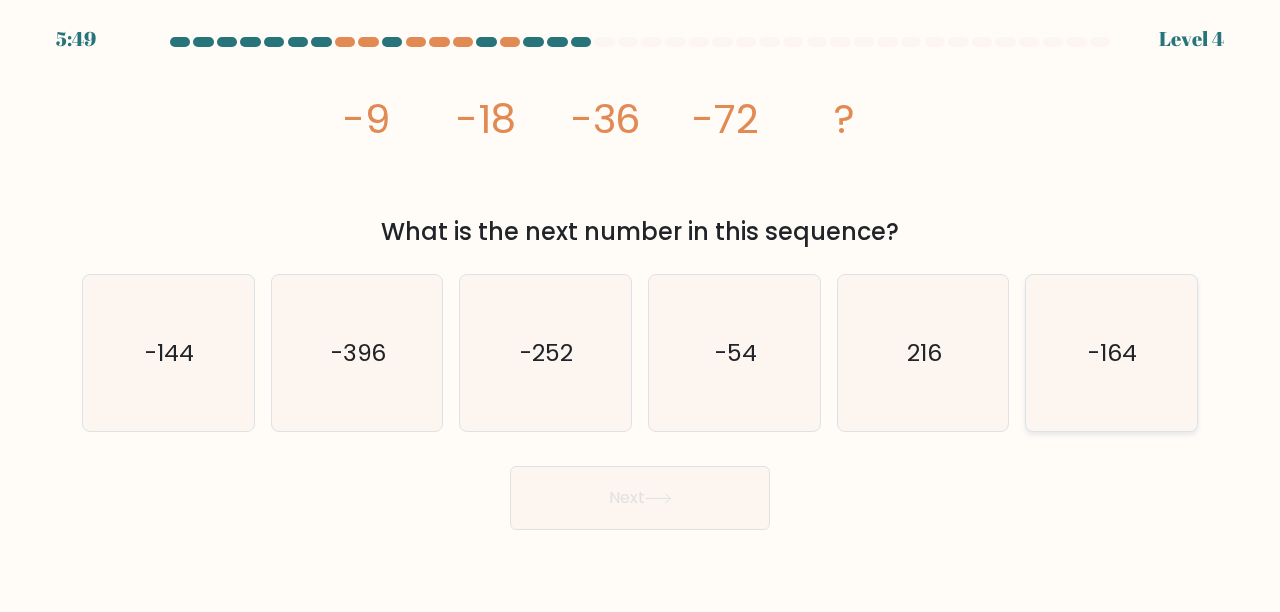 click on "-164" 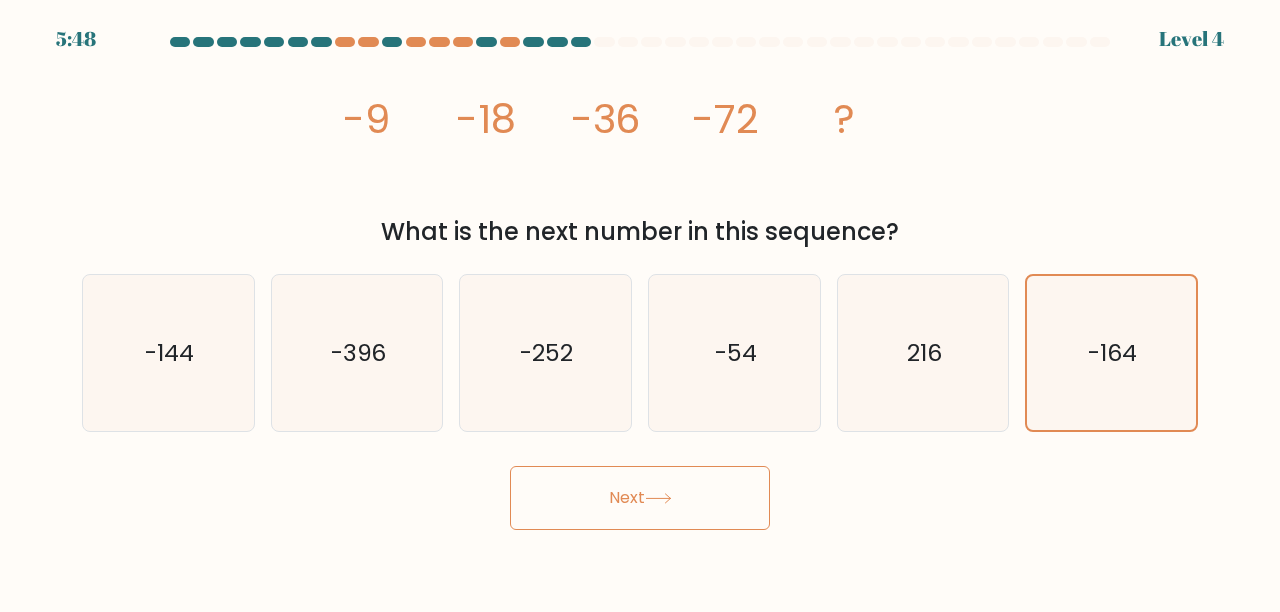 click on "Next" at bounding box center (640, 498) 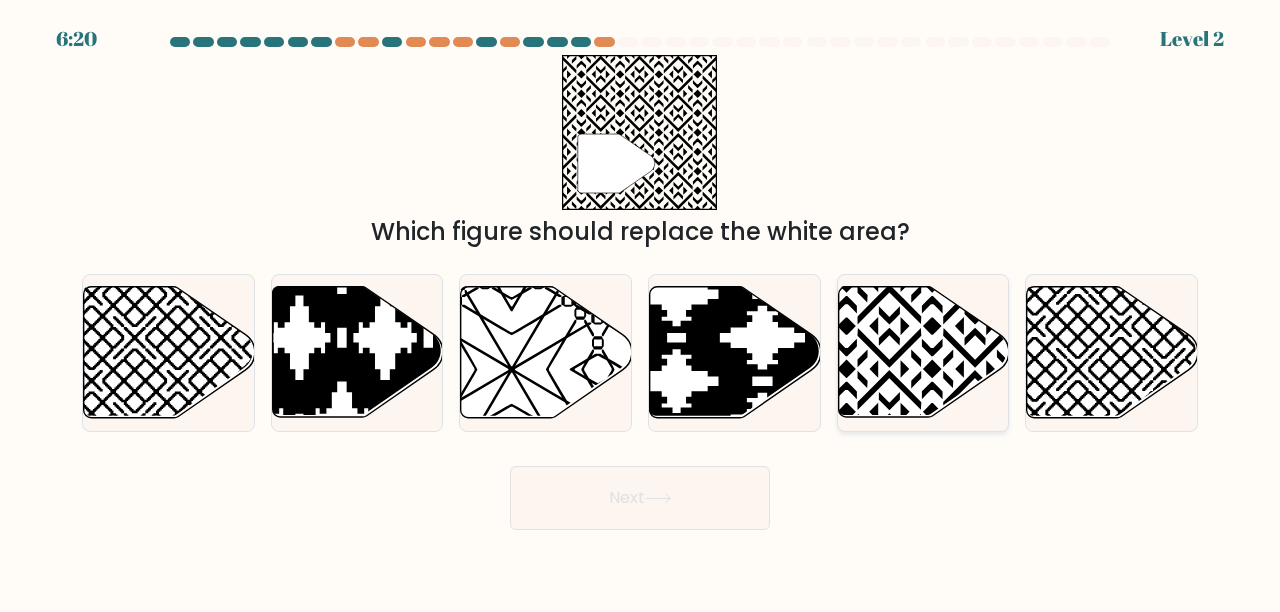 click 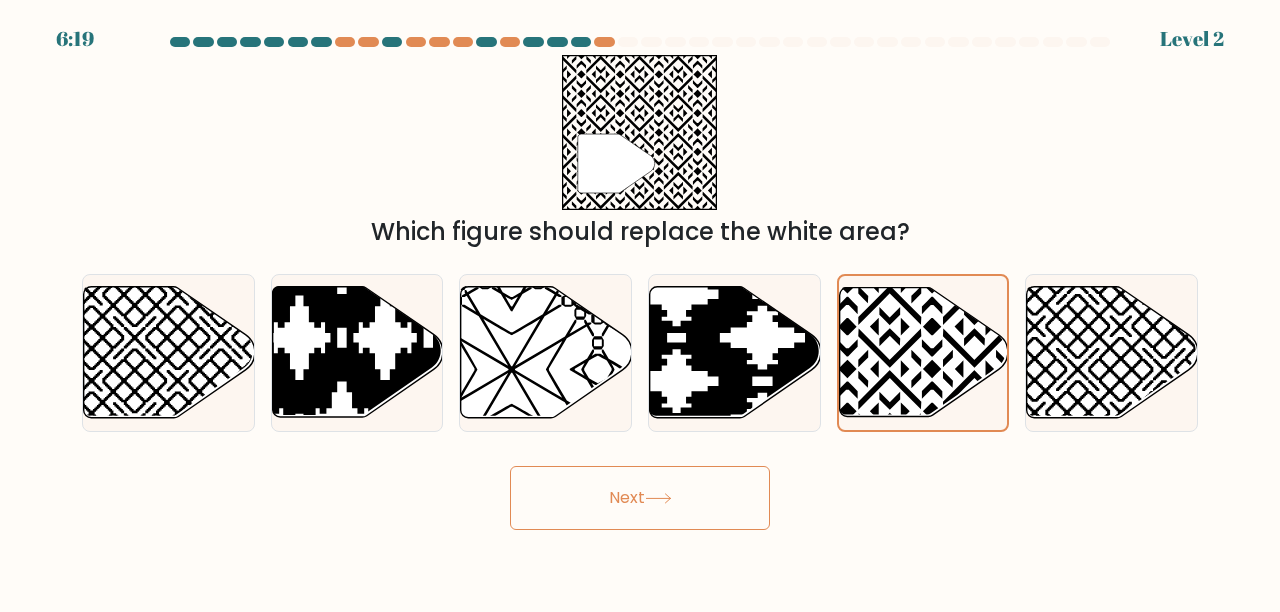 click on "Next" at bounding box center [640, 498] 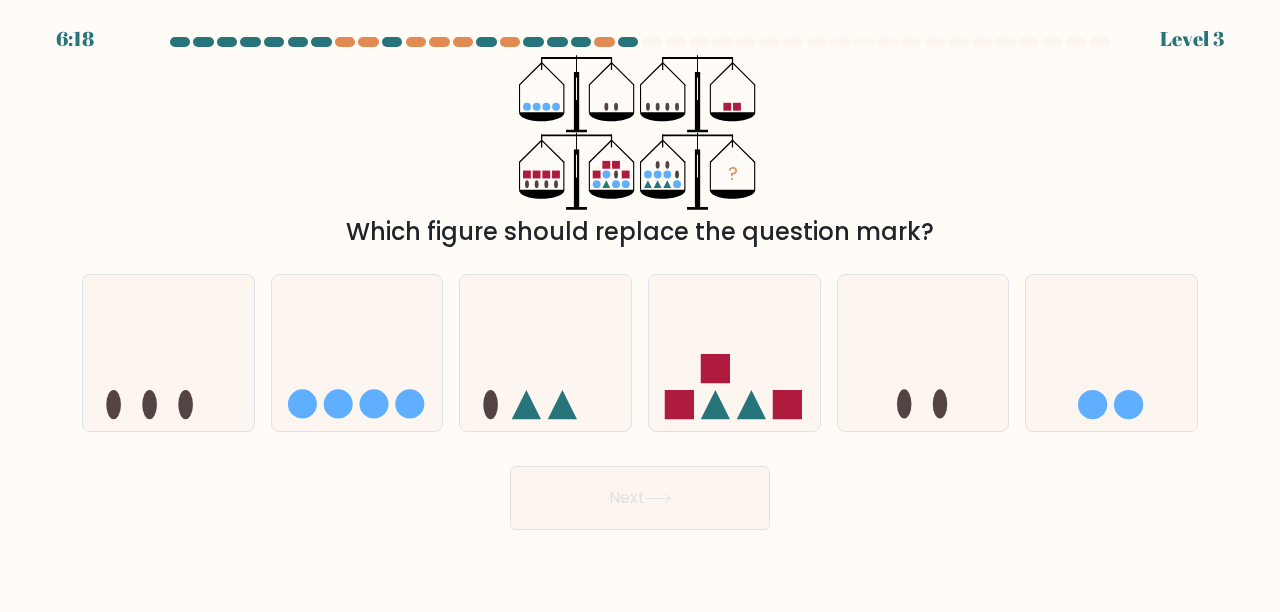 click on "Next" at bounding box center (640, 498) 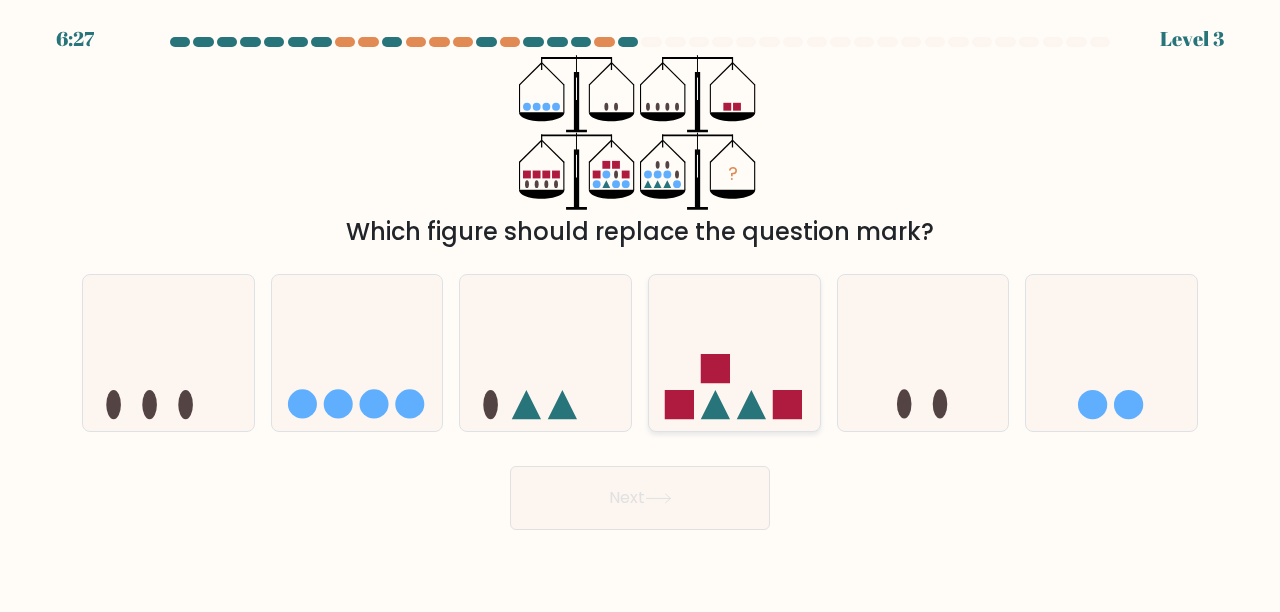 click 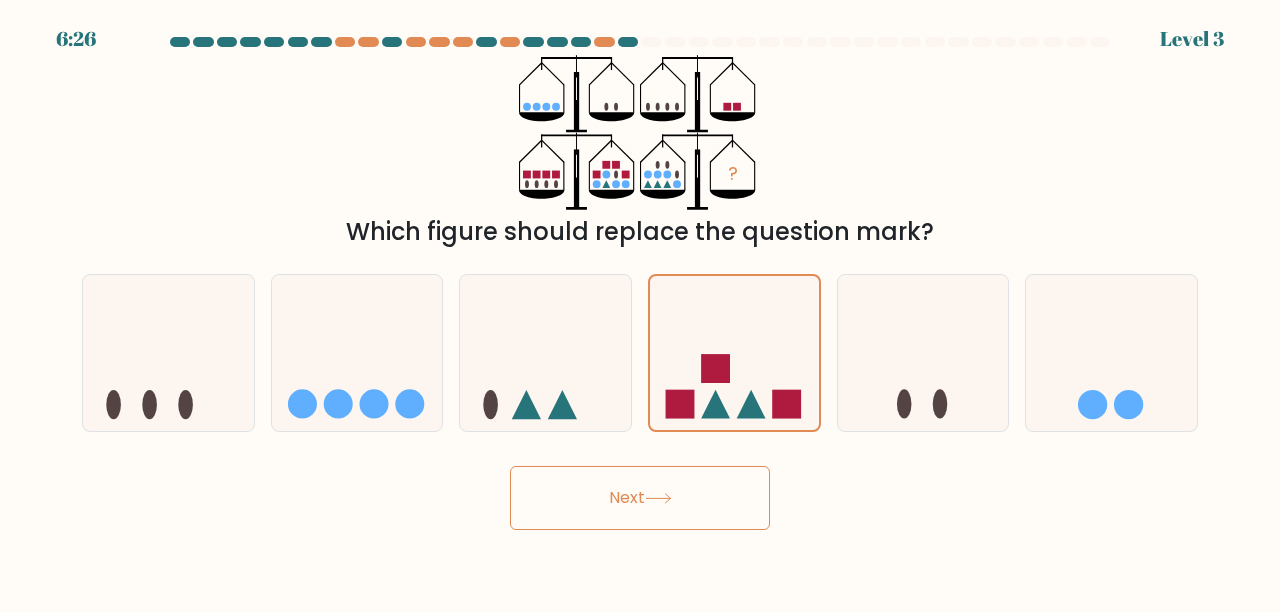 drag, startPoint x: 646, startPoint y: 496, endPoint x: 657, endPoint y: 495, distance: 11.045361 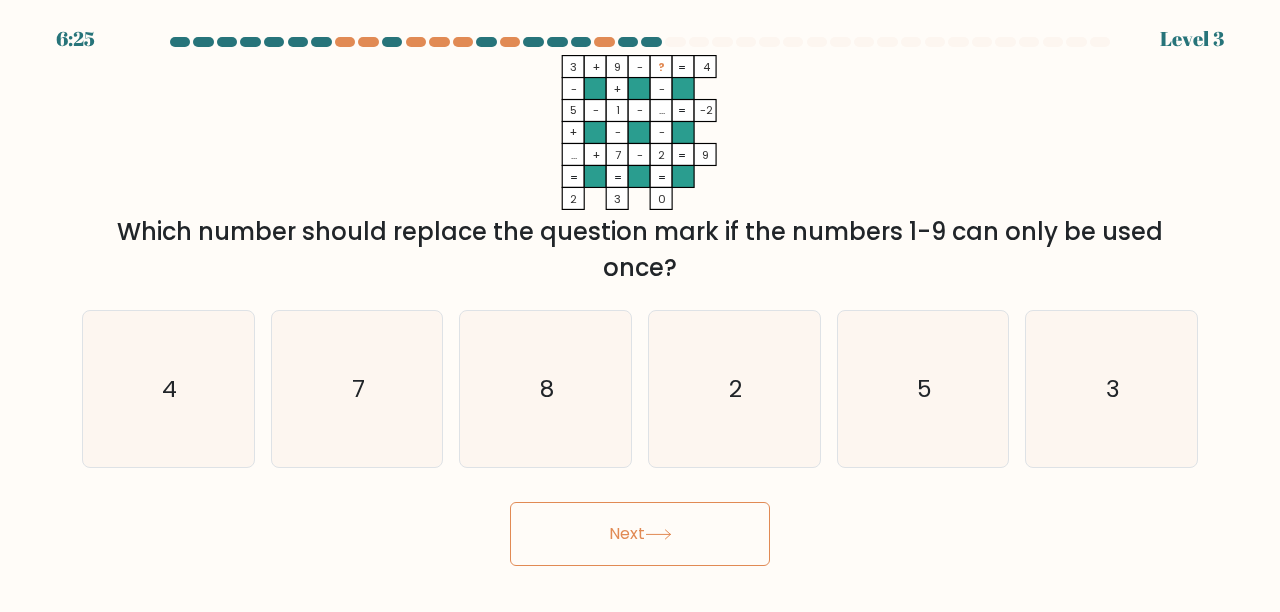 click at bounding box center [640, 301] 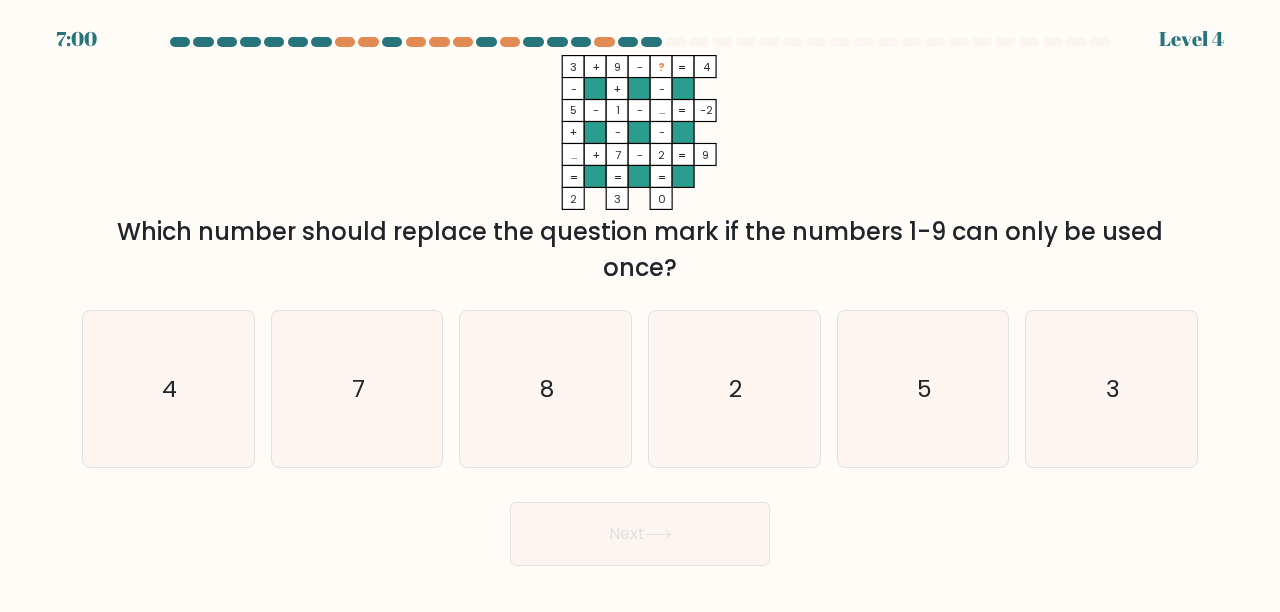 drag, startPoint x: 568, startPoint y: 155, endPoint x: 580, endPoint y: 155, distance: 12 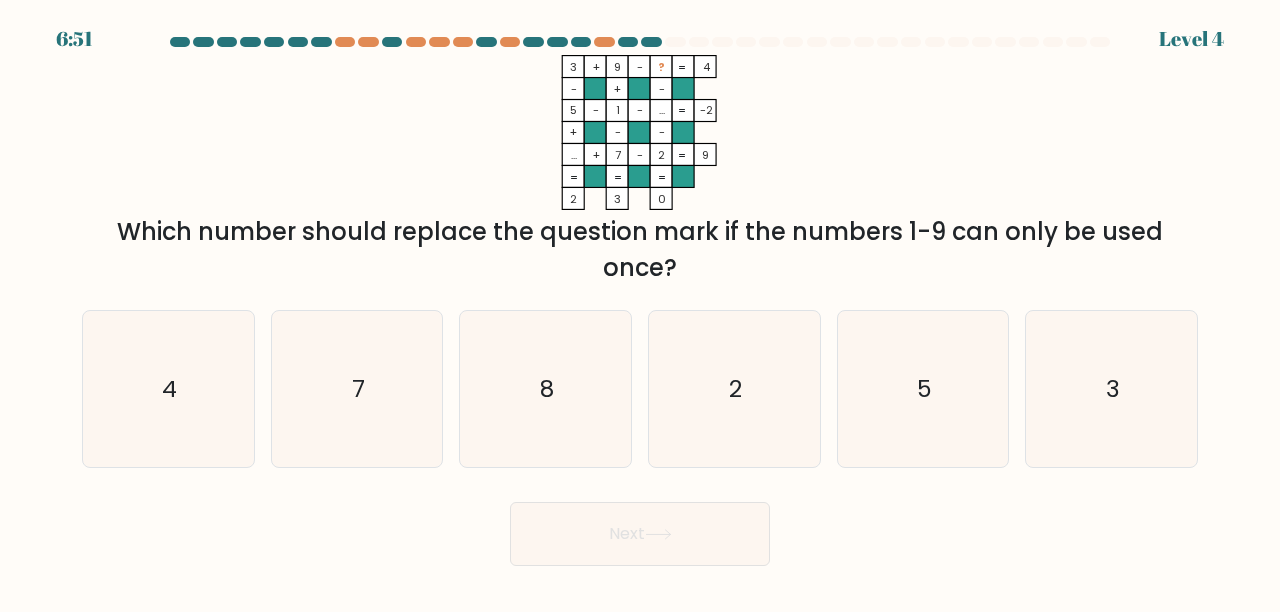 click on "..." 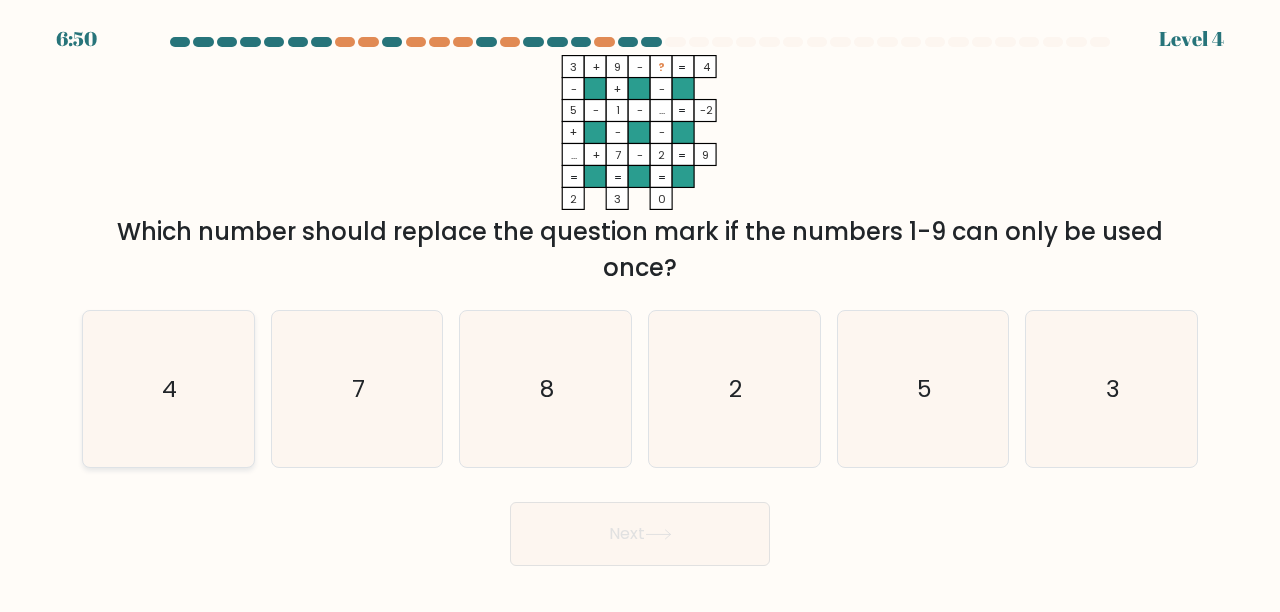 click on "4" 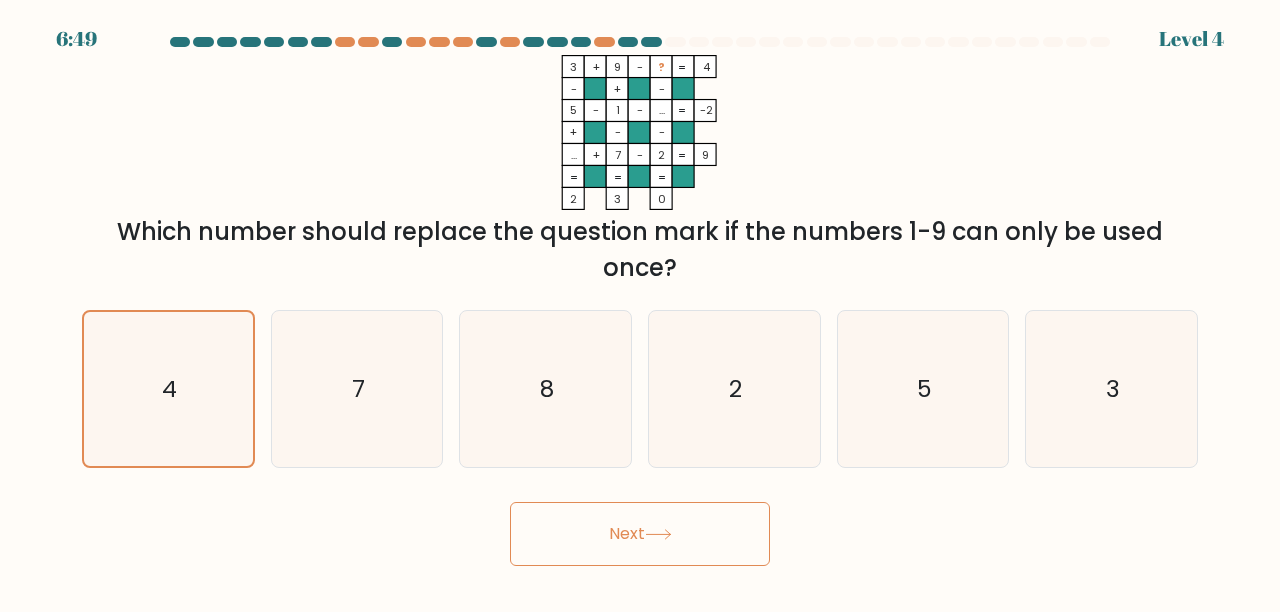 click on "Next" at bounding box center [640, 534] 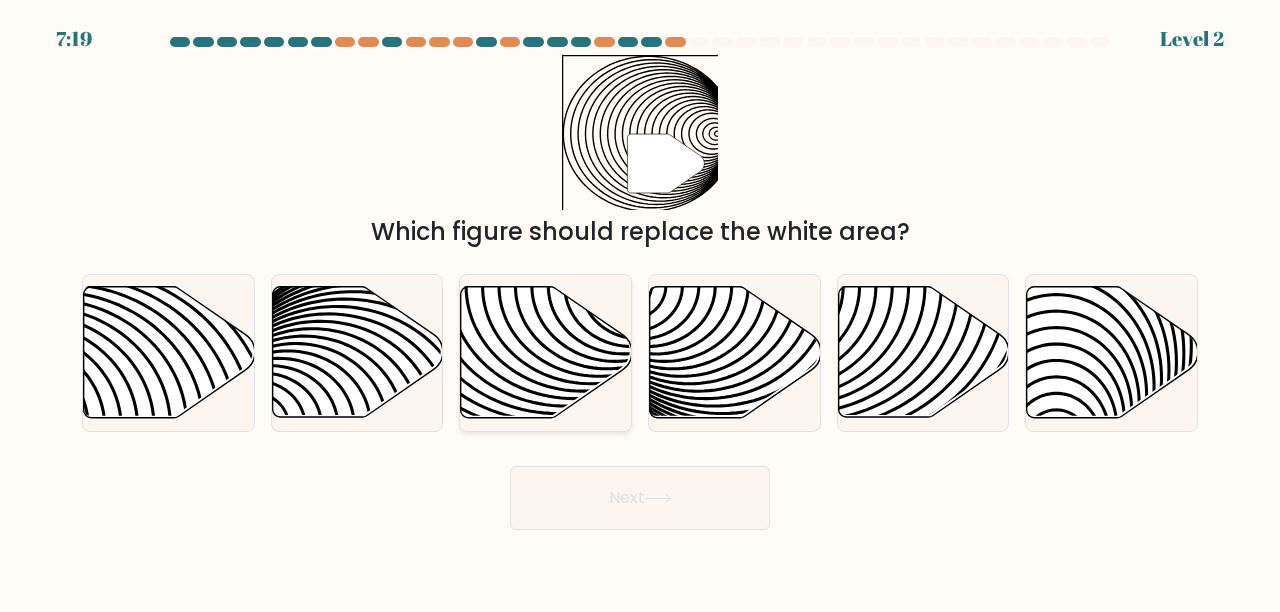 drag, startPoint x: 525, startPoint y: 351, endPoint x: 554, endPoint y: 359, distance: 30.083218 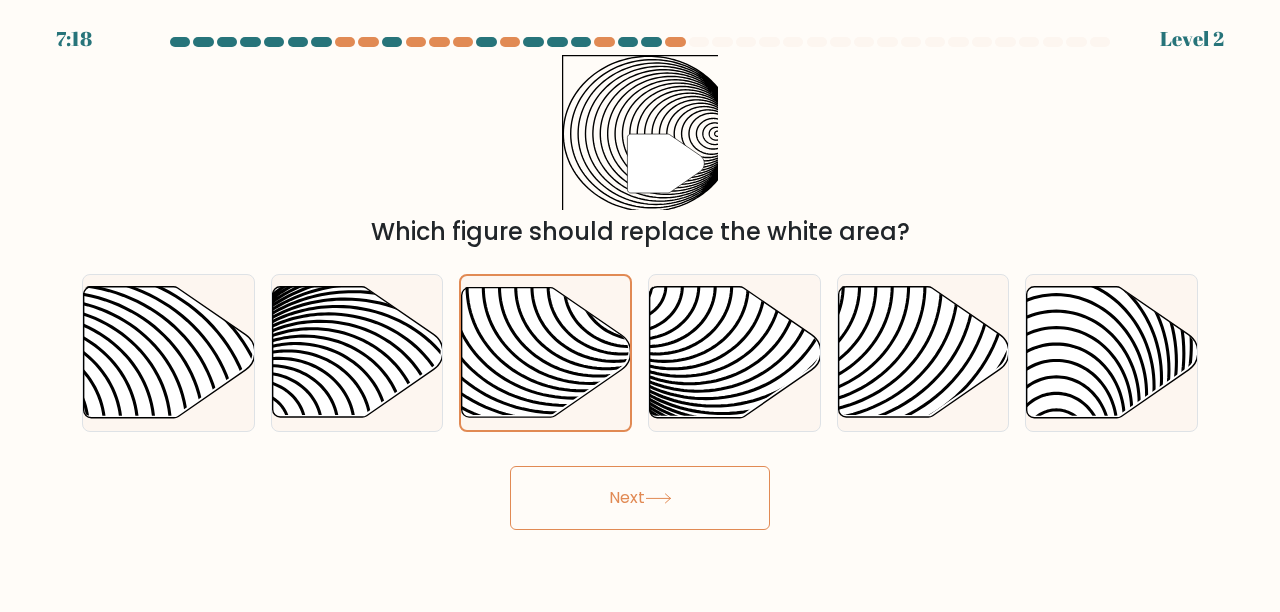 click on "Next" at bounding box center (640, 498) 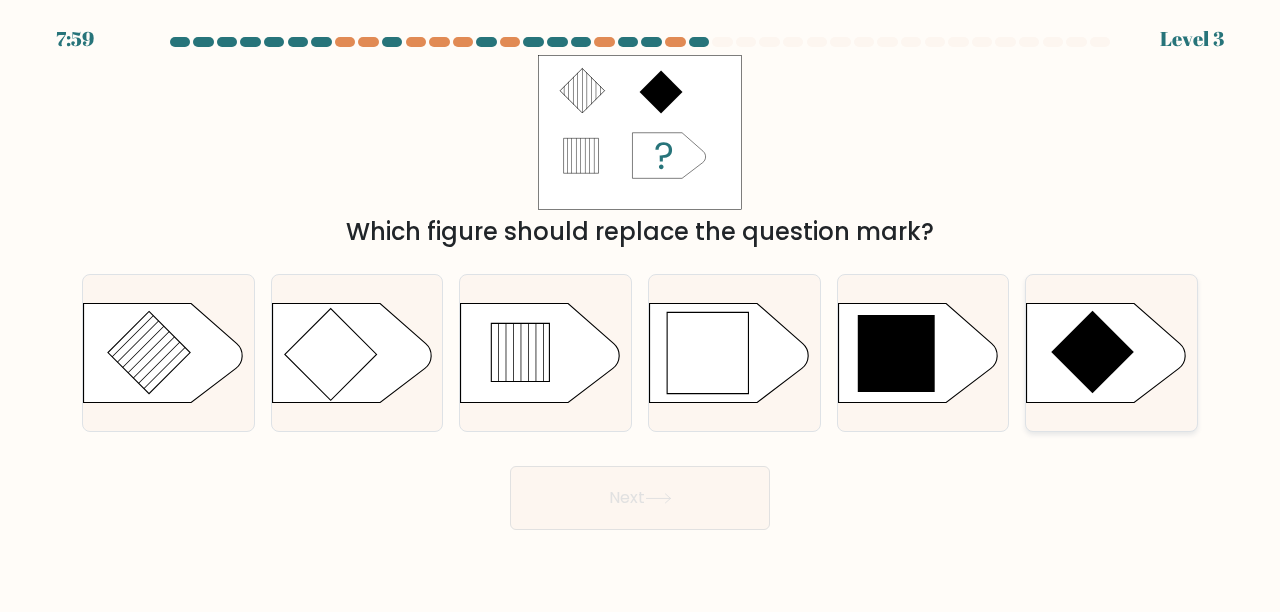 click 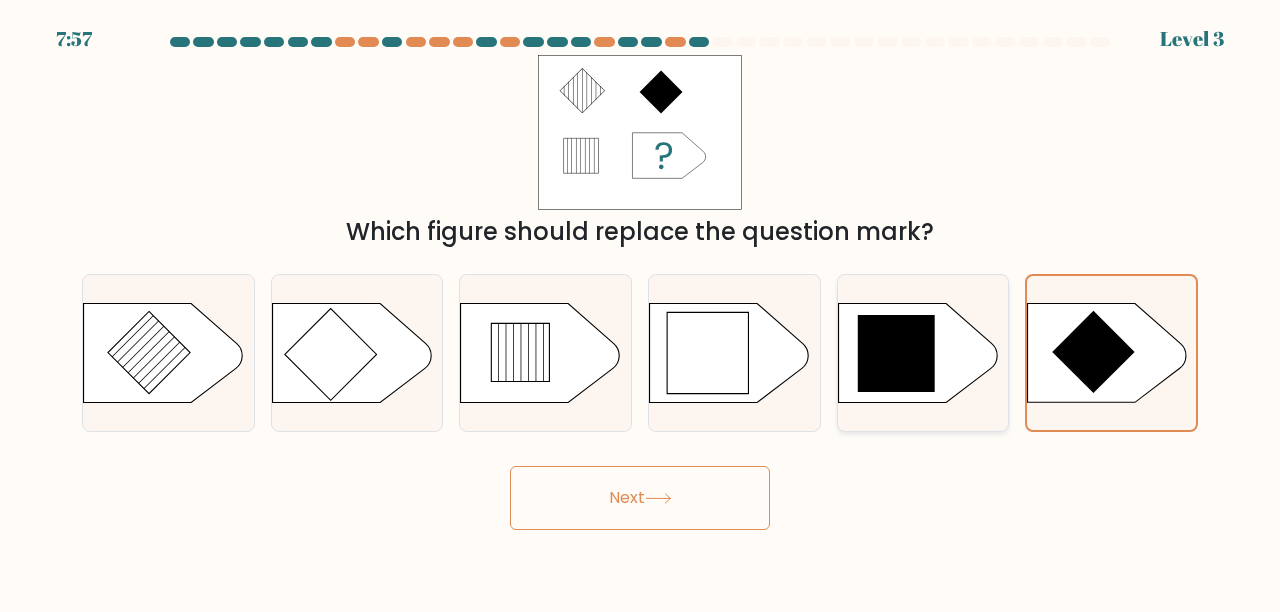 click 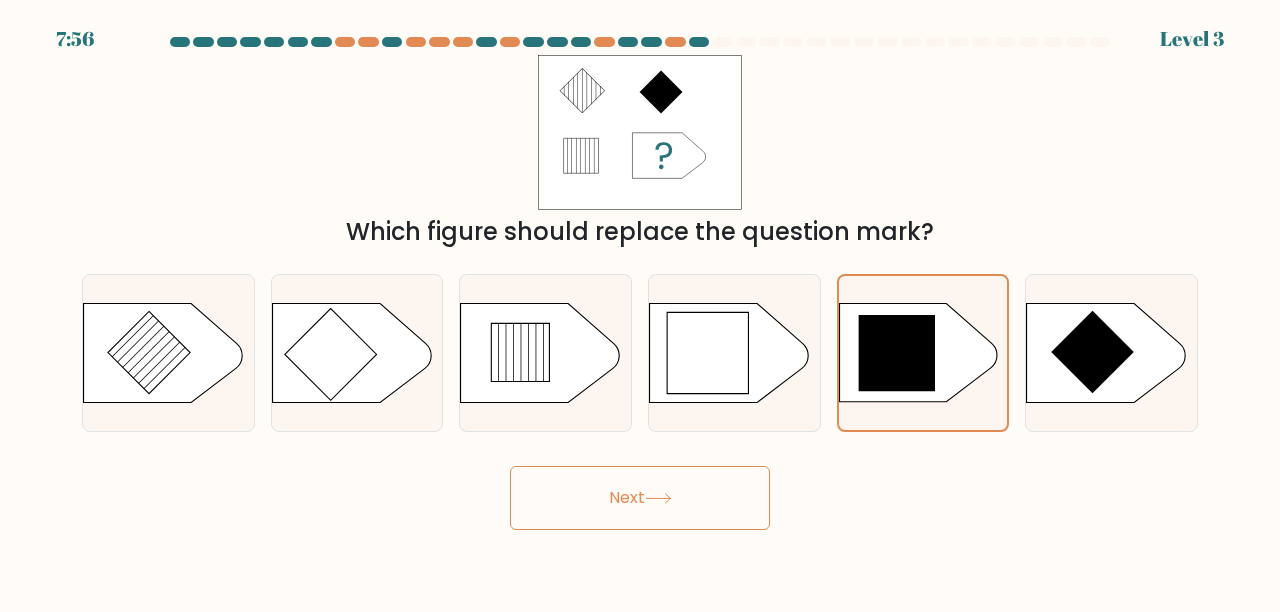 click on "Next" at bounding box center (640, 498) 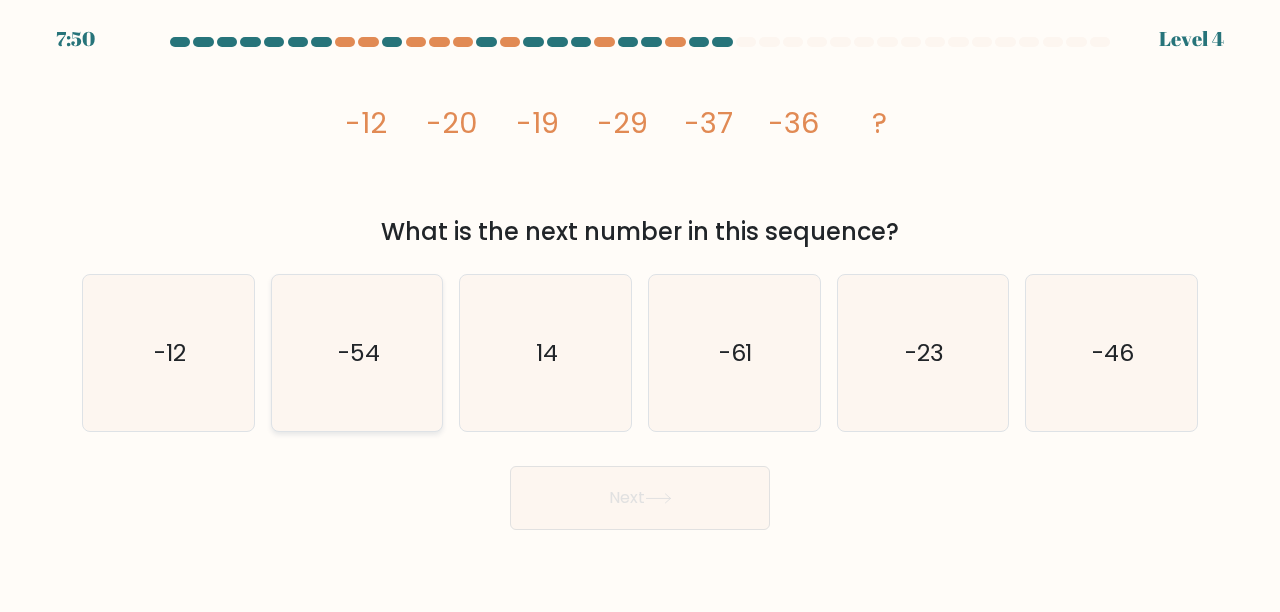click on "-54" 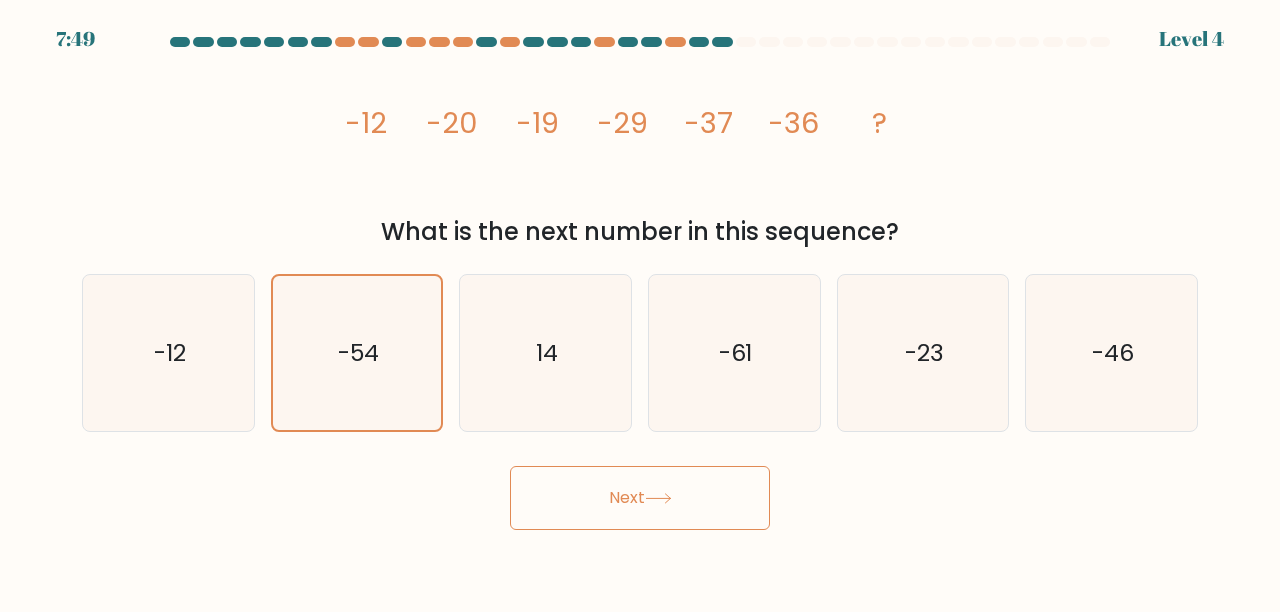 click on "Next" at bounding box center (640, 498) 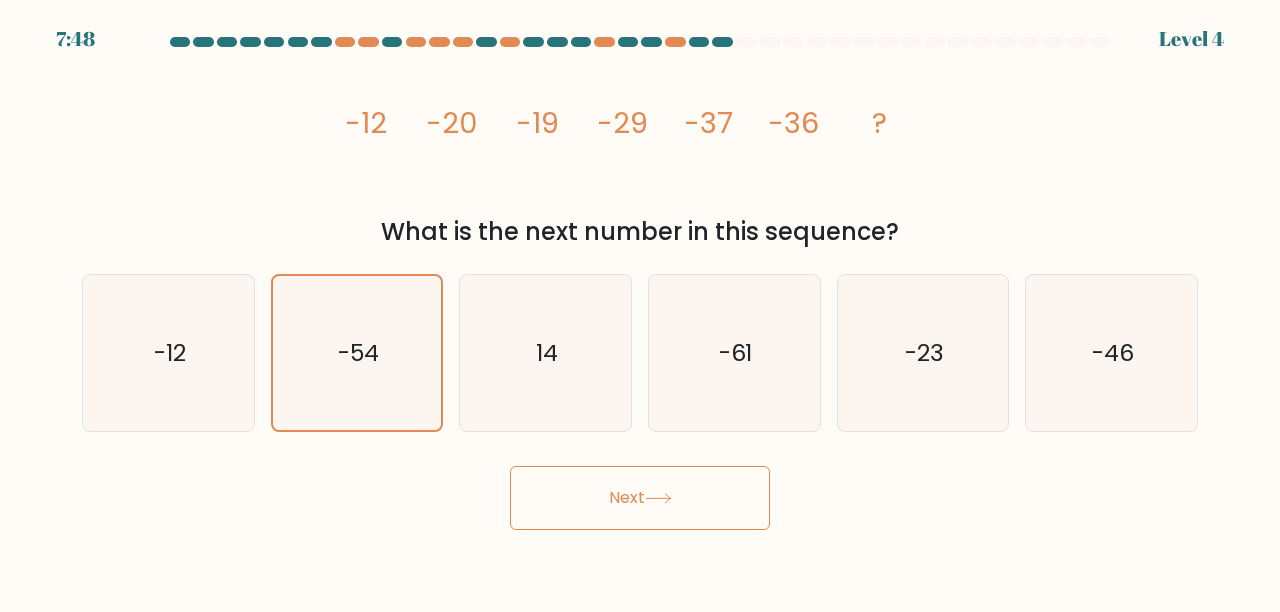 click on "Next" at bounding box center (640, 498) 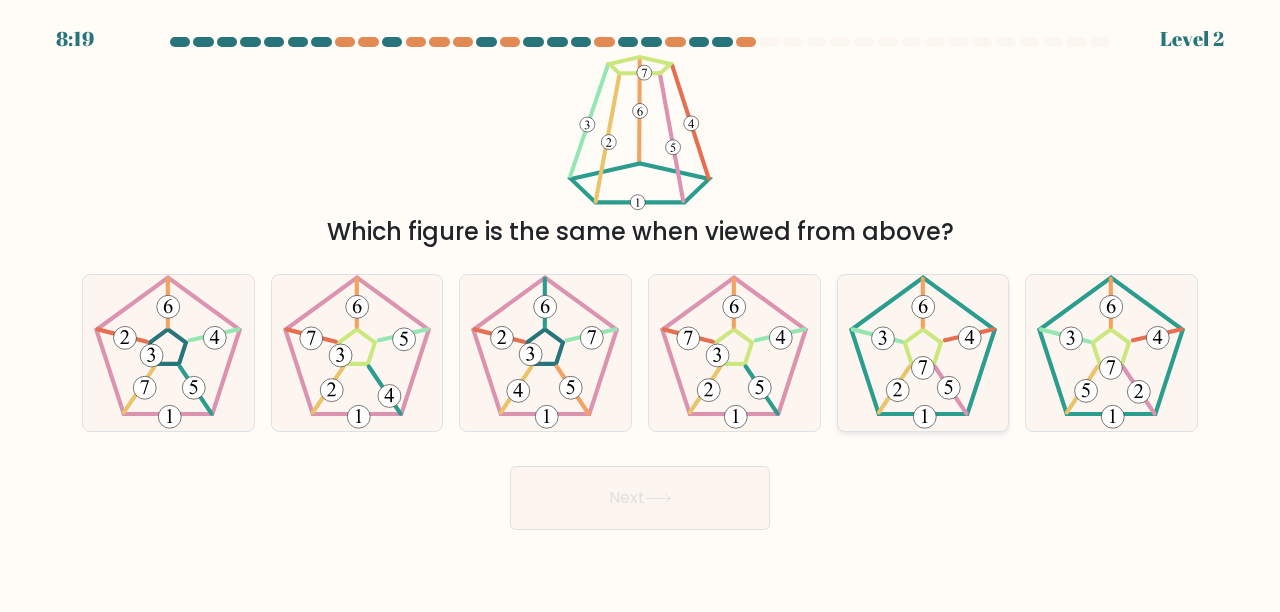 click 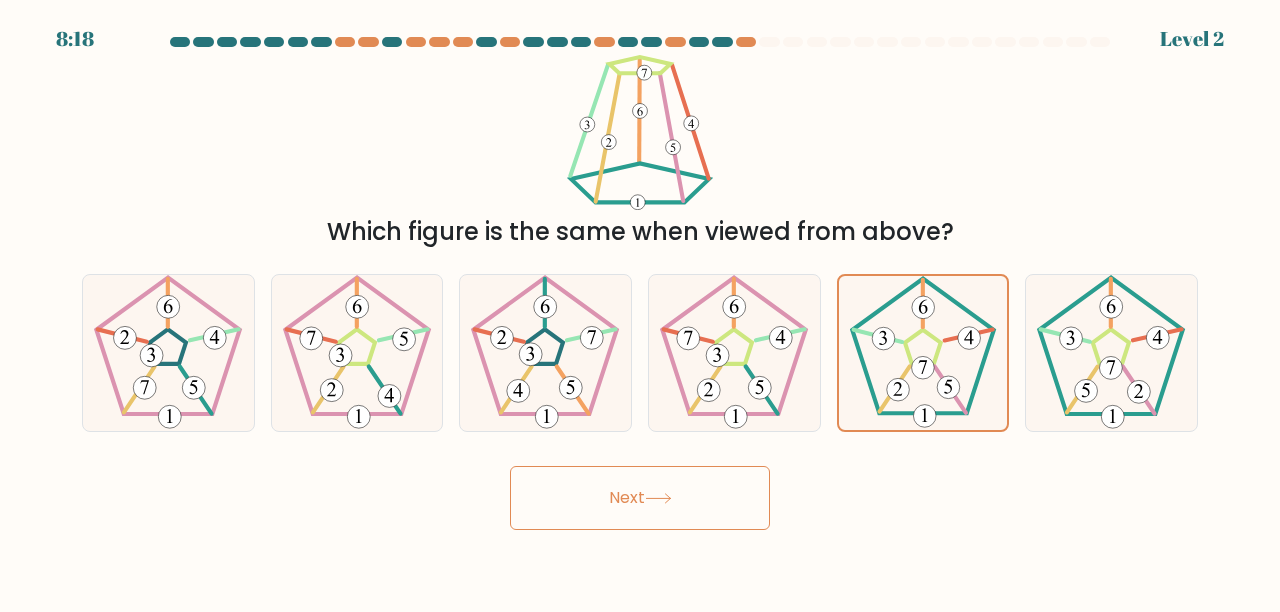 click on "Next" at bounding box center (640, 498) 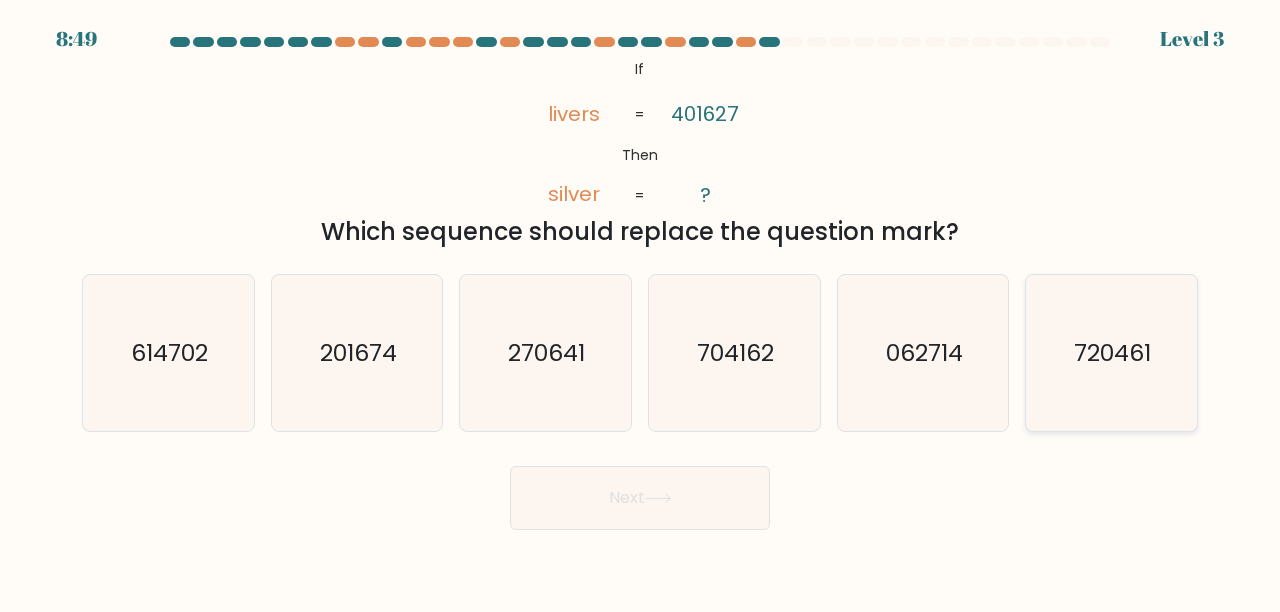 click on "720461" 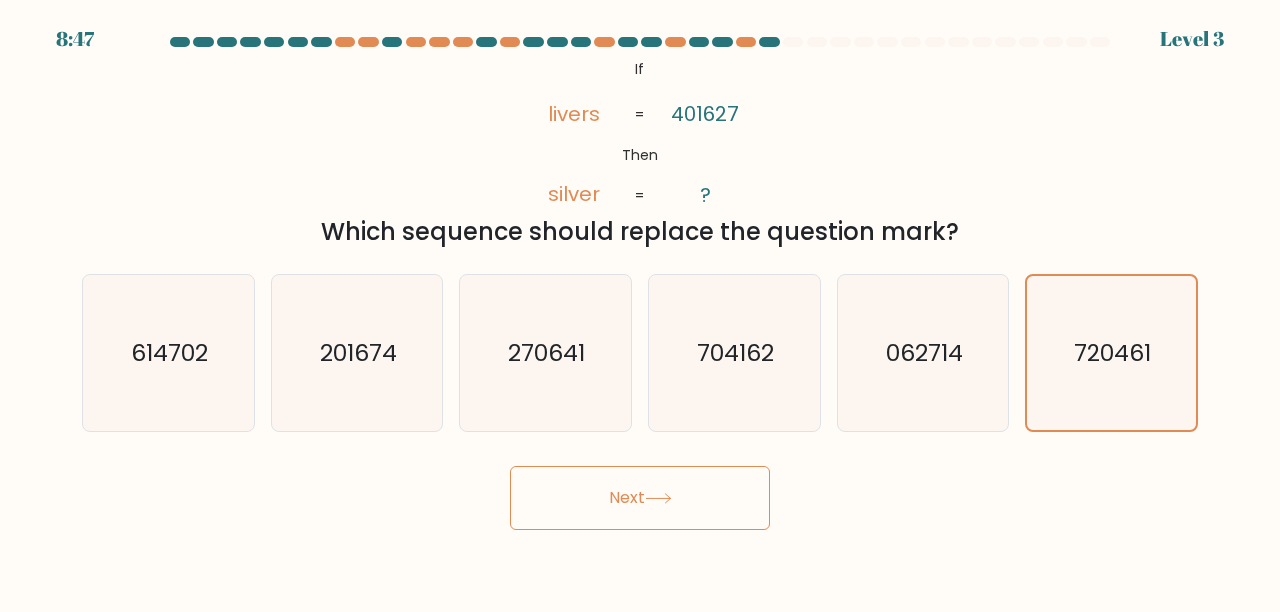 click on "Next" at bounding box center (640, 498) 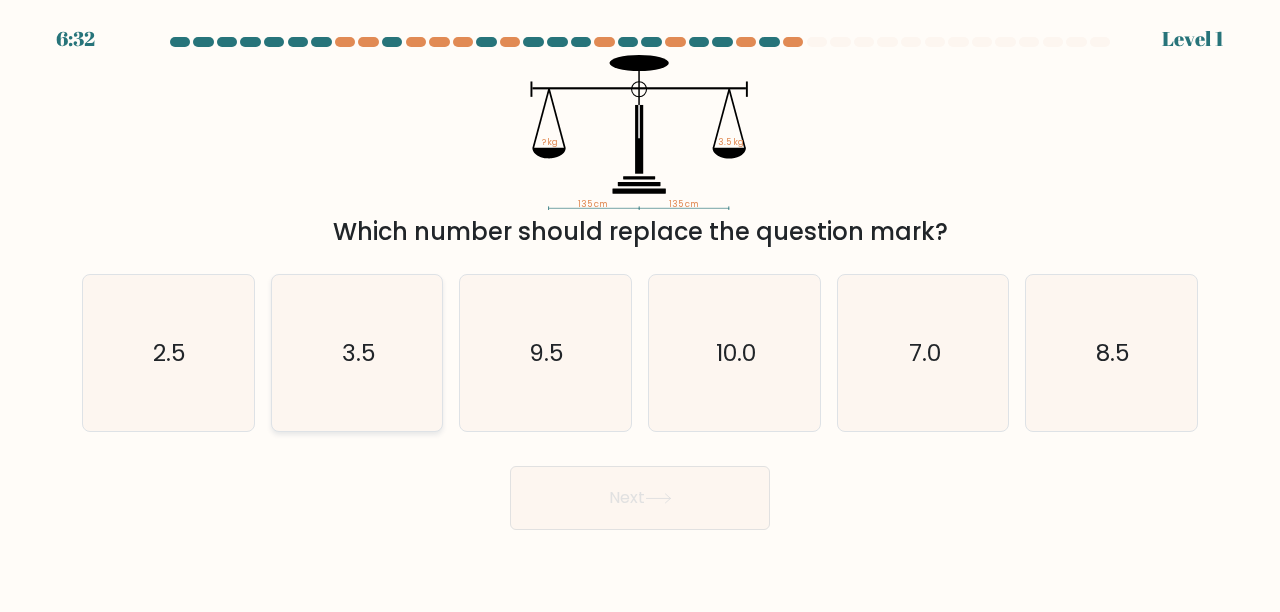 click on "3.5" 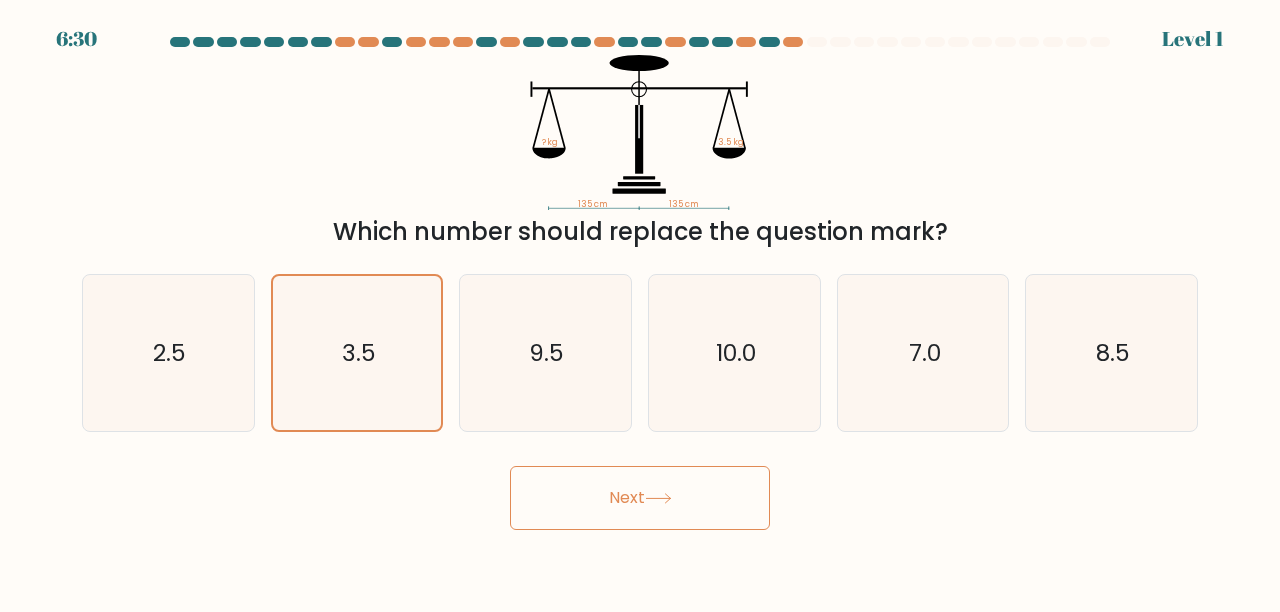 click on "Next" at bounding box center [640, 498] 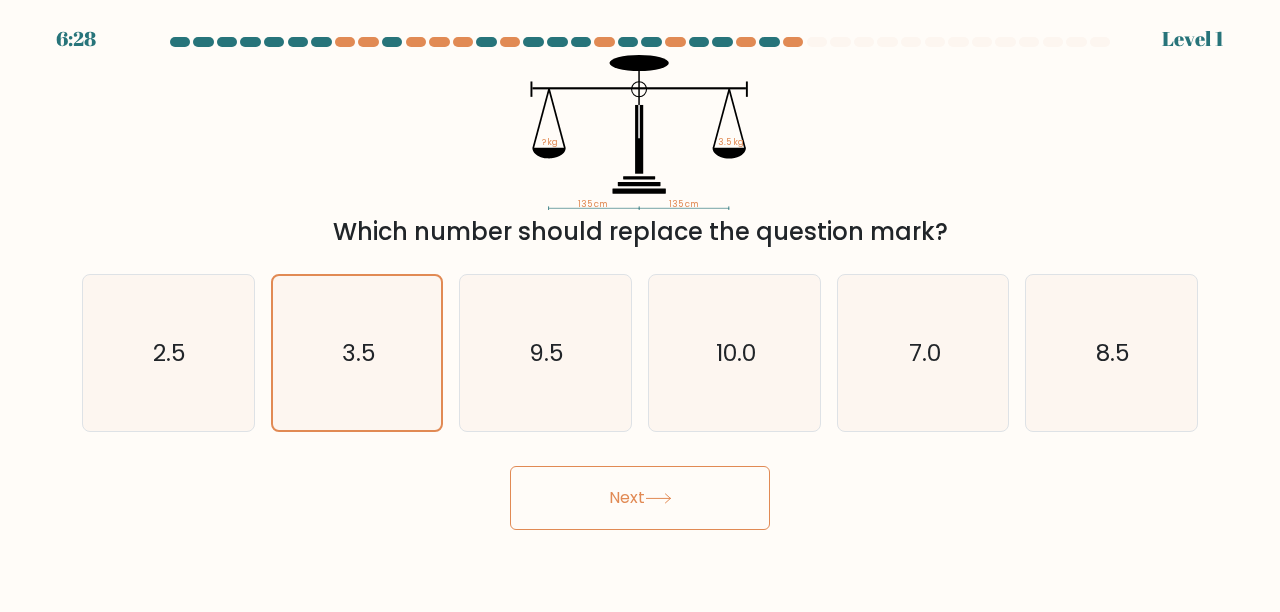 click on "Next" at bounding box center (640, 498) 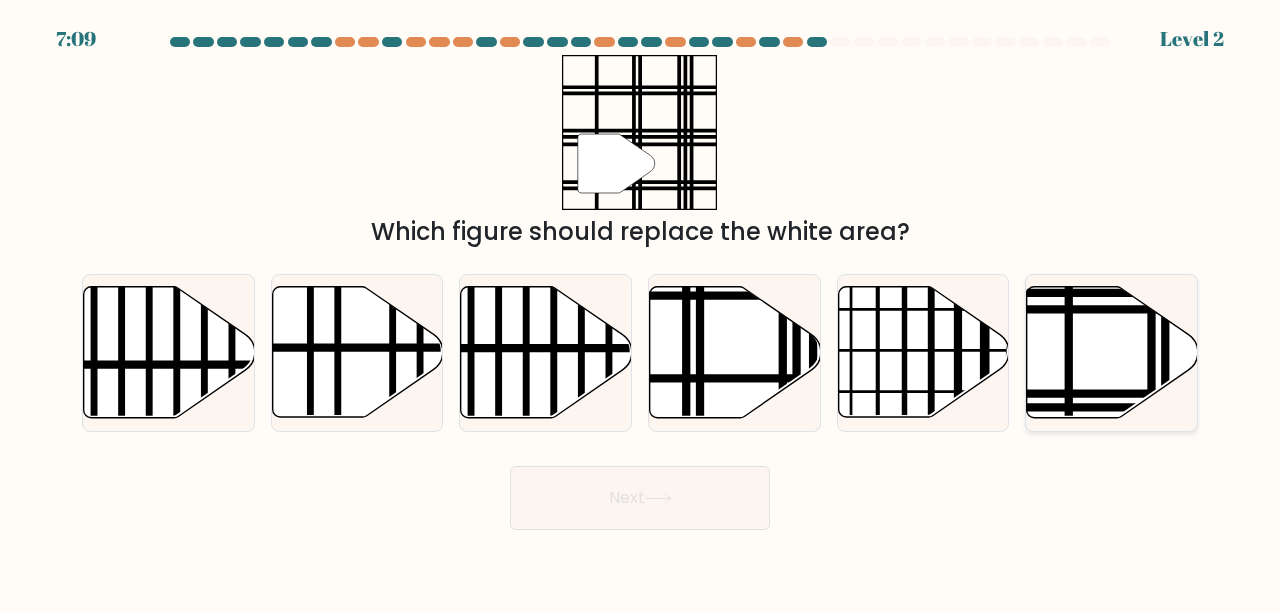 click 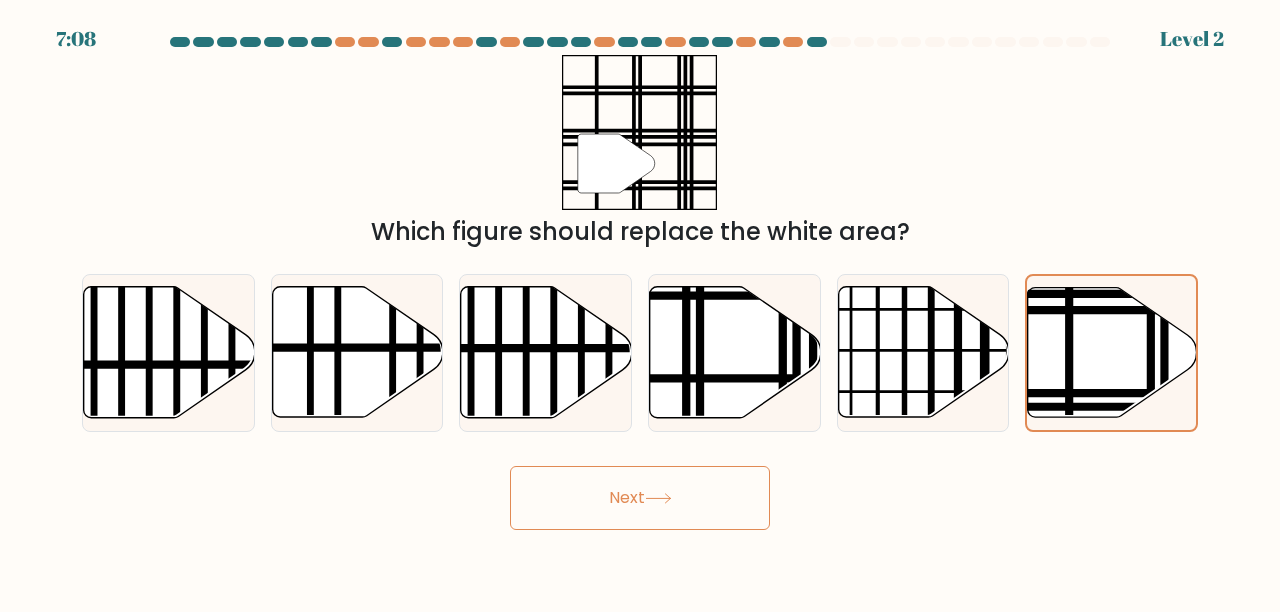 click 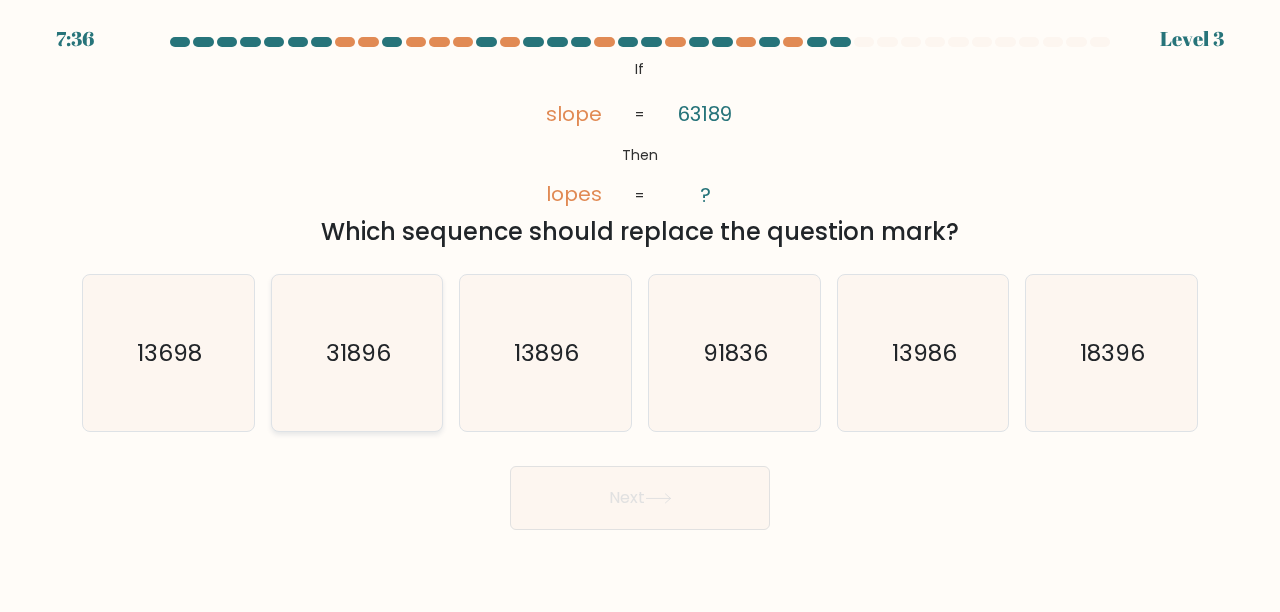 click on "31896" 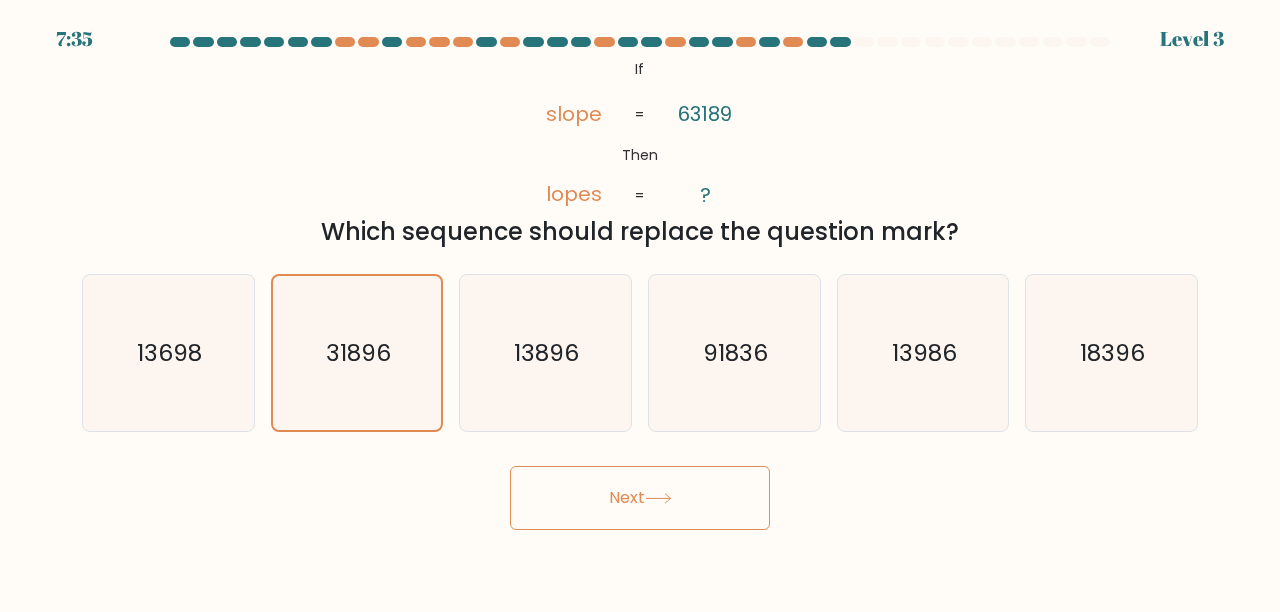 click 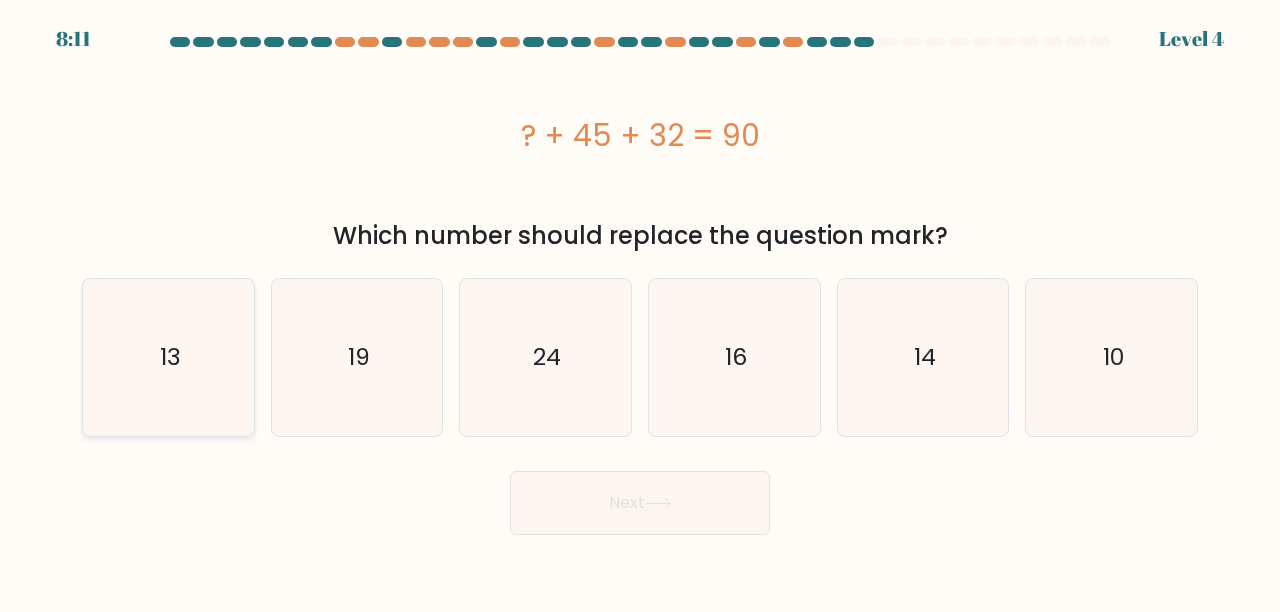 click on "13" 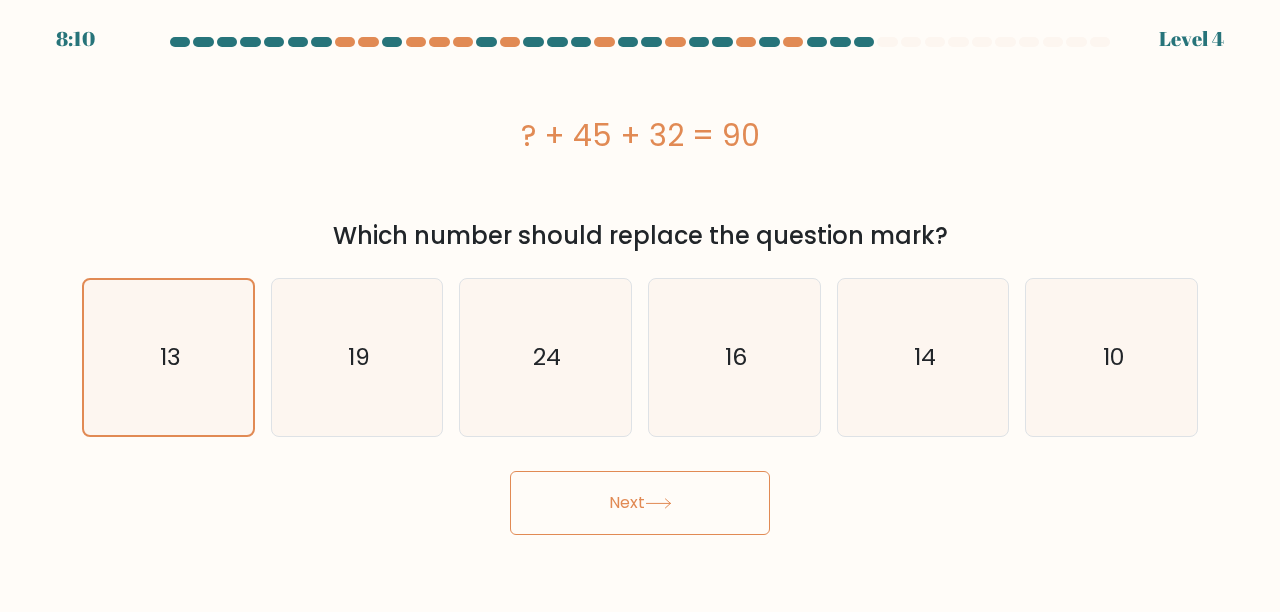 click on "Next" at bounding box center [640, 503] 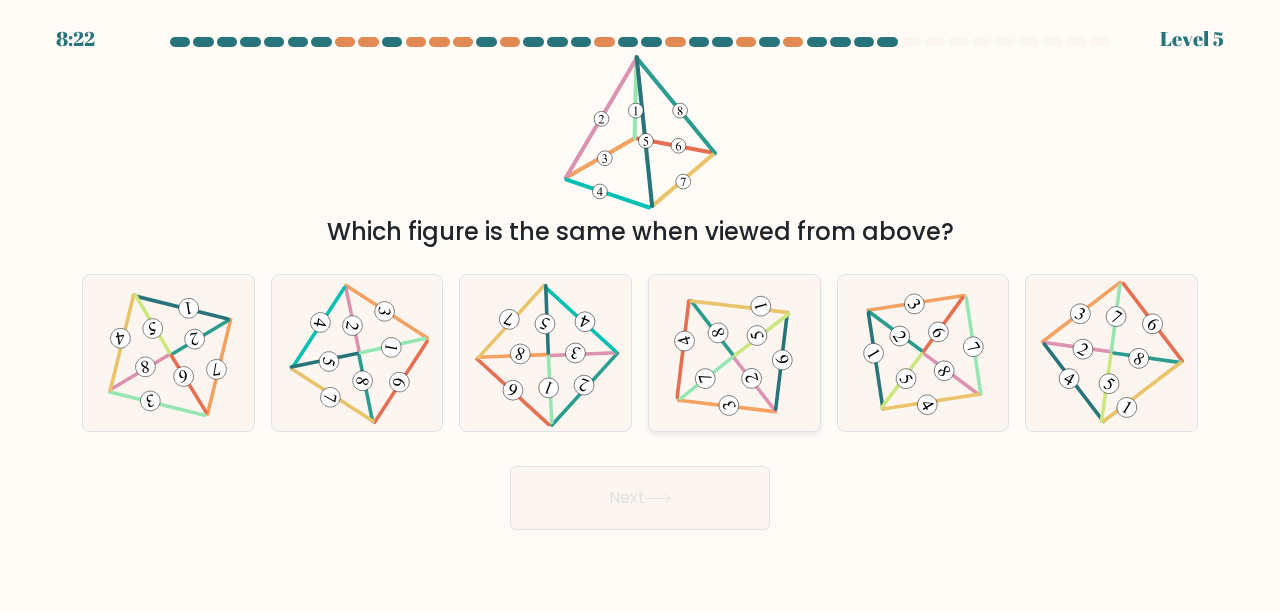 click 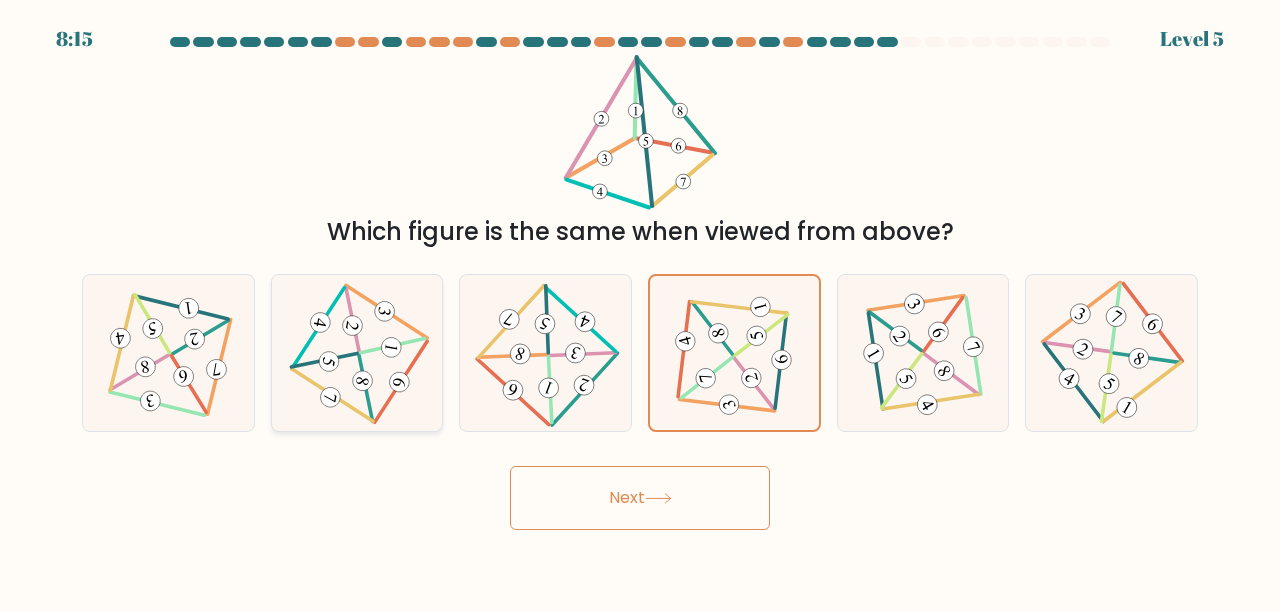 click 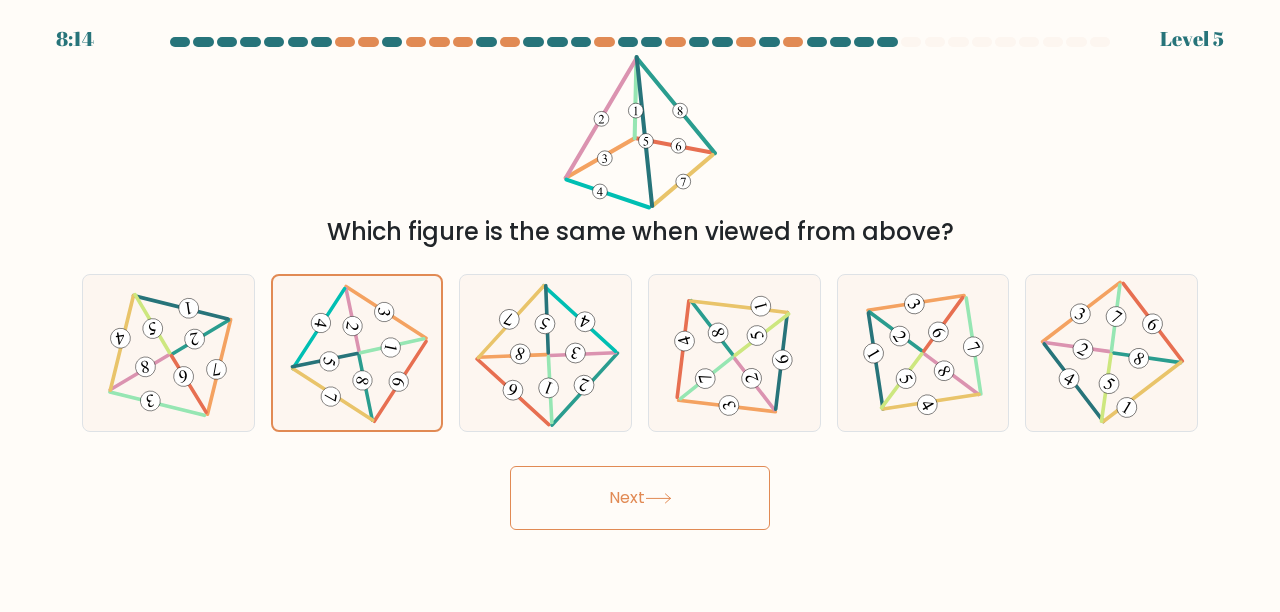 click on "Next" at bounding box center [640, 498] 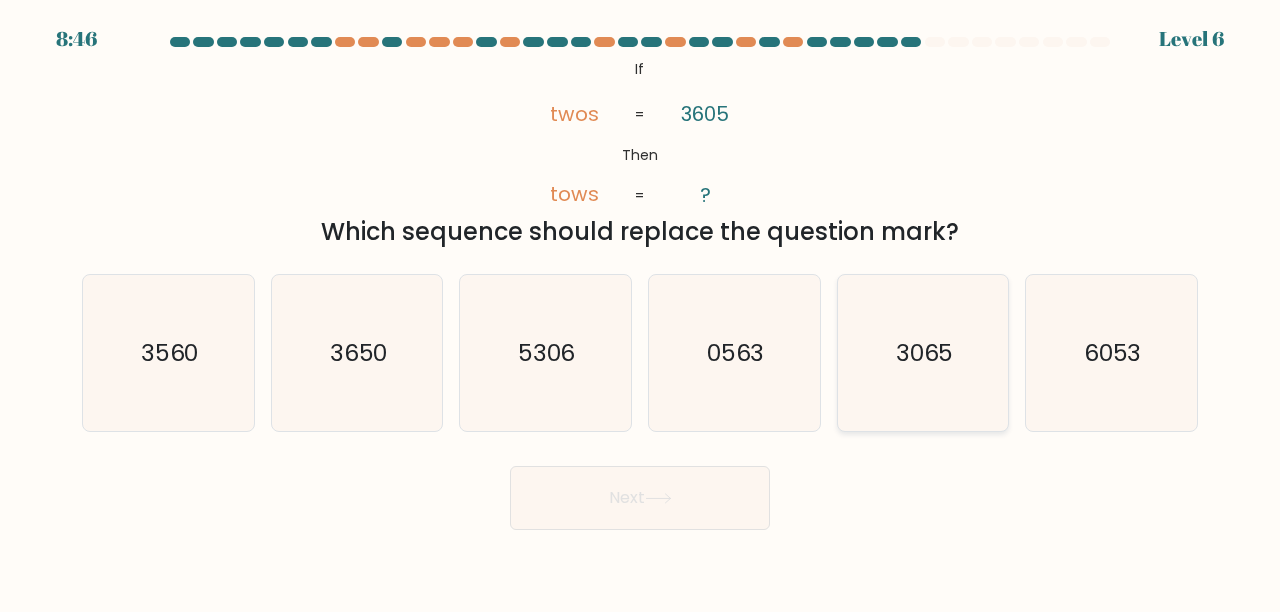 click on "3065" 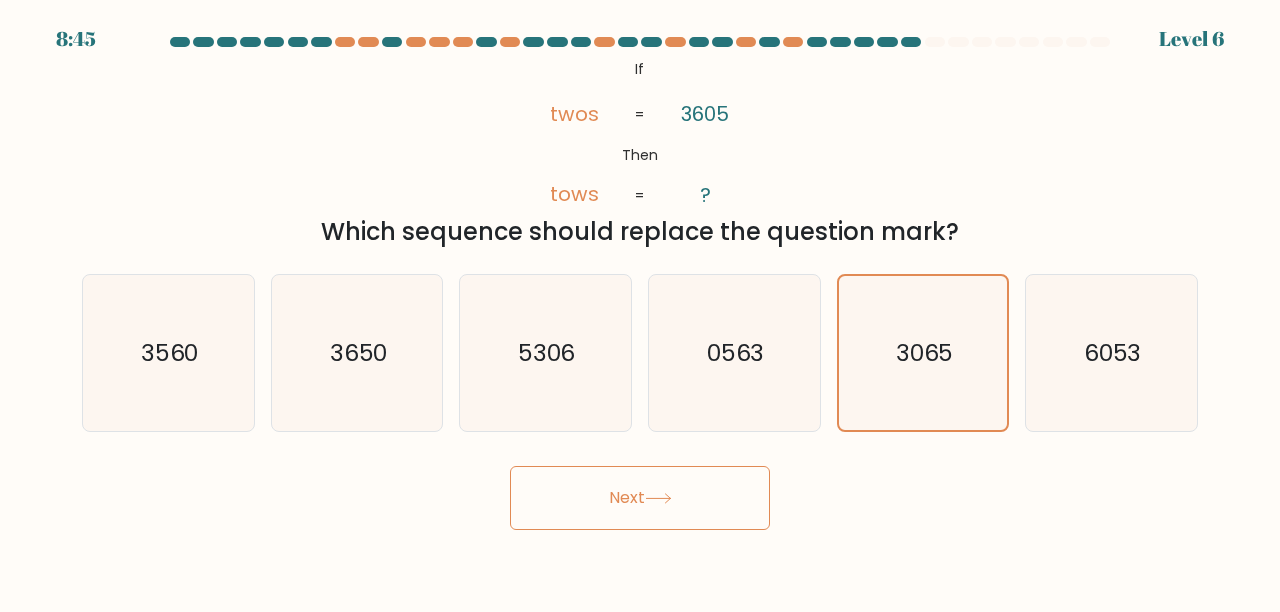 click on "Next" at bounding box center (640, 498) 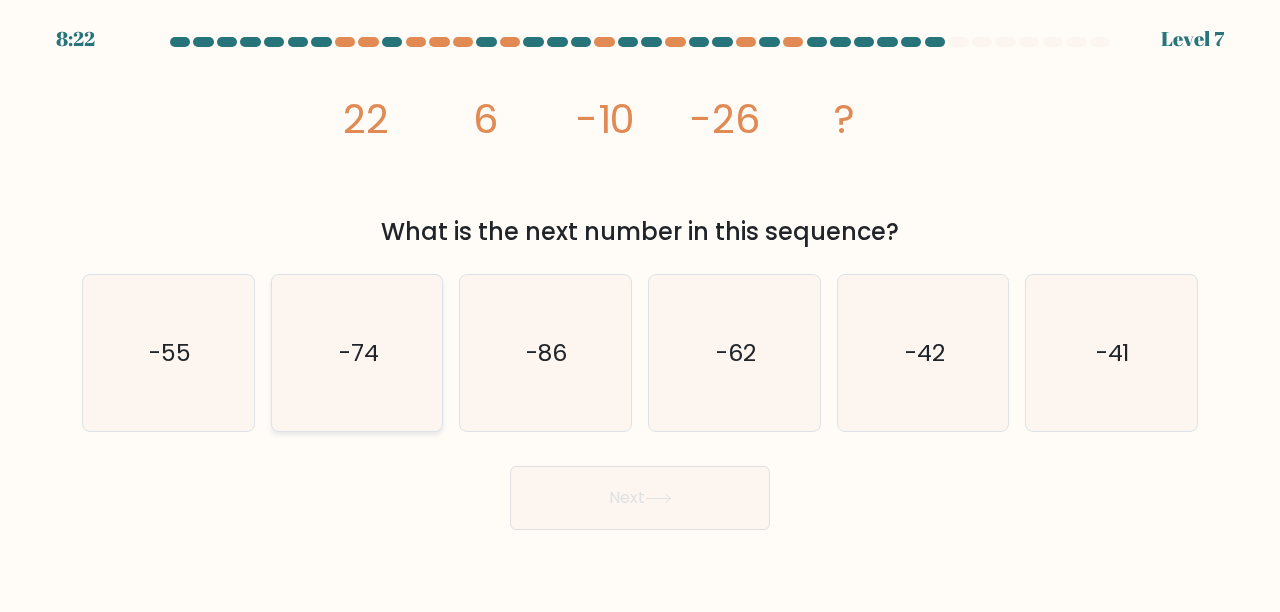 click on "-74" 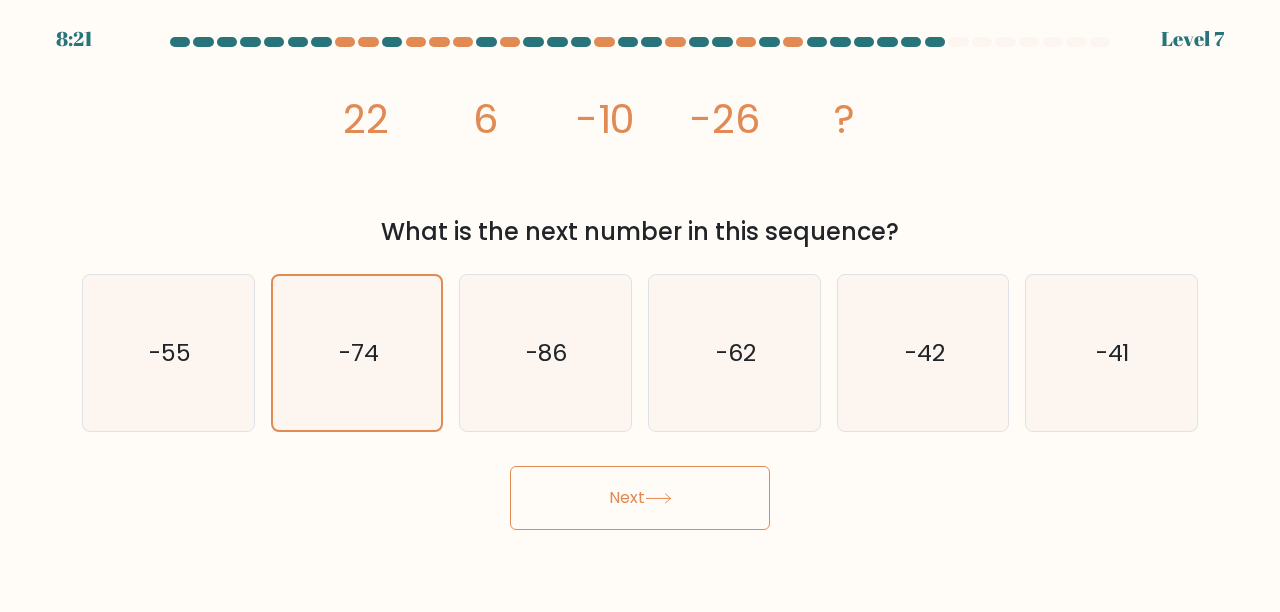 click on "Next" at bounding box center (640, 498) 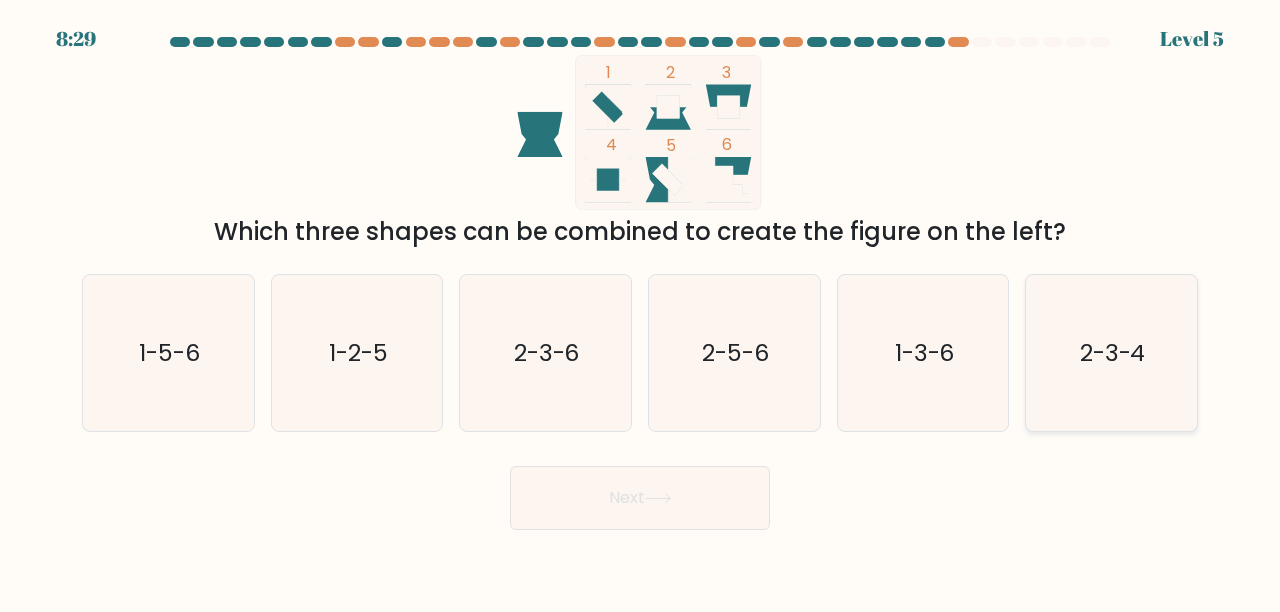click on "2-3-4" 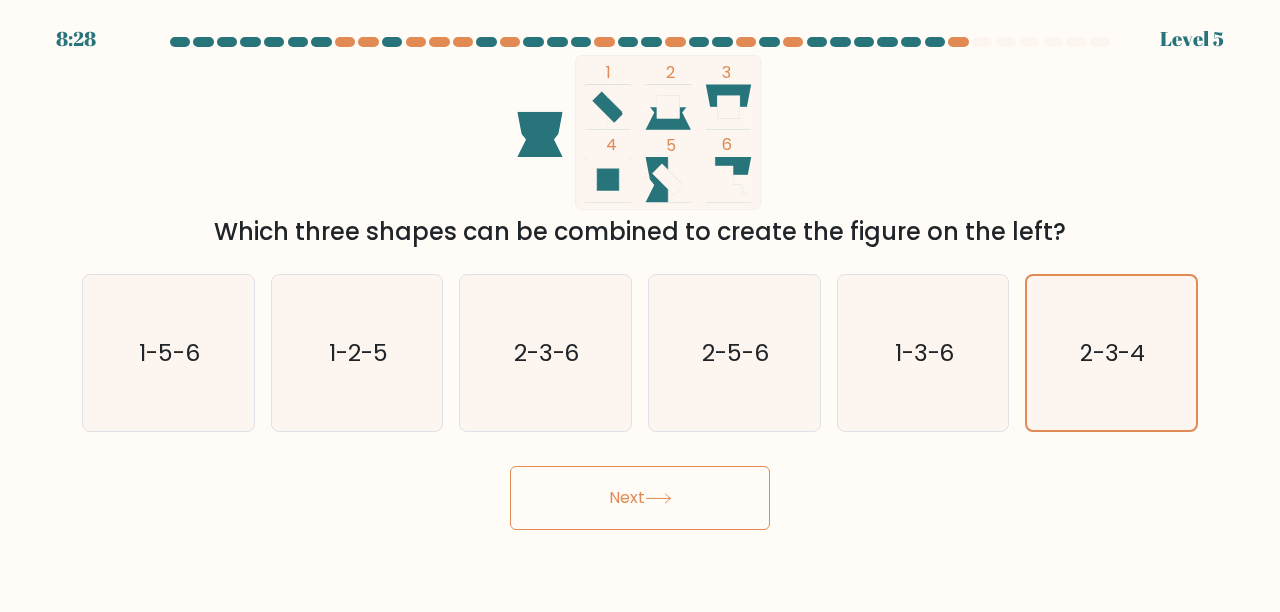 click on "Next" at bounding box center [640, 498] 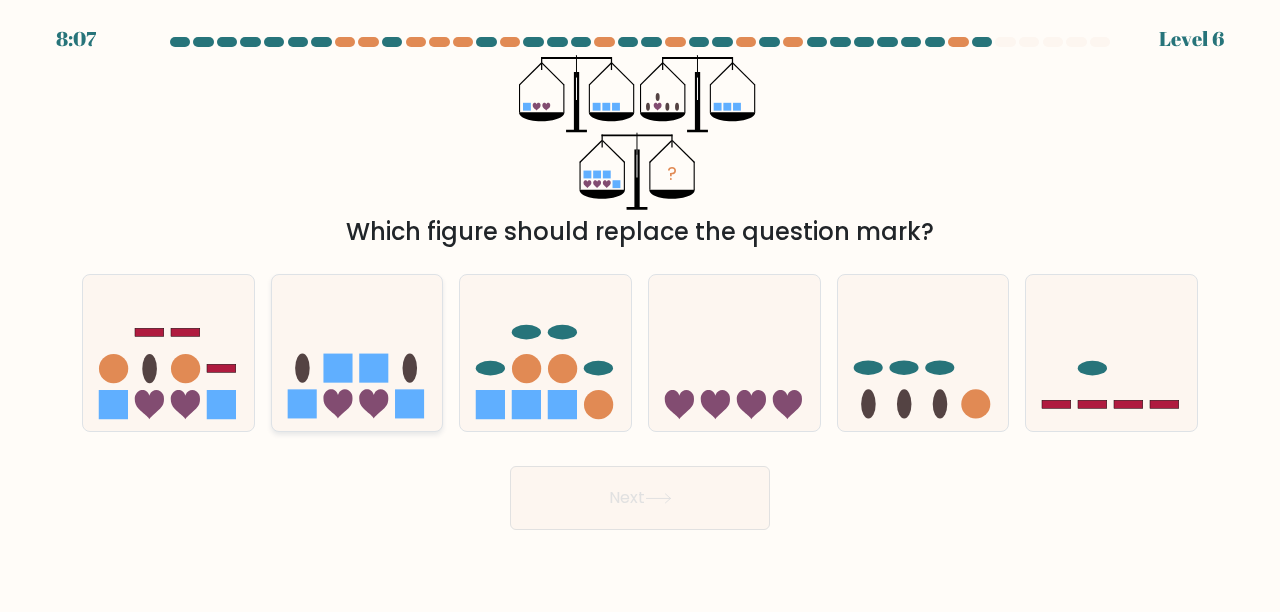 click 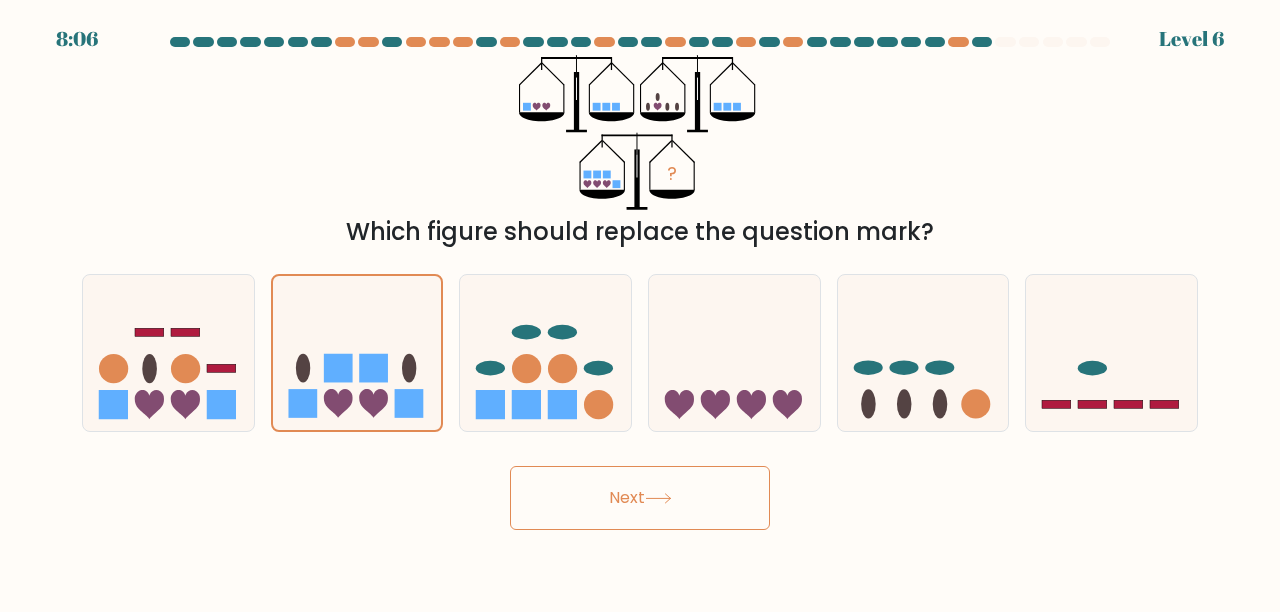 click on "Next" at bounding box center [640, 498] 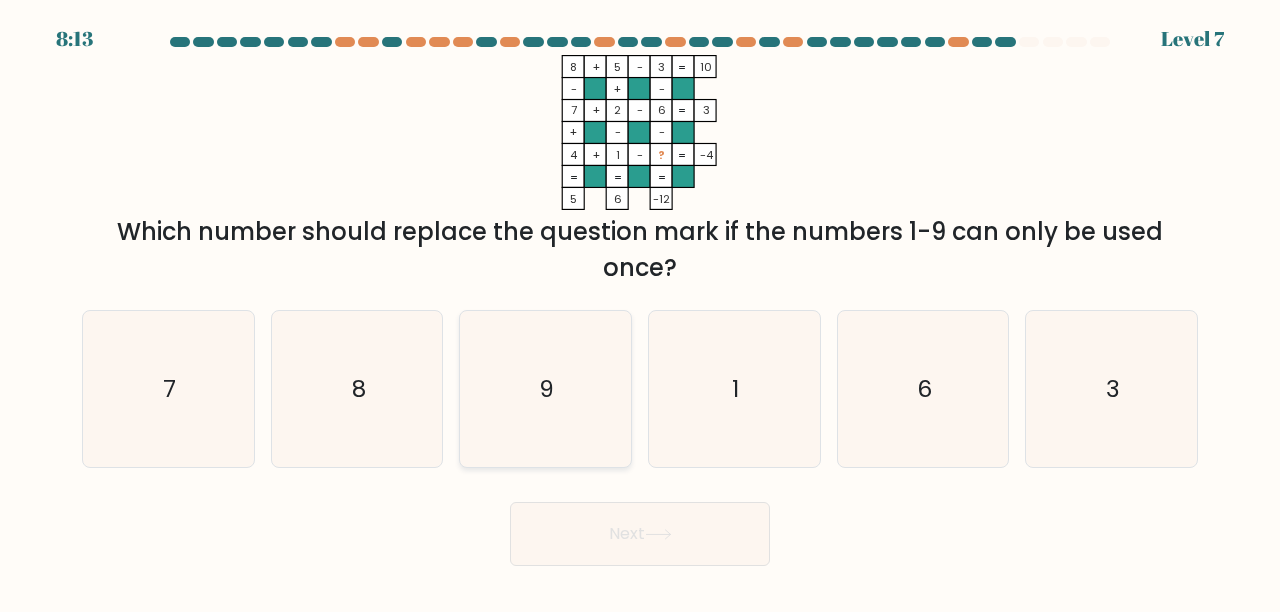 click on "9" 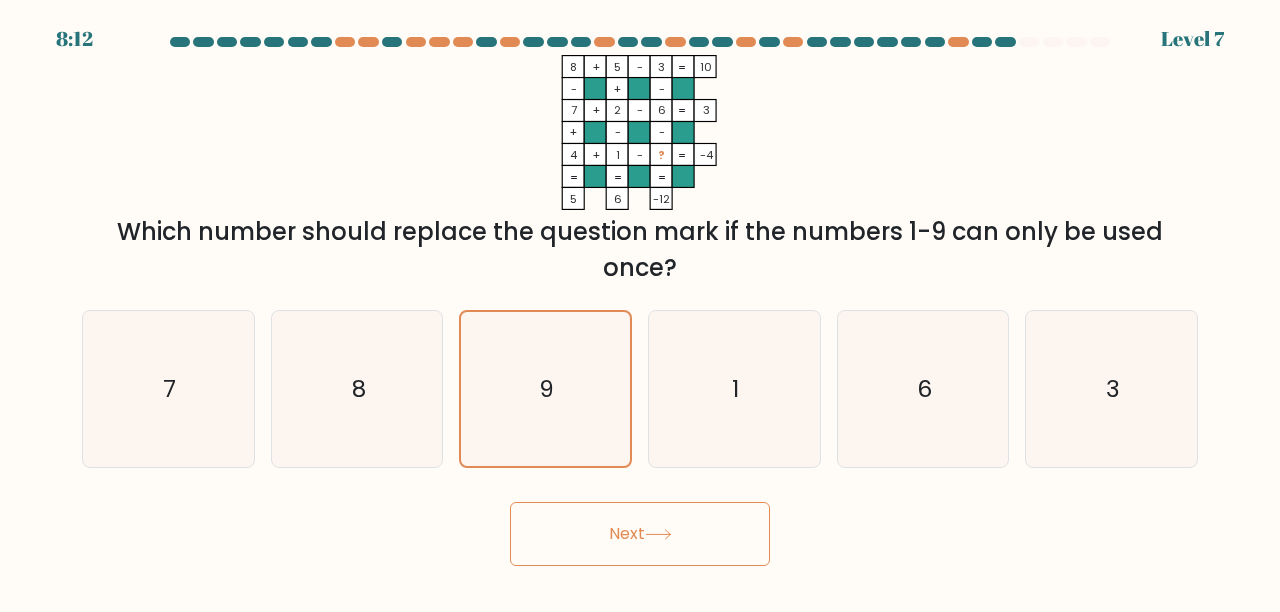 click on "Next" at bounding box center (640, 534) 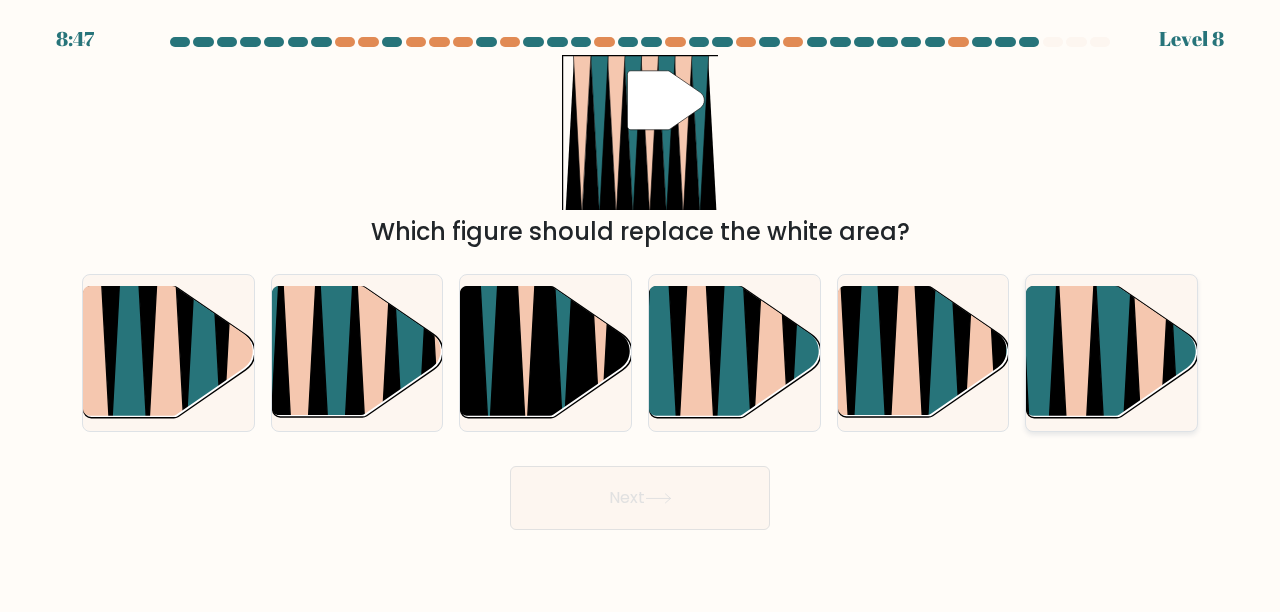 click 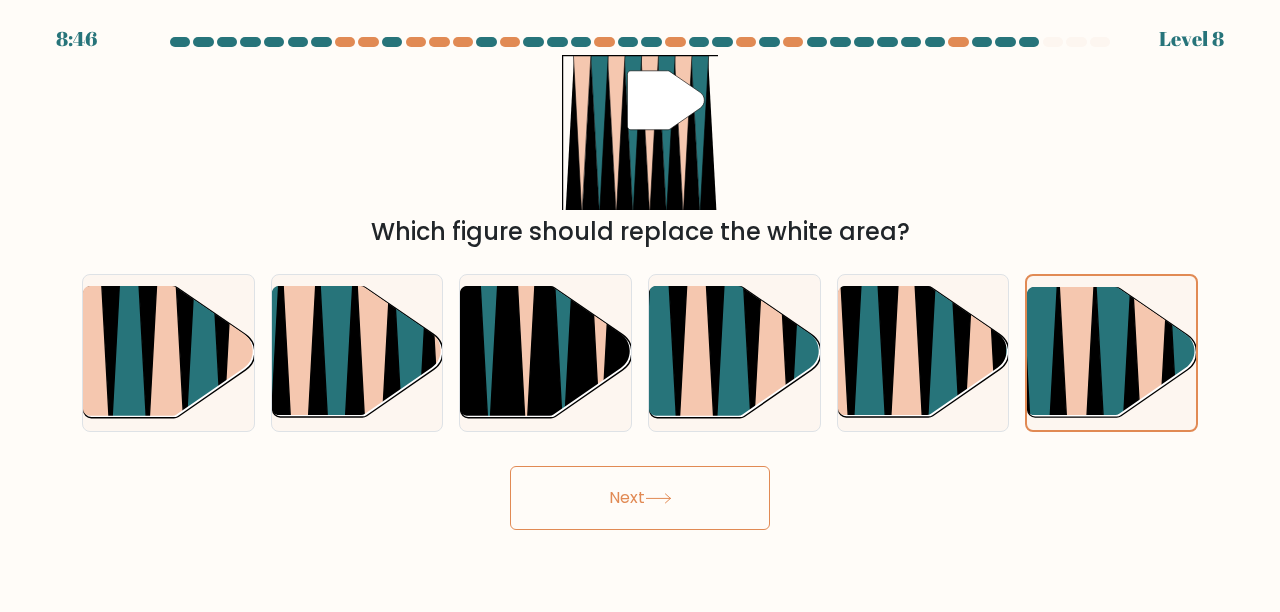 click on "Next" at bounding box center [640, 498] 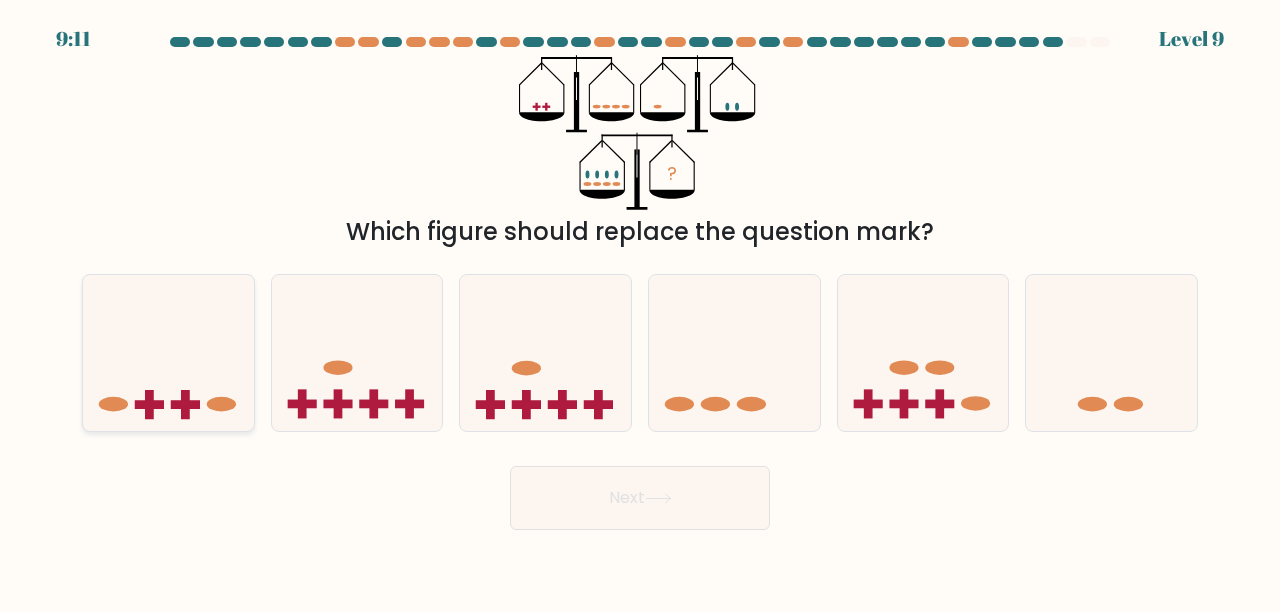 click 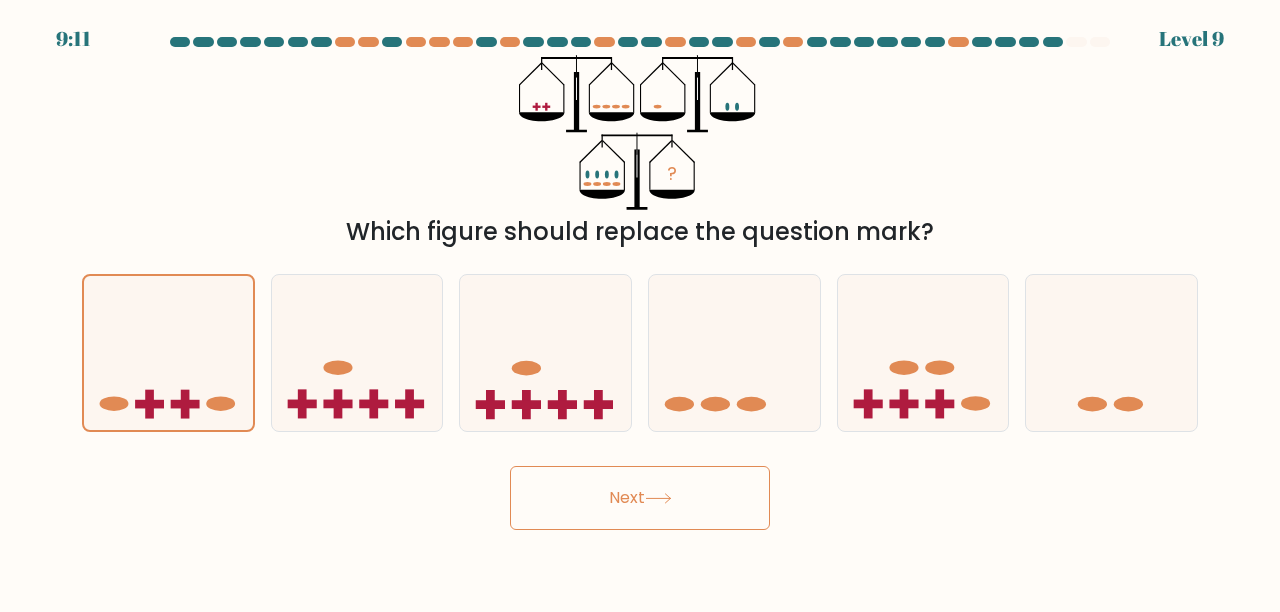 click on "Next" at bounding box center [640, 498] 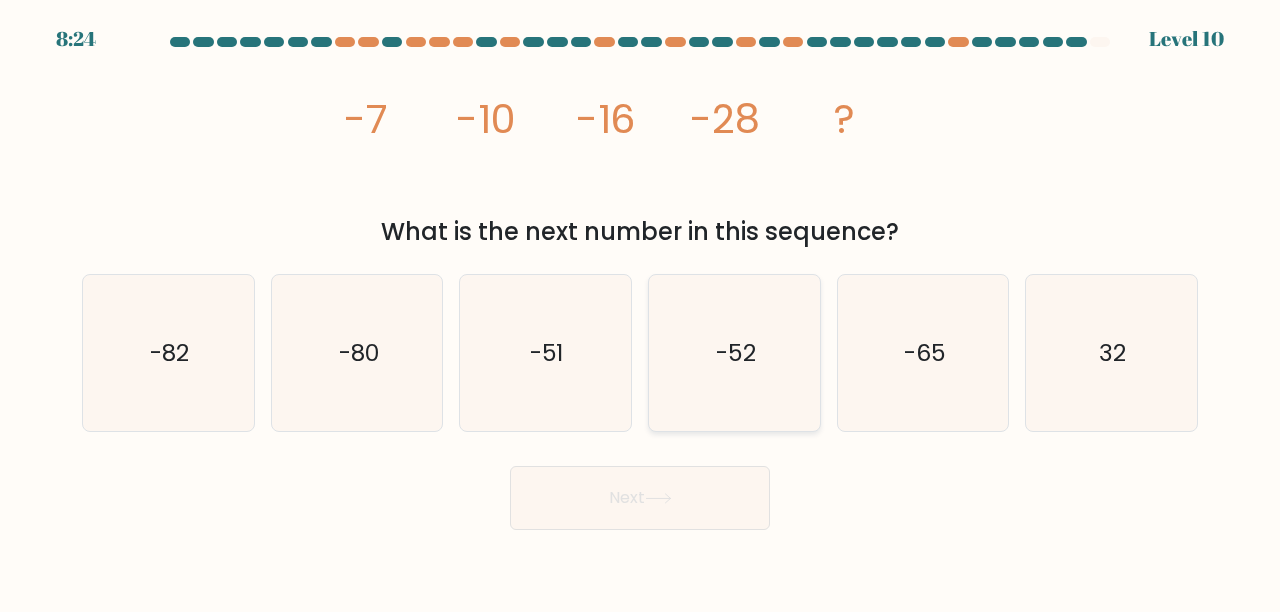 click on "-52" 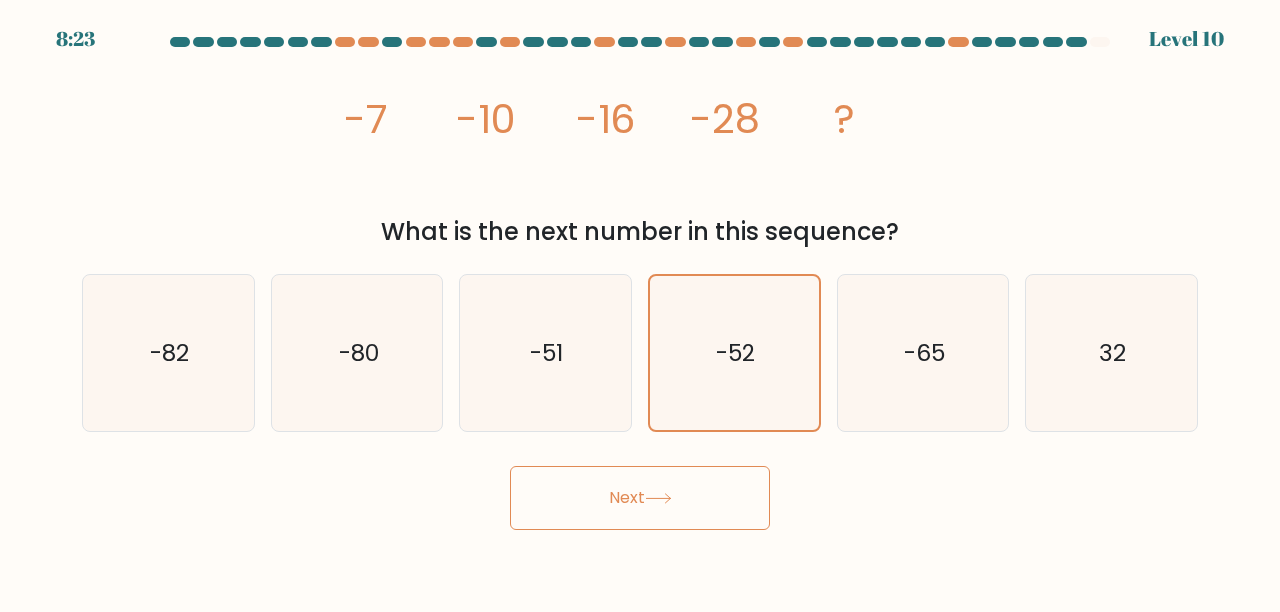 click on "Next" at bounding box center [640, 498] 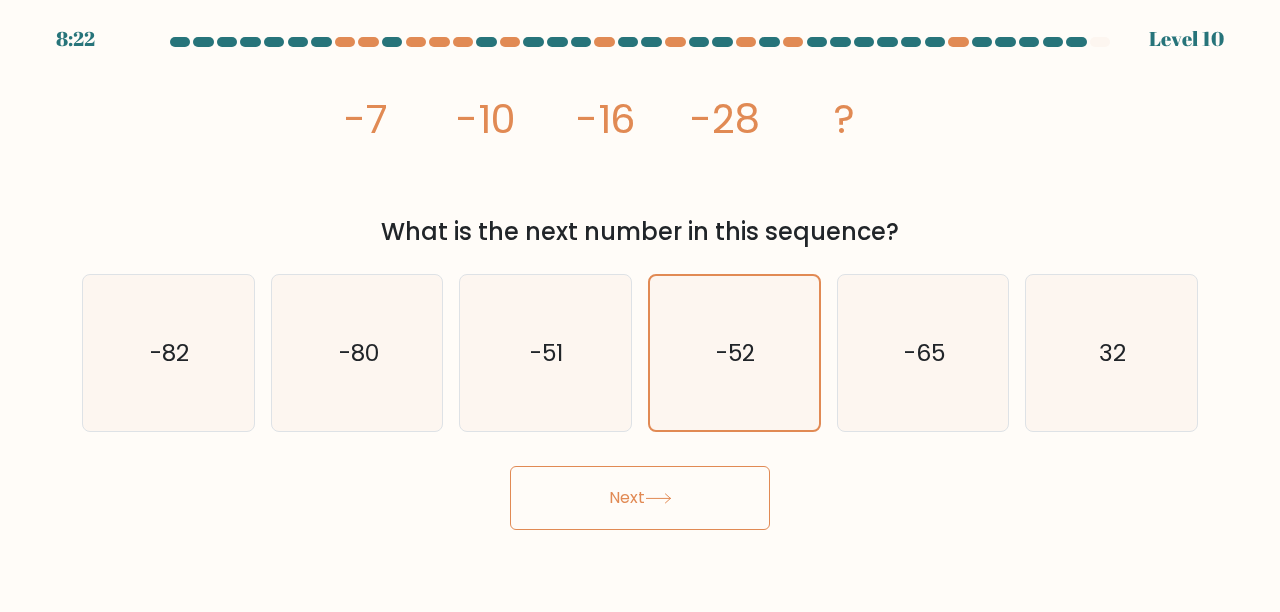click on "Next" at bounding box center [640, 498] 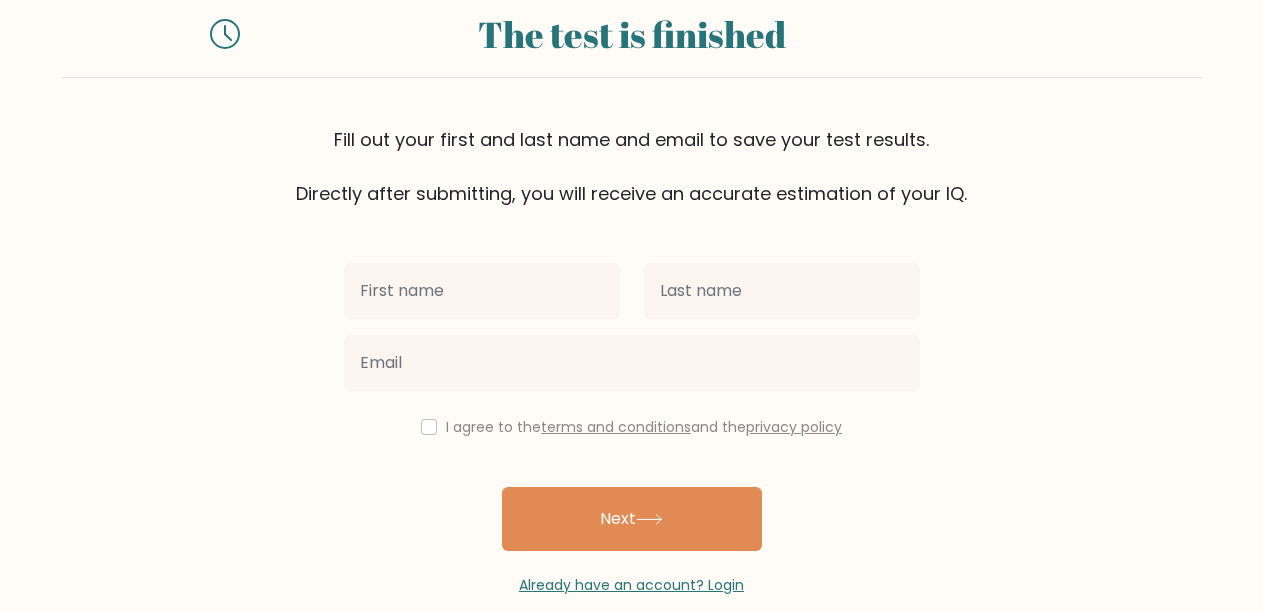 scroll, scrollTop: 90, scrollLeft: 0, axis: vertical 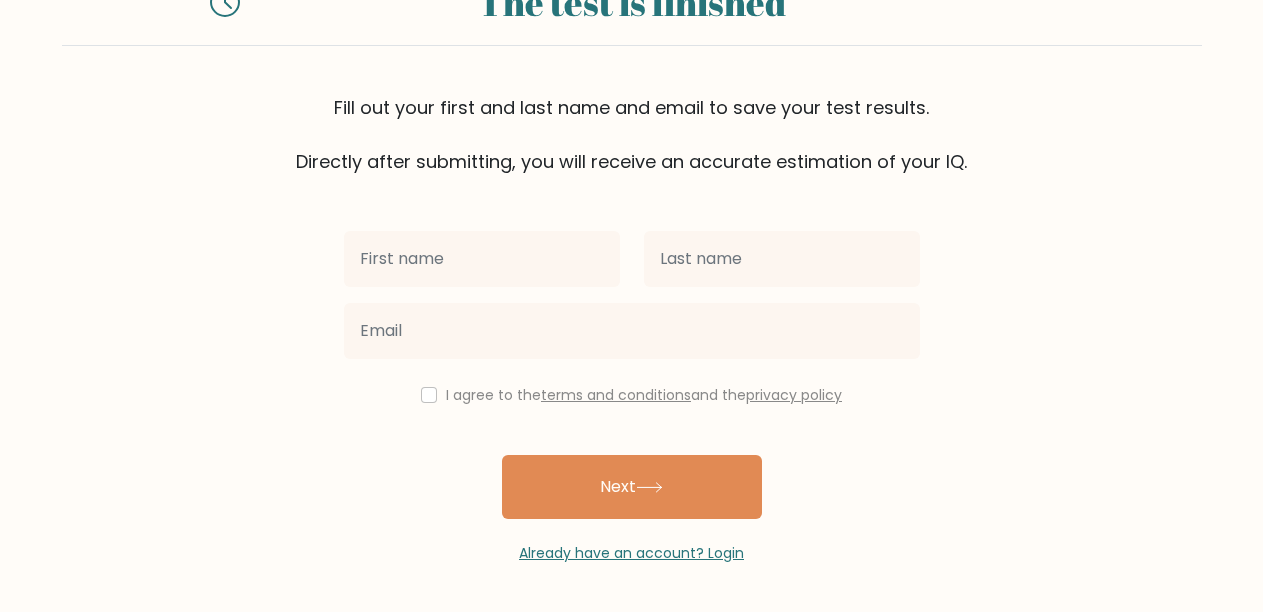 click at bounding box center (482, 259) 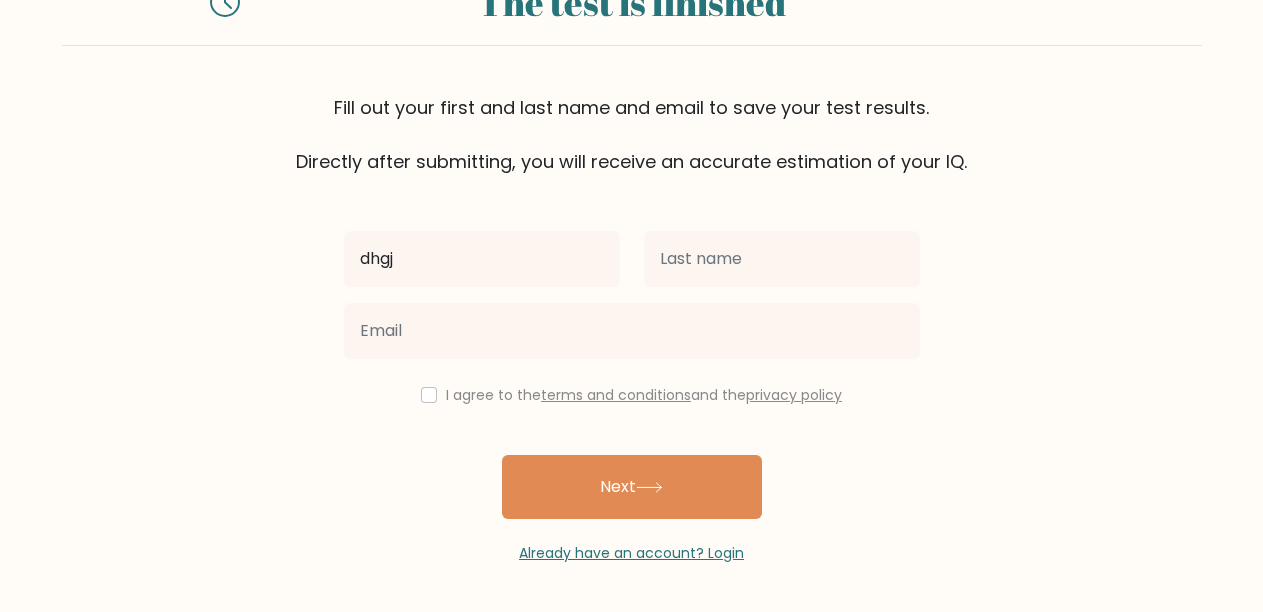 type on "dhgj" 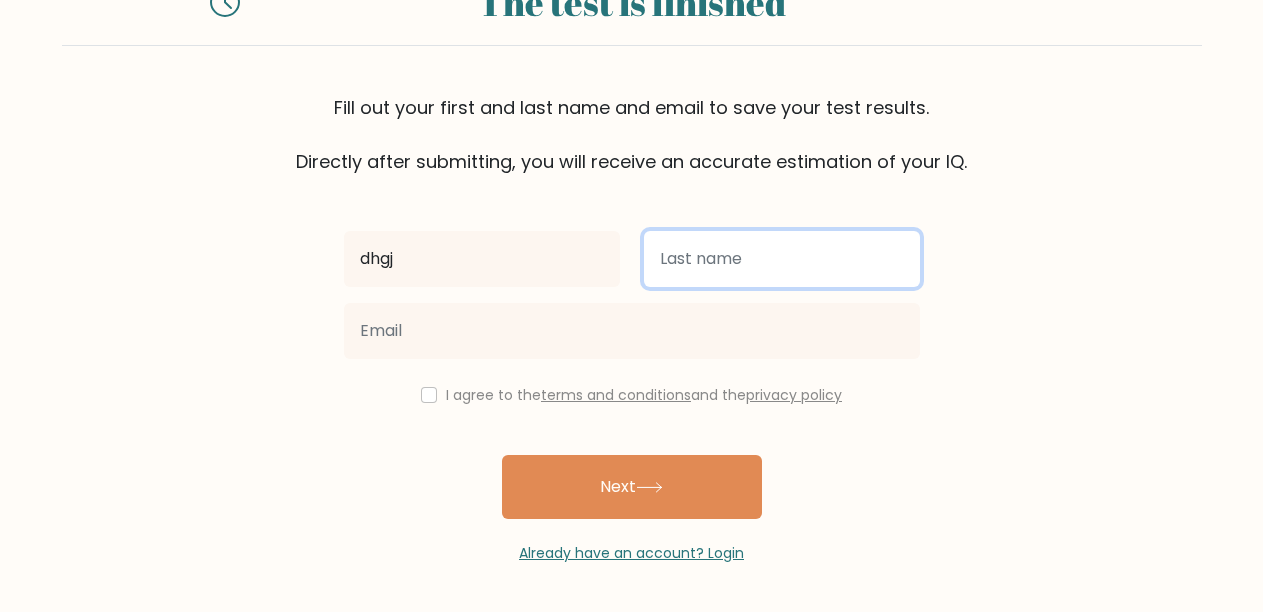 click at bounding box center (782, 259) 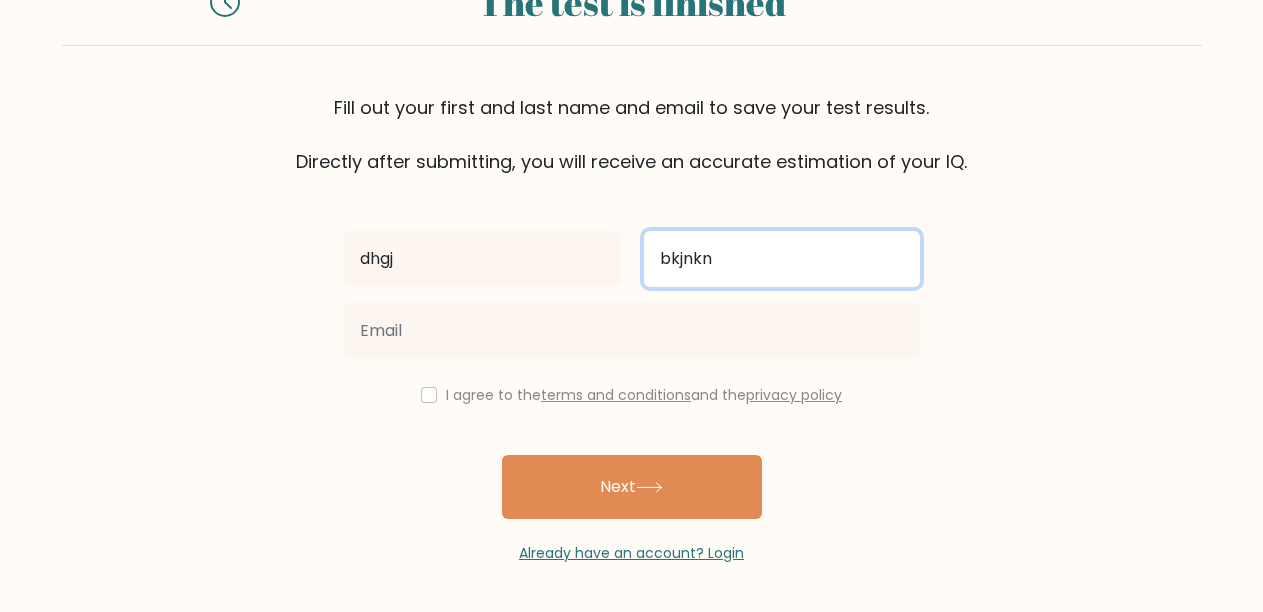 type on "bkjnkn" 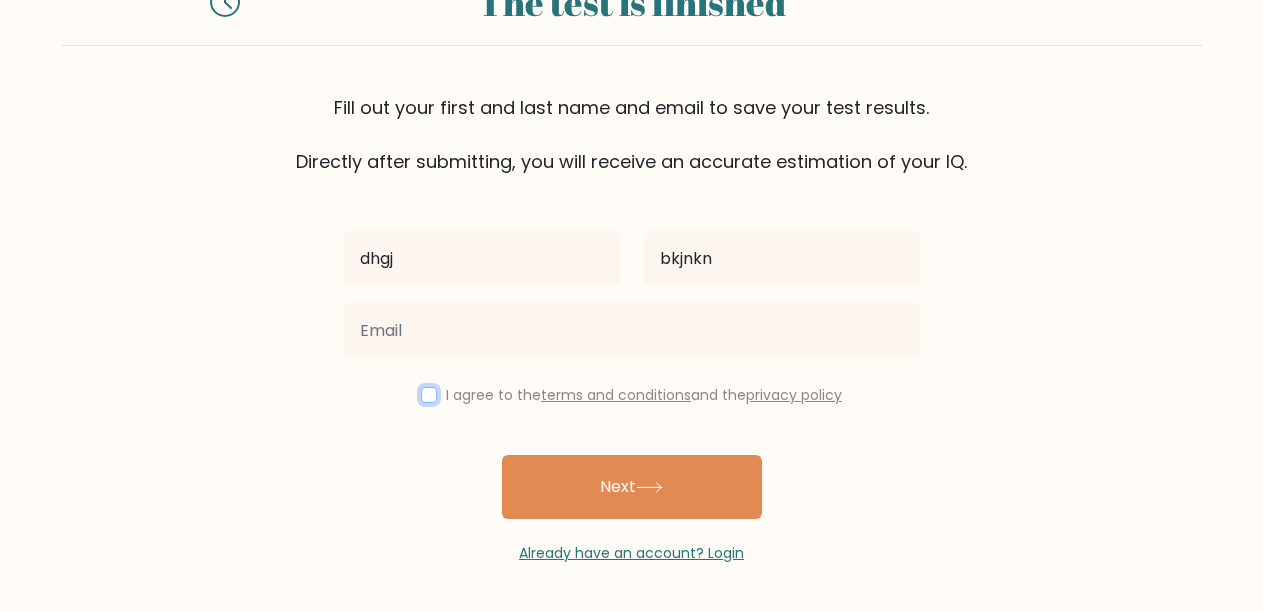 click at bounding box center (429, 395) 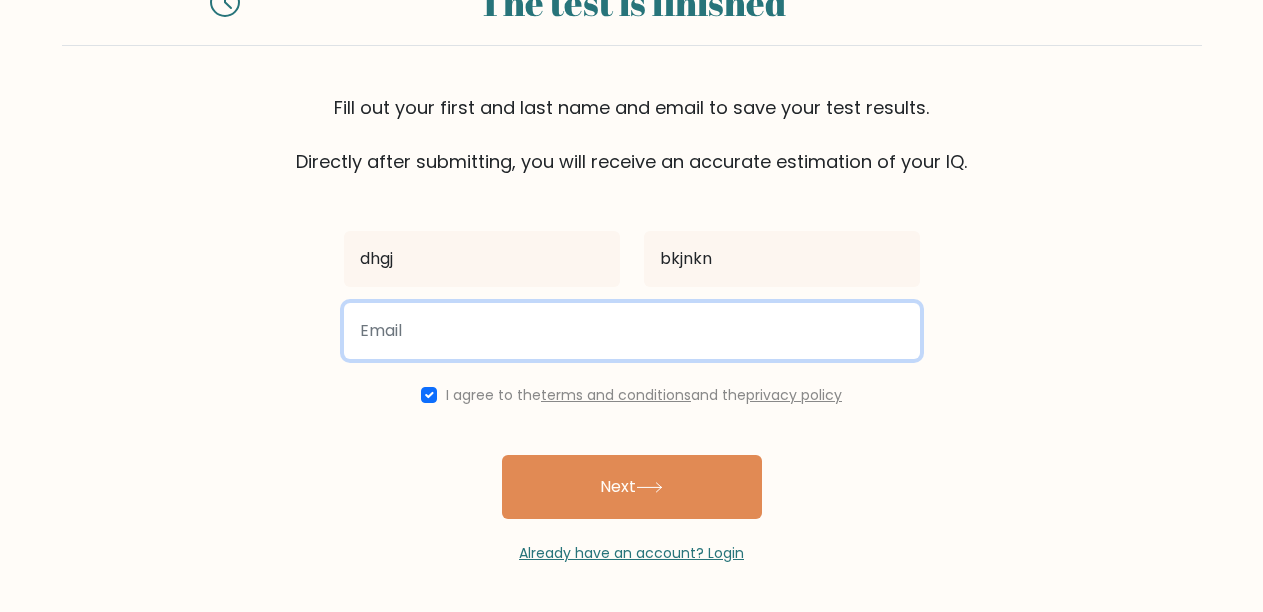 click at bounding box center [632, 331] 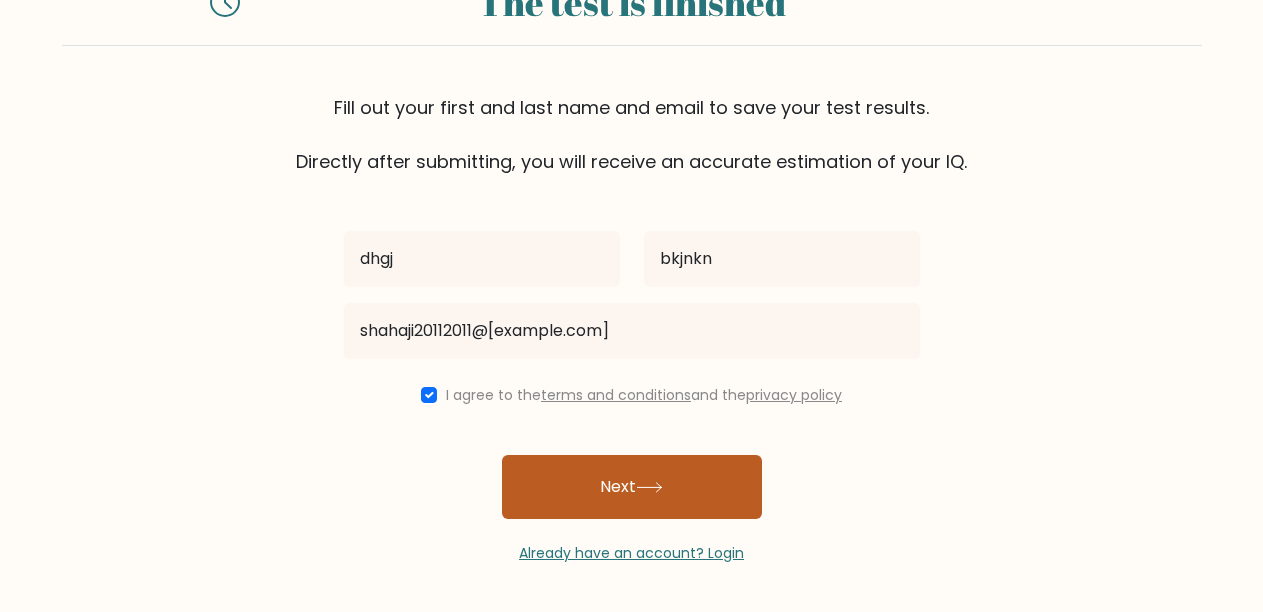 click on "Next" at bounding box center [632, 487] 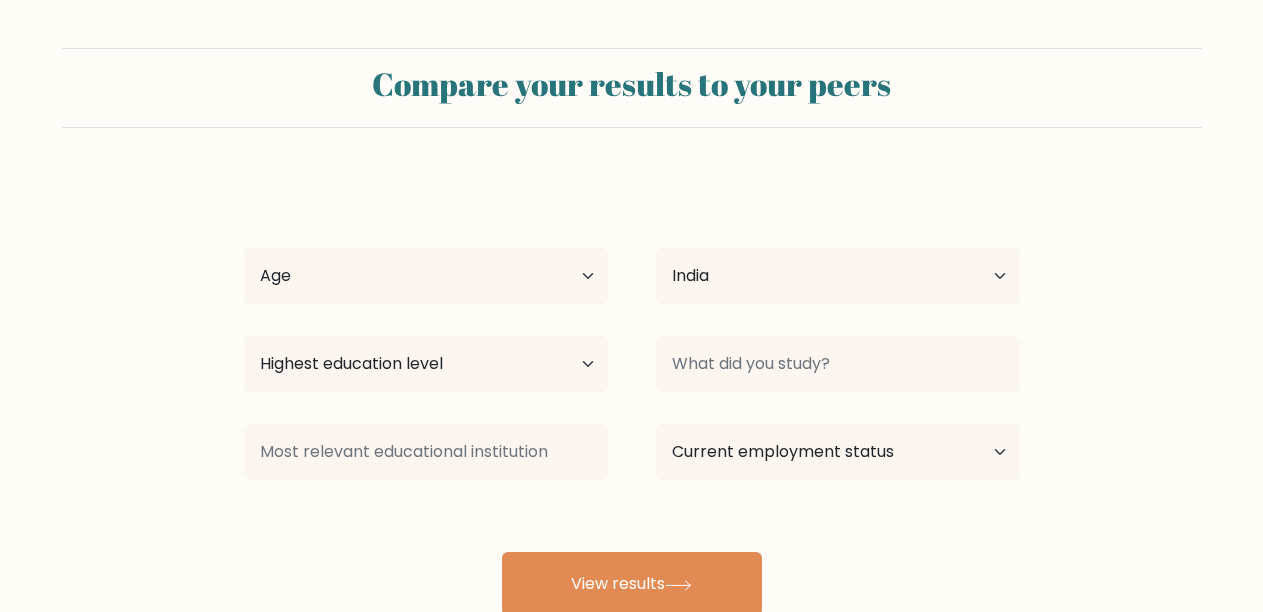 select on "IN" 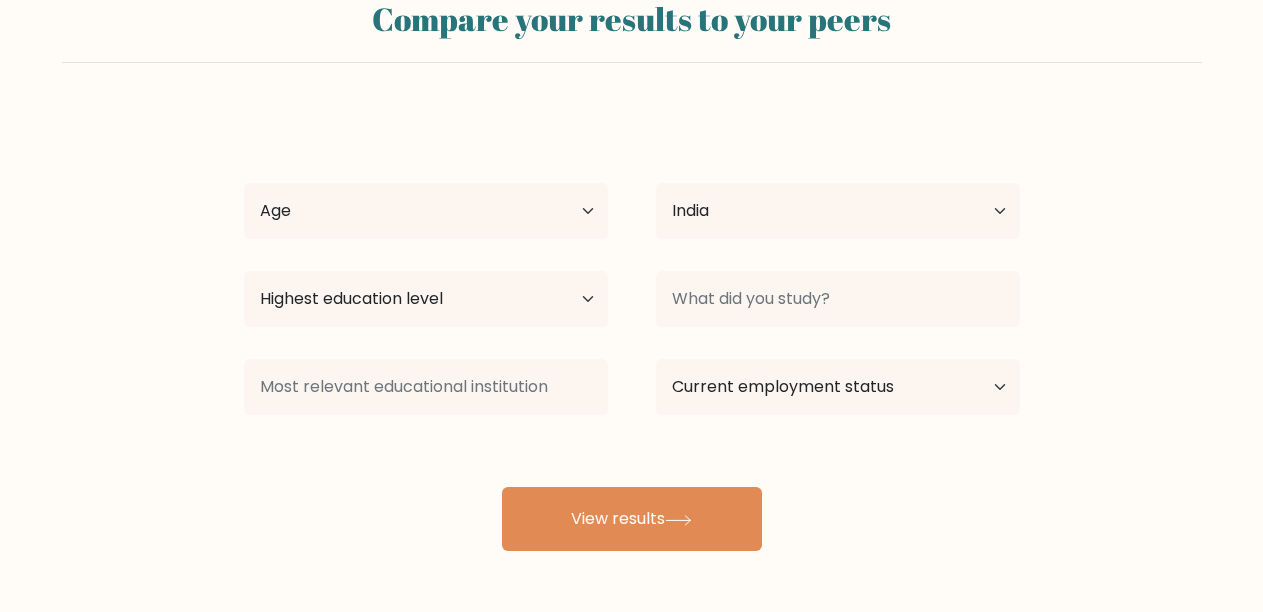 scroll, scrollTop: 146, scrollLeft: 0, axis: vertical 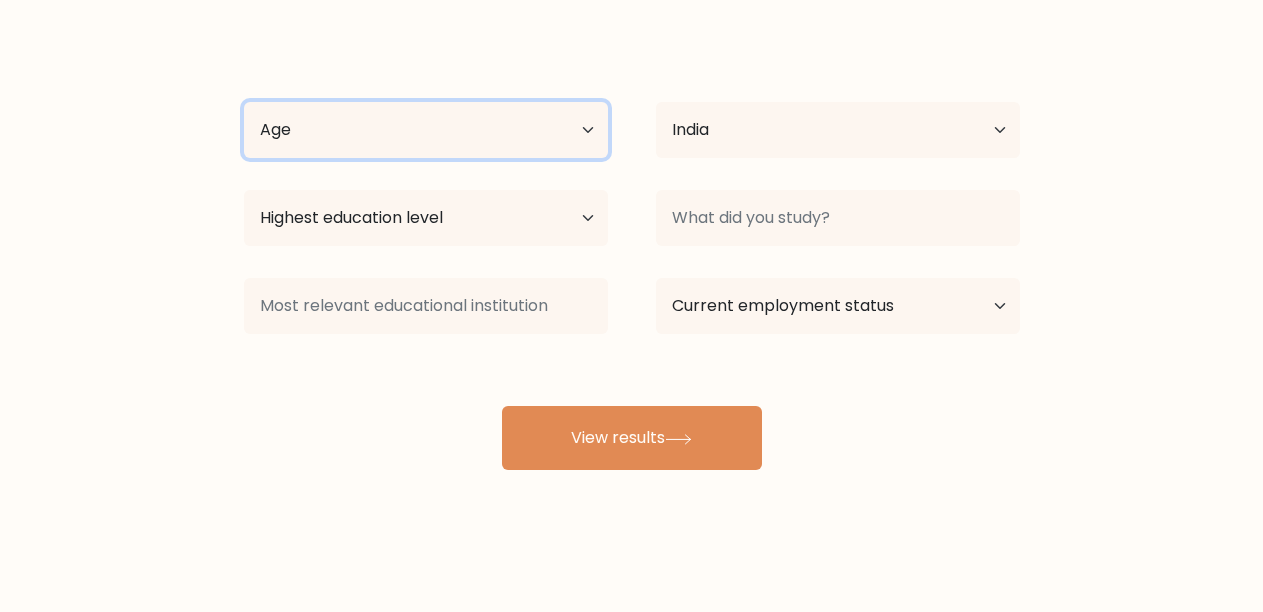 click on "Age
Under 18 years old
18-24 years old
25-34 years old
35-44 years old
45-54 years old
55-64 years old
65 years old and above" at bounding box center [426, 130] 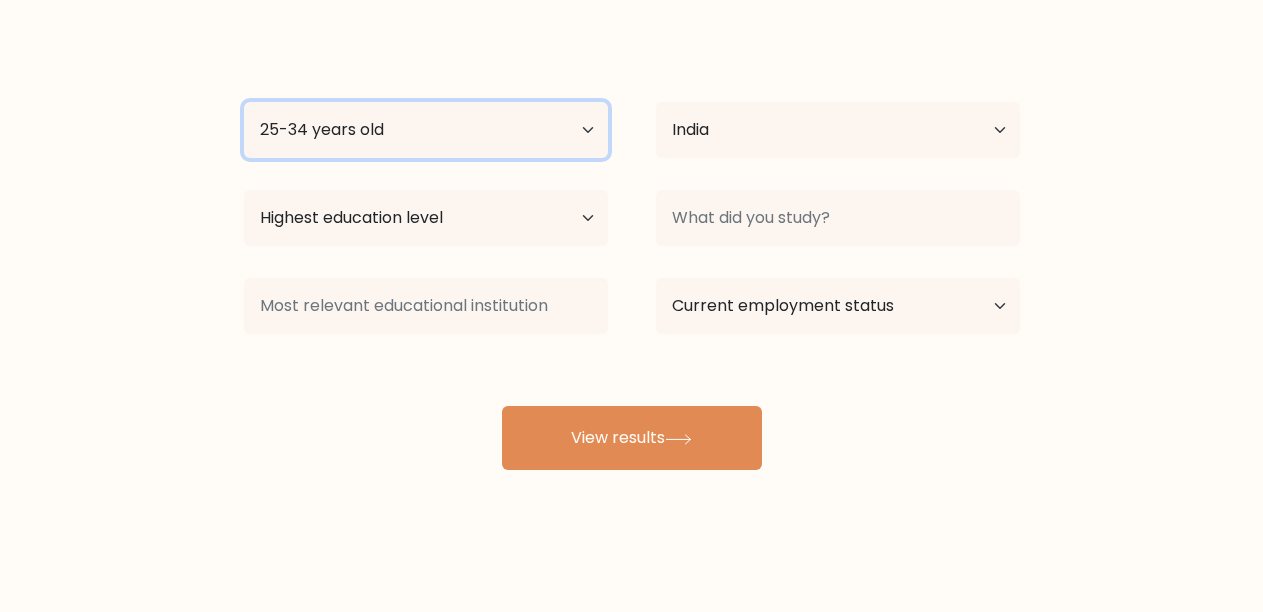 click on "Age
Under 18 years old
18-24 years old
25-34 years old
35-44 years old
45-54 years old
55-64 years old
65 years old and above" at bounding box center [426, 130] 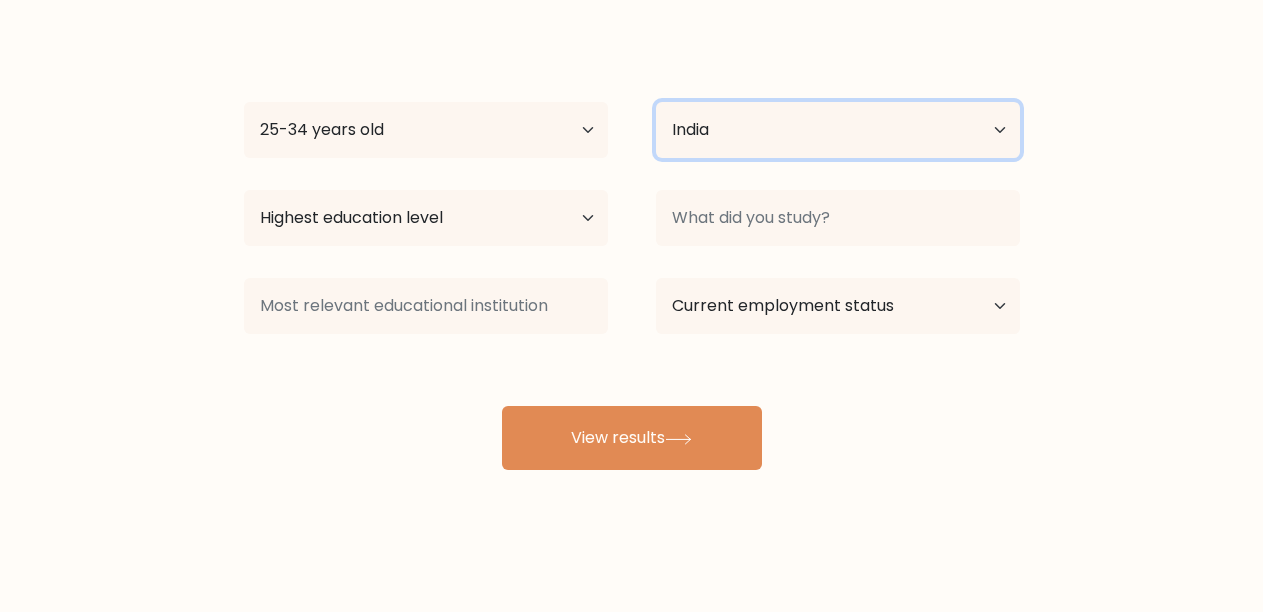 click on "Country
Afghanistan
Albania
Algeria
American Samoa
Andorra
Angola
Anguilla
Antarctica
Antigua and Barbuda
Argentina
Armenia
Aruba
Australia
Austria
Azerbaijan
Bahamas
Bahrain
Bangladesh
Barbados
Belarus
Belgium
Belize
Benin
Bermuda
Bhutan
Bolivia
Bonaire, Sint Eustatius and Saba
Bosnia and Herzegovina
Botswana
Bouvet Island
Brazil
British Indian Ocean Territory
Brunei
Bulgaria
Burkina Faso
Burundi
Cabo Verde
Cambodia
Cameroon
Canada
Cayman Islands
Central African Republic
Chad
Chile
China
Christmas Island
Cocos (Keeling) Islands
Colombia
Comoros
Congo
Congo (the Democratic Republic of the)
Cook Islands
Costa Rica
Côte d'Ivoire
Croatia
Cuba" at bounding box center [838, 130] 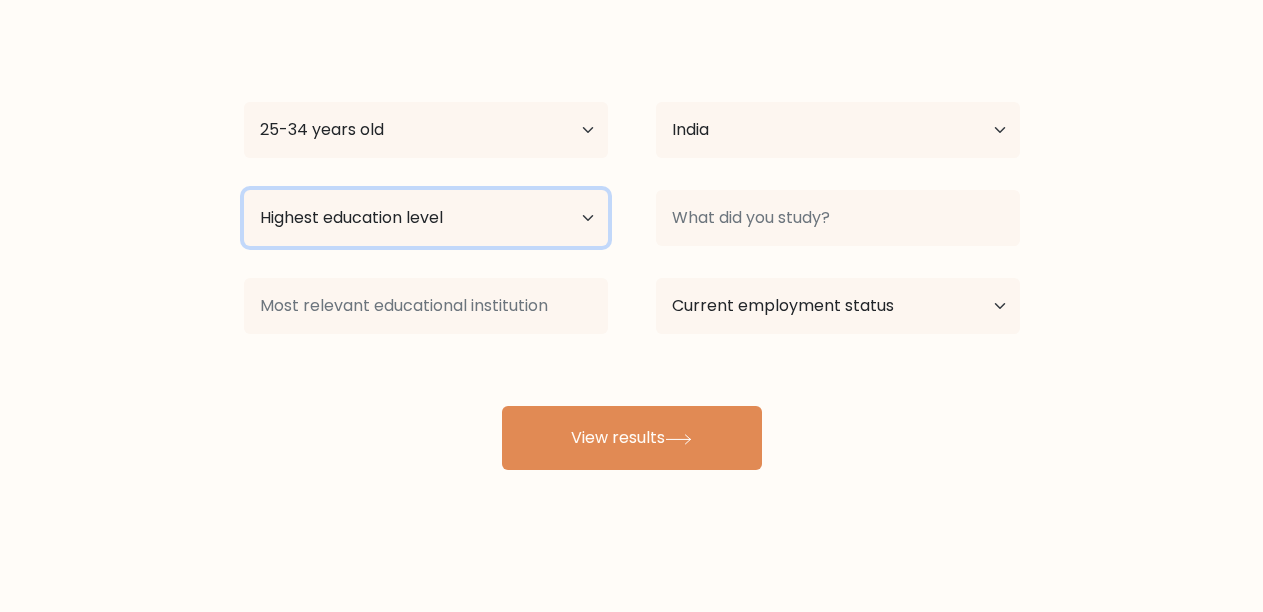click on "Highest education level
No schooling
Primary
Lower Secondary
Upper Secondary
Occupation Specific
Bachelor's degree
Master's degree
Doctoral degree" at bounding box center [426, 218] 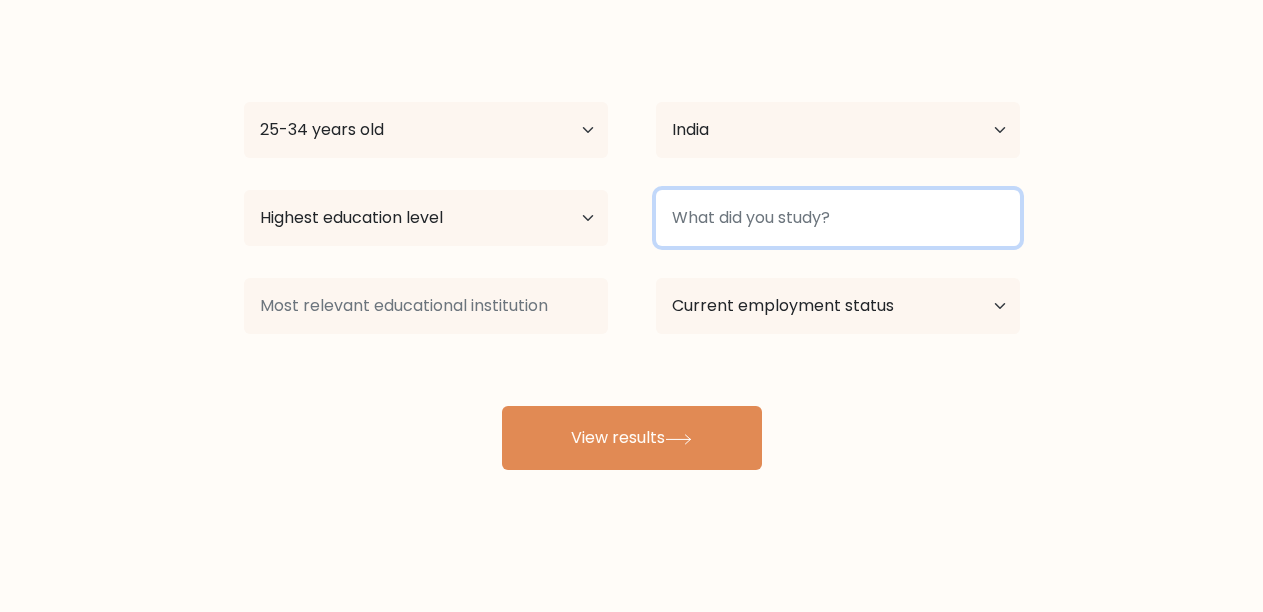 click at bounding box center (838, 218) 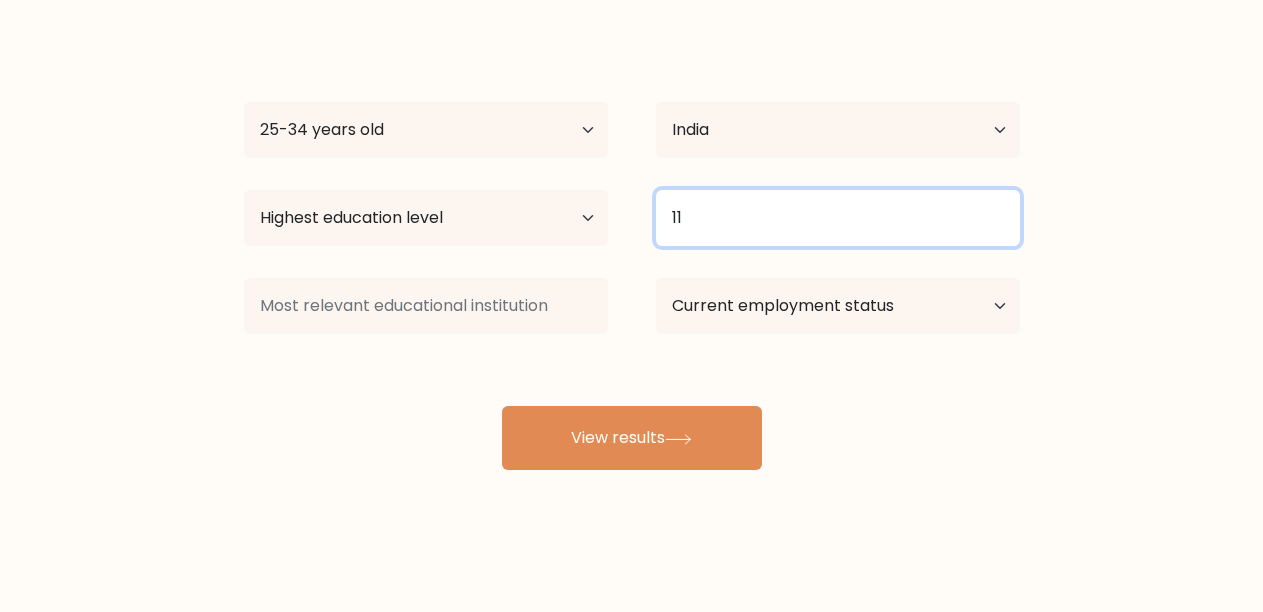 type on "11" 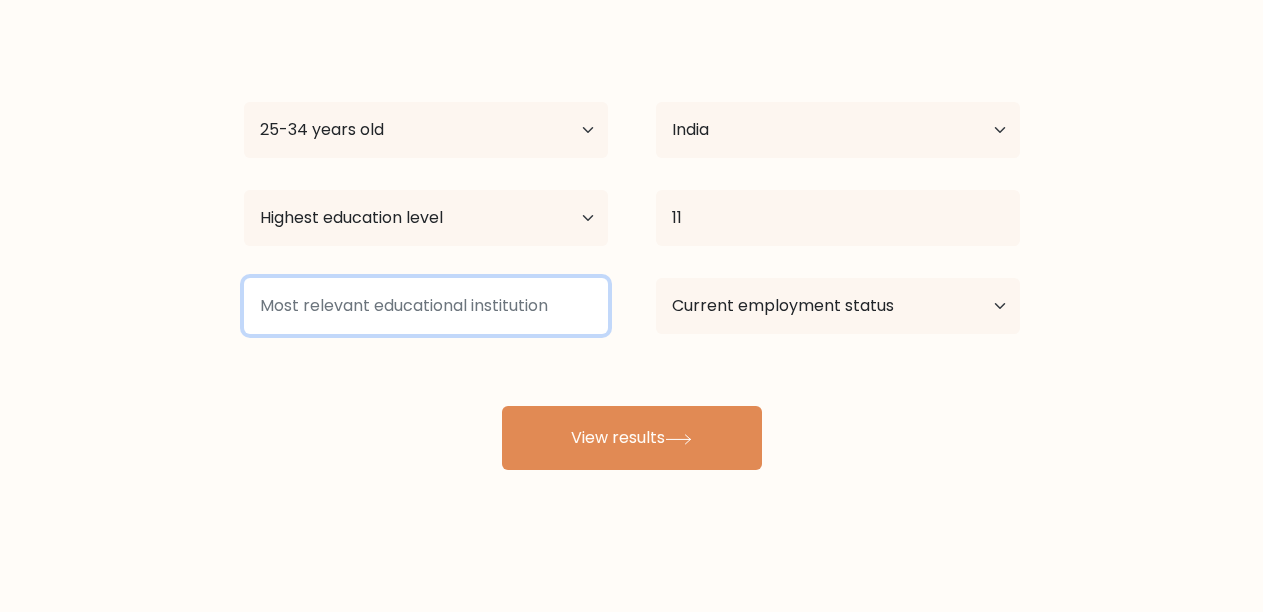click at bounding box center (426, 306) 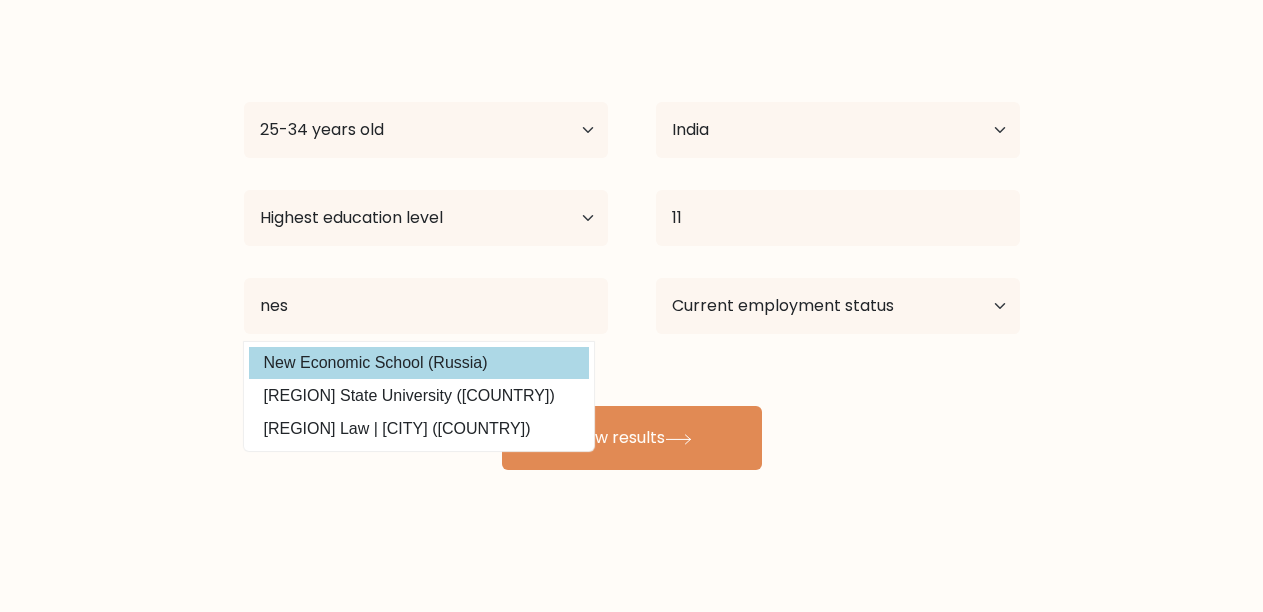 click on "New Economic School (Russia)" at bounding box center (419, 363) 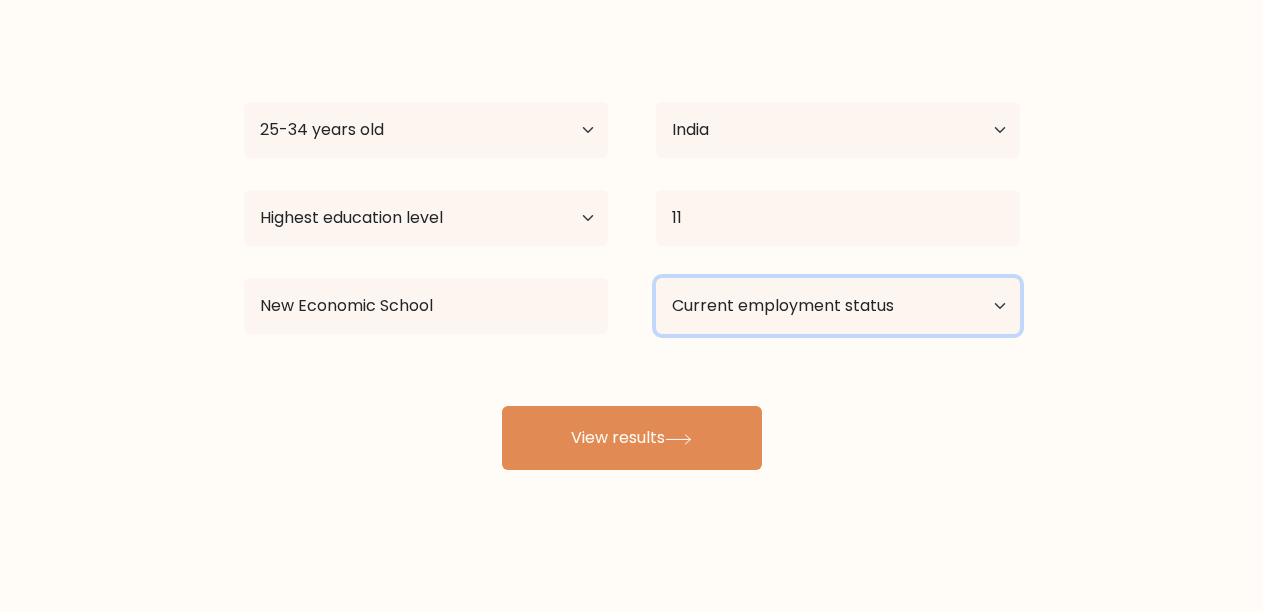 click on "Current employment status
Employed
Student
Retired
Other / prefer not to answer" at bounding box center [838, 306] 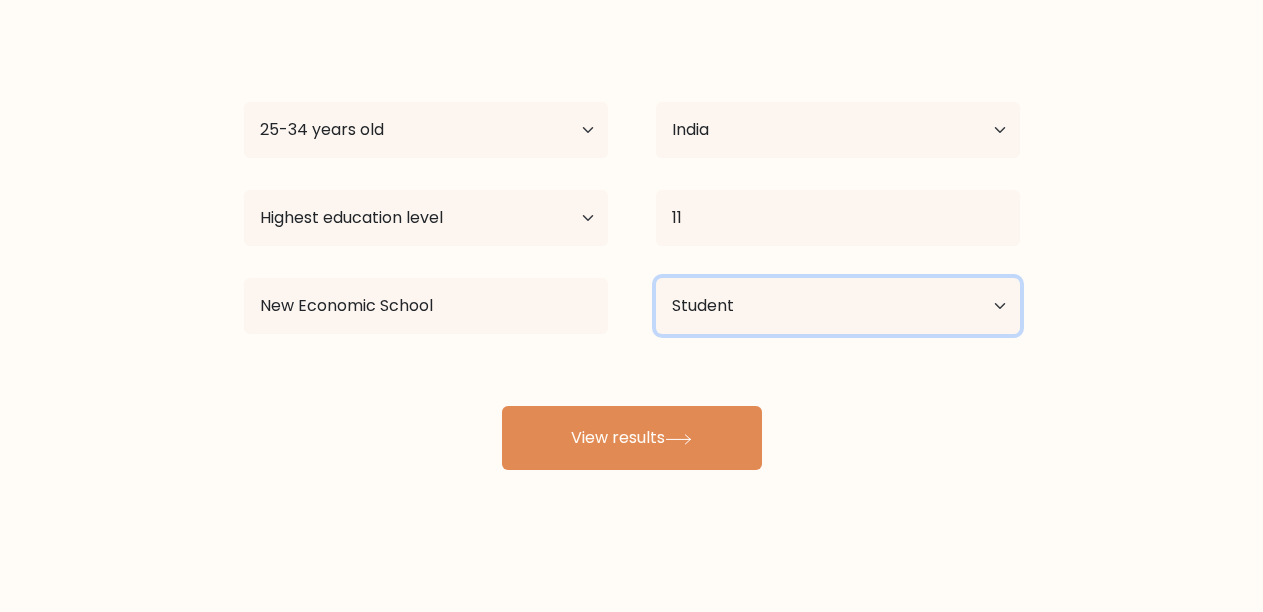 click on "Current employment status
Employed
Student
Retired
Other / prefer not to answer" at bounding box center [838, 306] 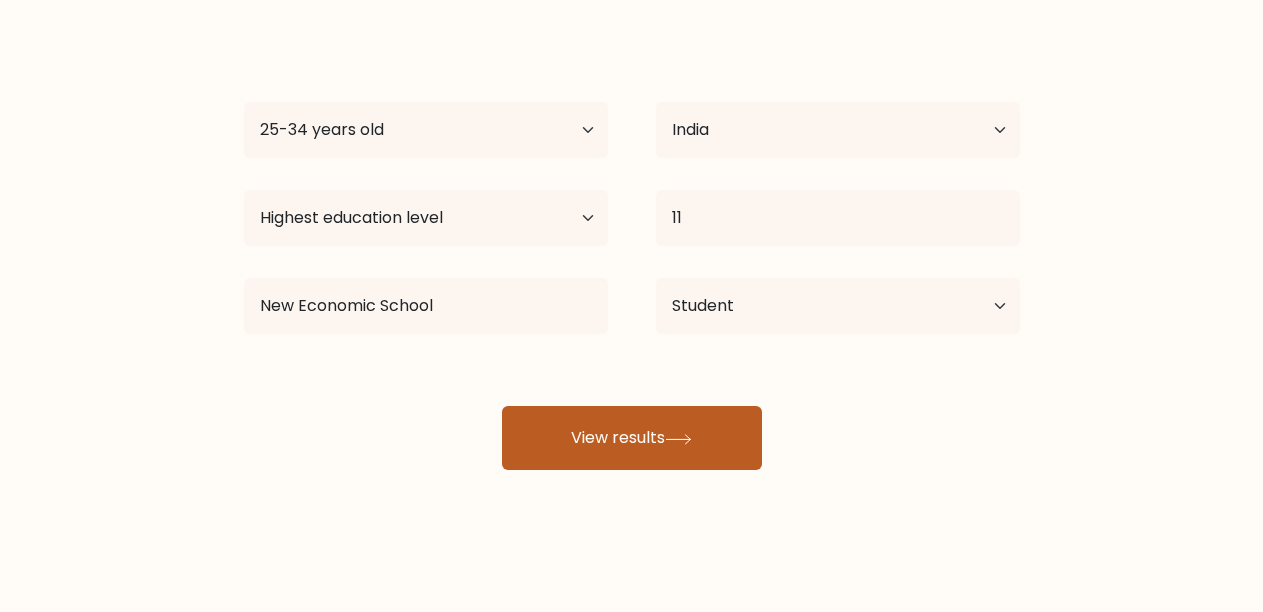 click on "View results" at bounding box center [632, 438] 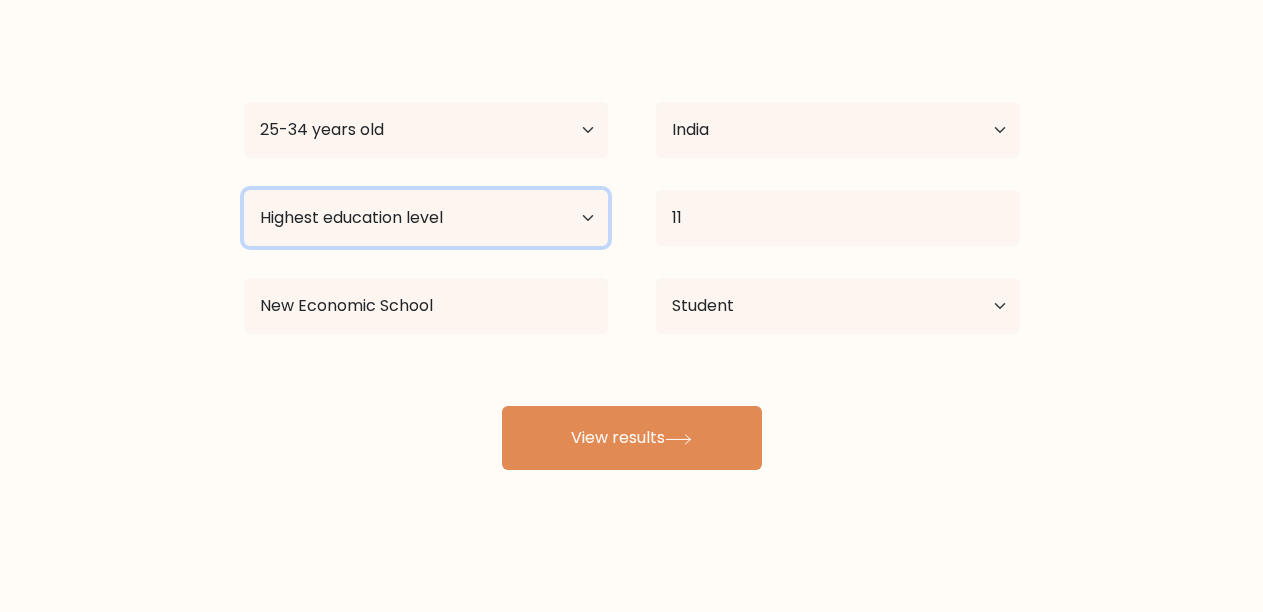 click on "Highest education level
No schooling
Primary
Lower Secondary
Upper Secondary
Occupation Specific
Bachelor's degree
Master's degree
Doctoral degree" at bounding box center [426, 218] 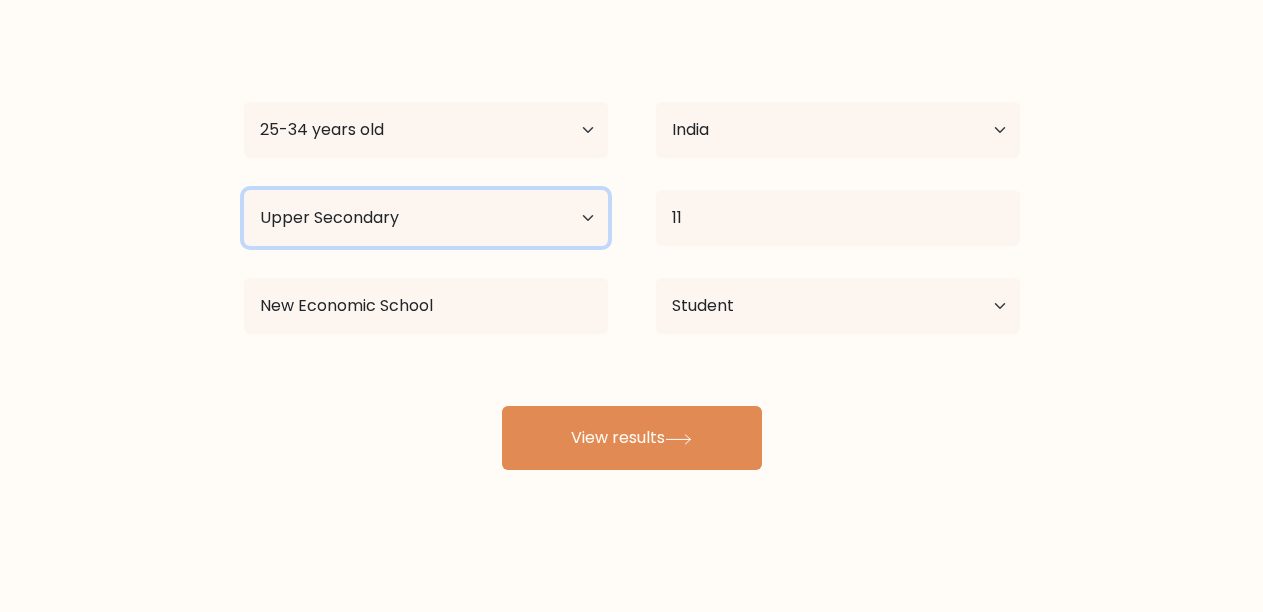 click on "Highest education level
No schooling
Primary
Lower Secondary
Upper Secondary
Occupation Specific
Bachelor's degree
Master's degree
Doctoral degree" at bounding box center (426, 218) 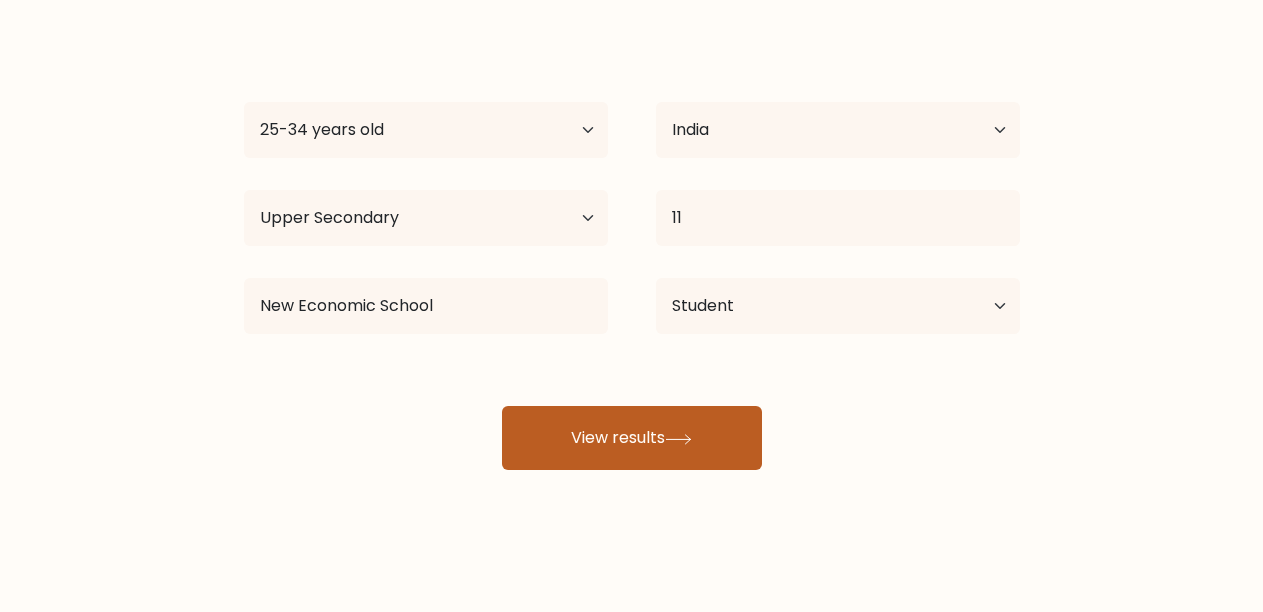 click on "View results" at bounding box center [632, 438] 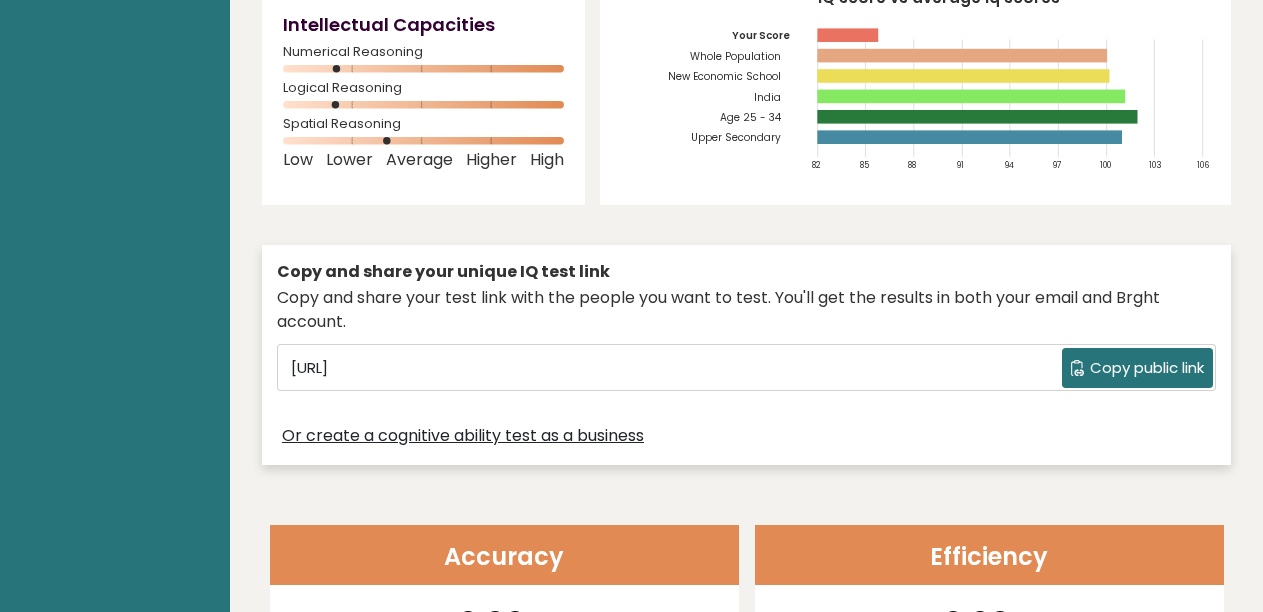 scroll, scrollTop: 600, scrollLeft: 0, axis: vertical 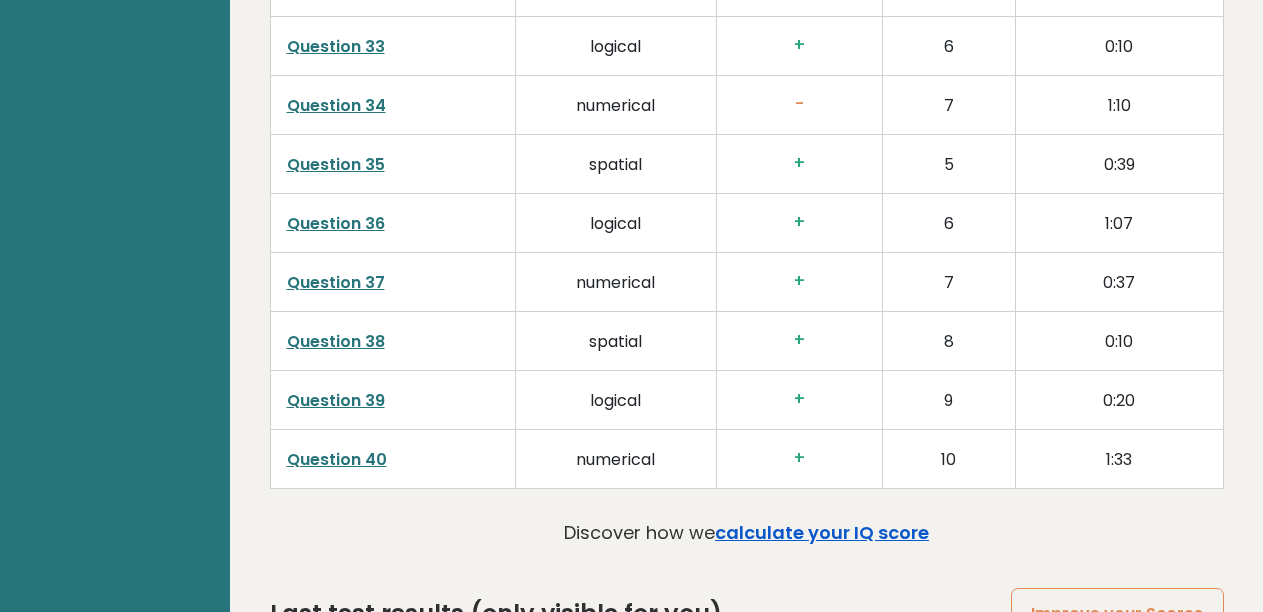 click on "calculate your IQ score" at bounding box center (822, 532) 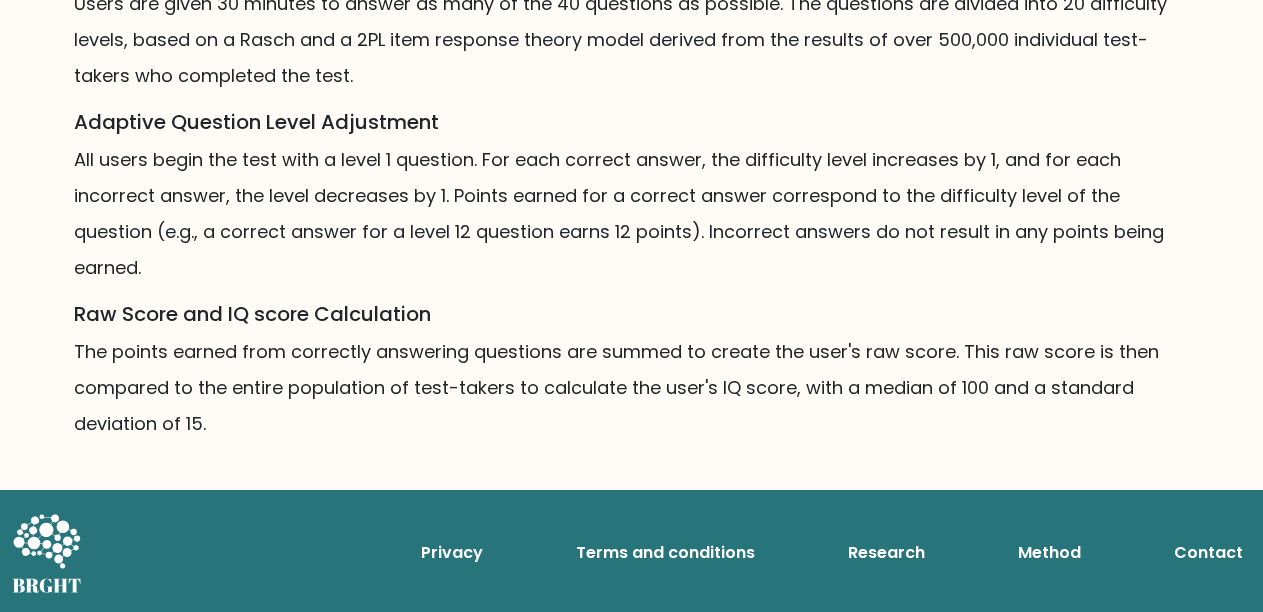 scroll, scrollTop: 1528, scrollLeft: 0, axis: vertical 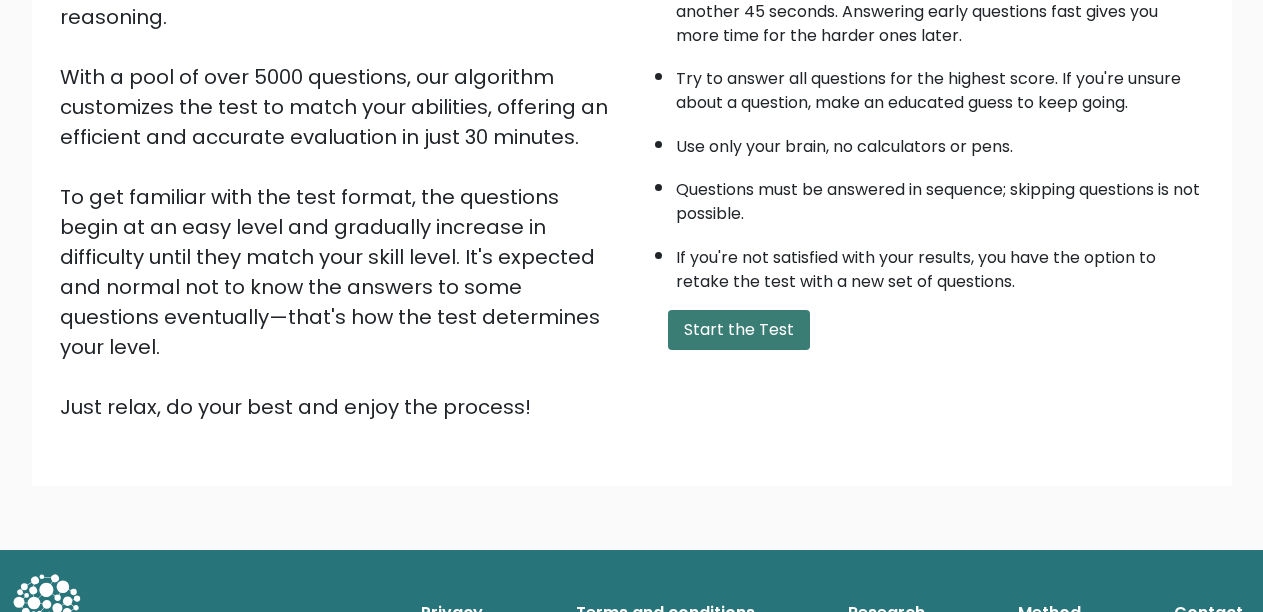 click on "Start the Test" at bounding box center [739, 330] 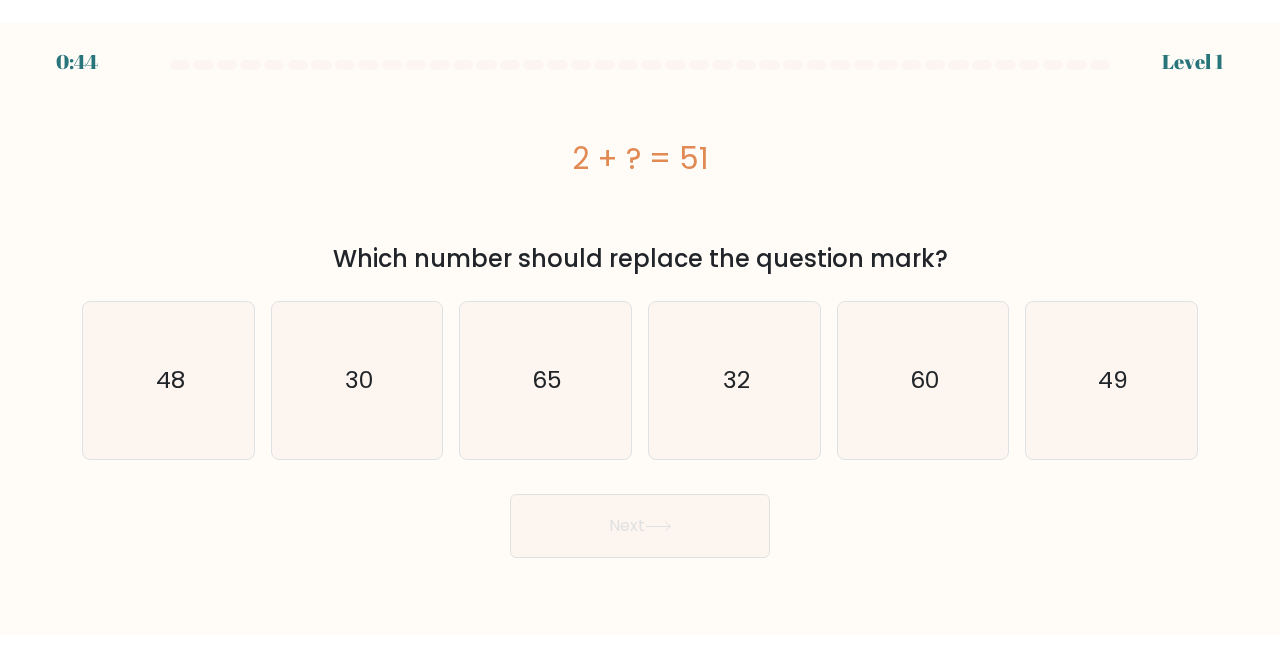 scroll, scrollTop: 0, scrollLeft: 0, axis: both 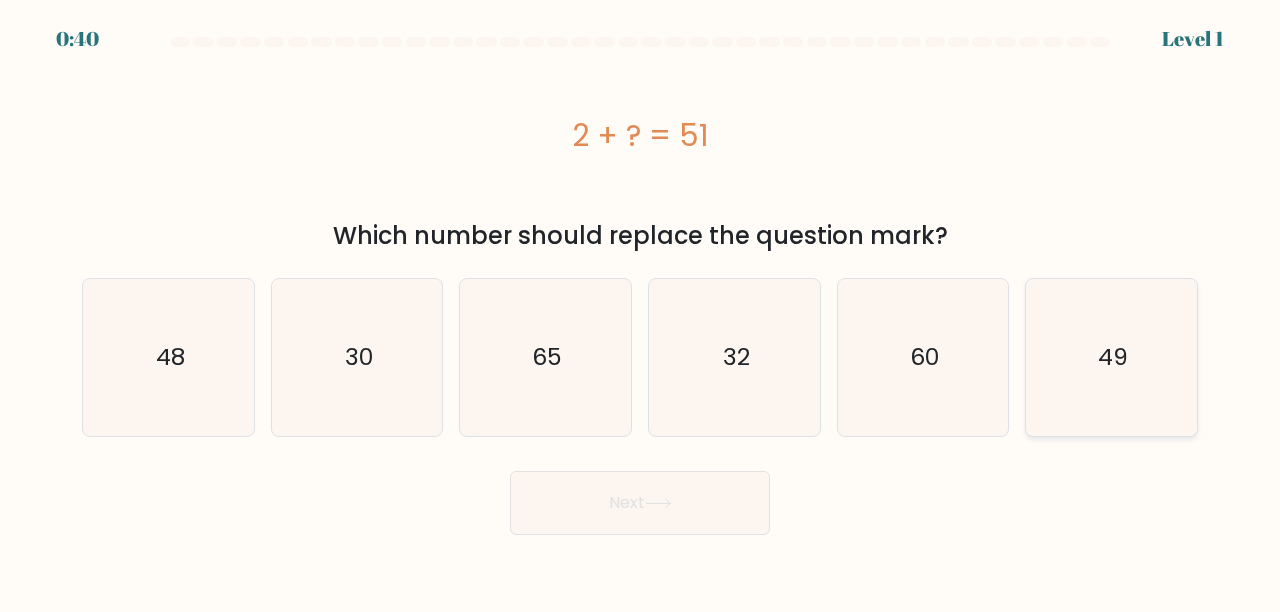 click on "49" 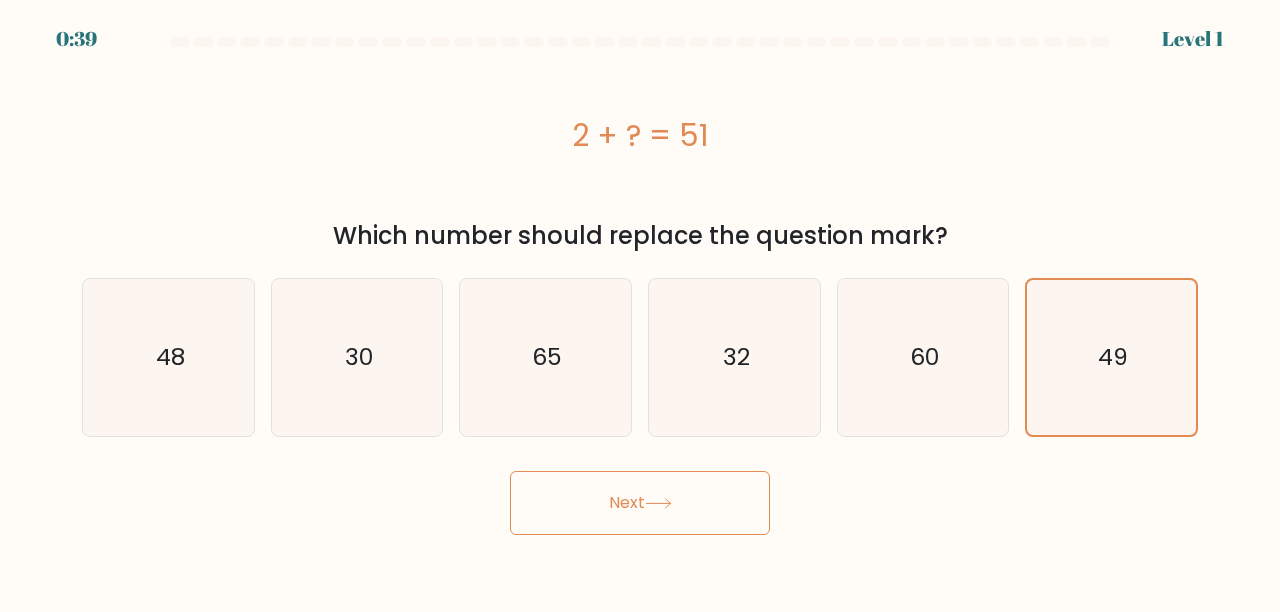 click on "Next" at bounding box center (640, 503) 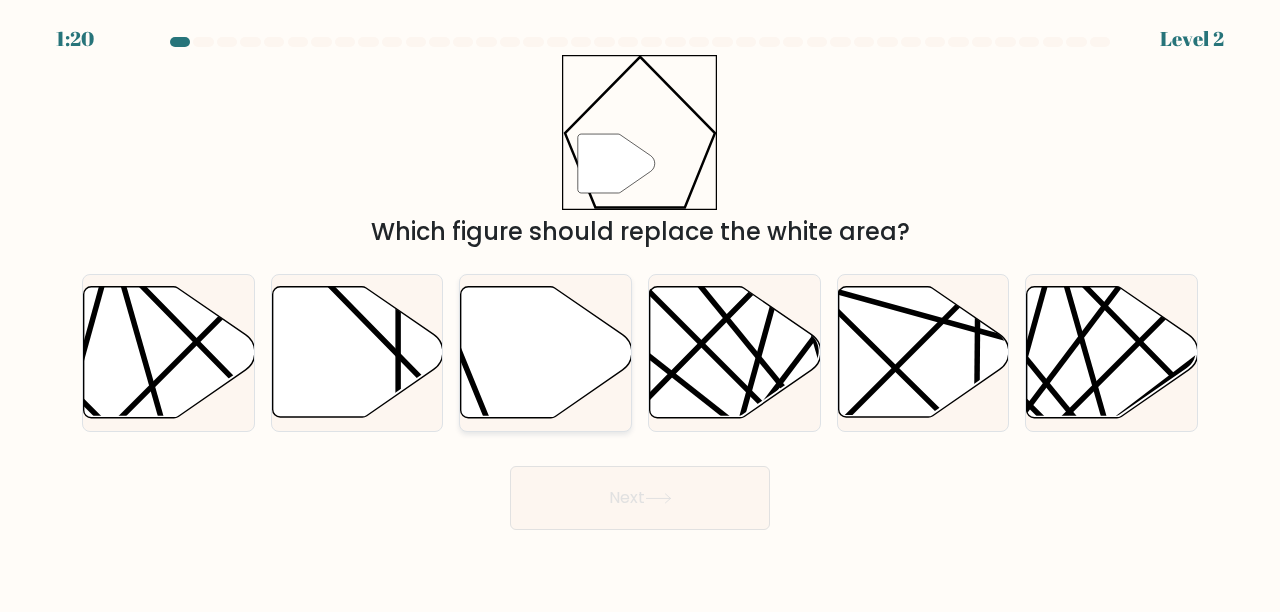 click 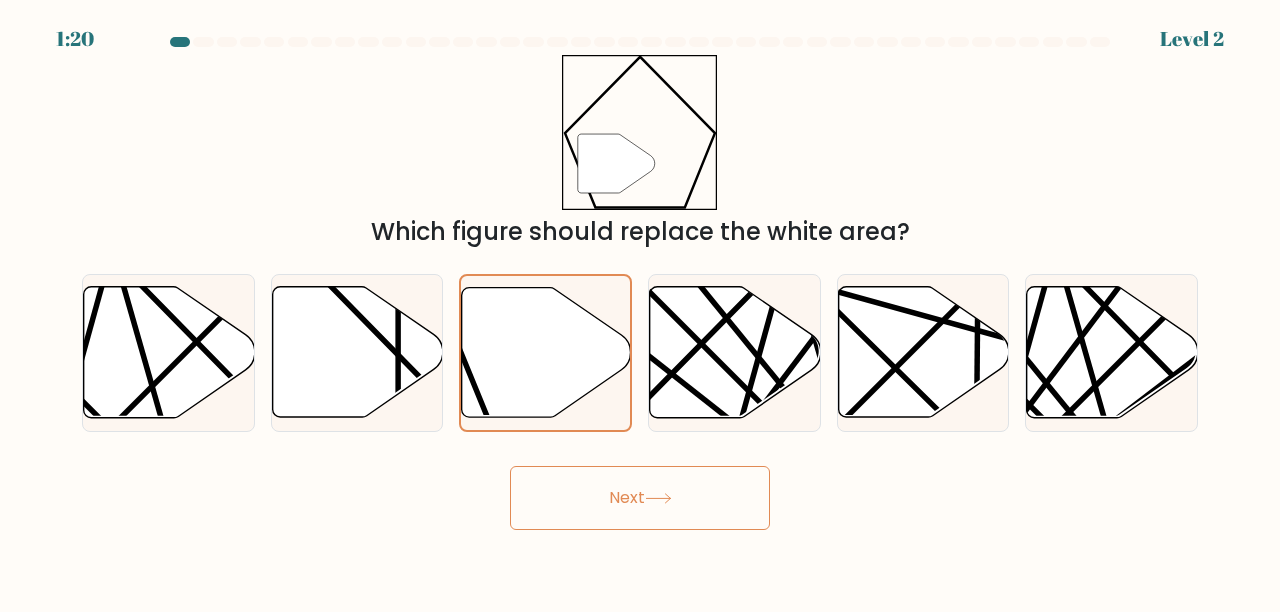 click on "Next" at bounding box center (640, 498) 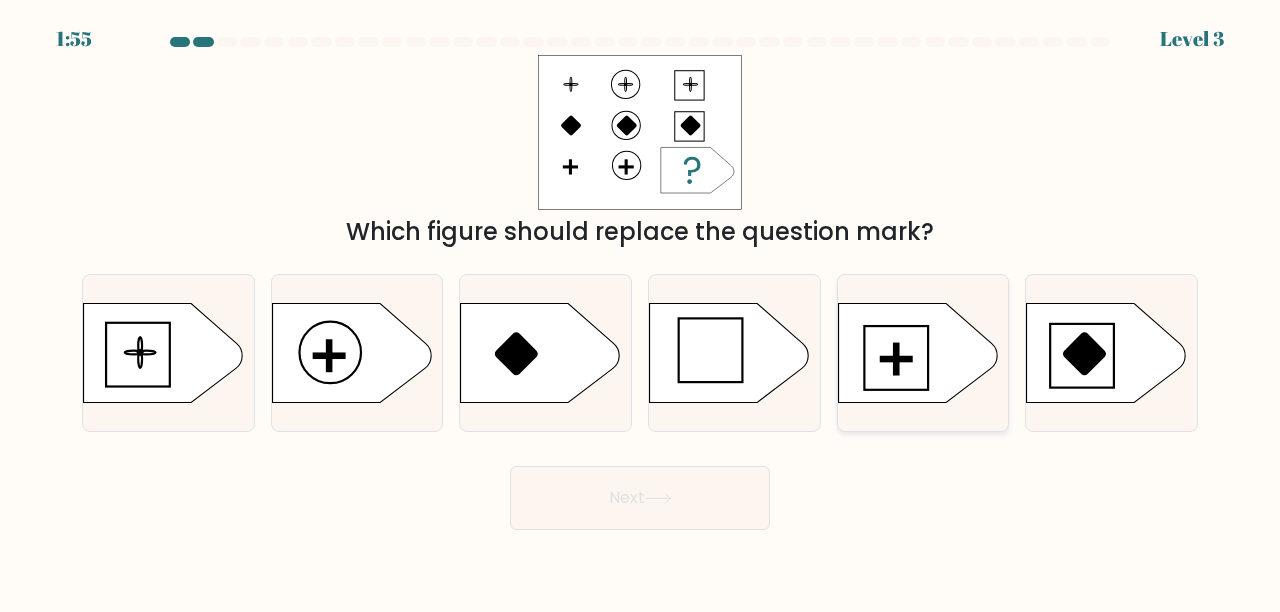 click 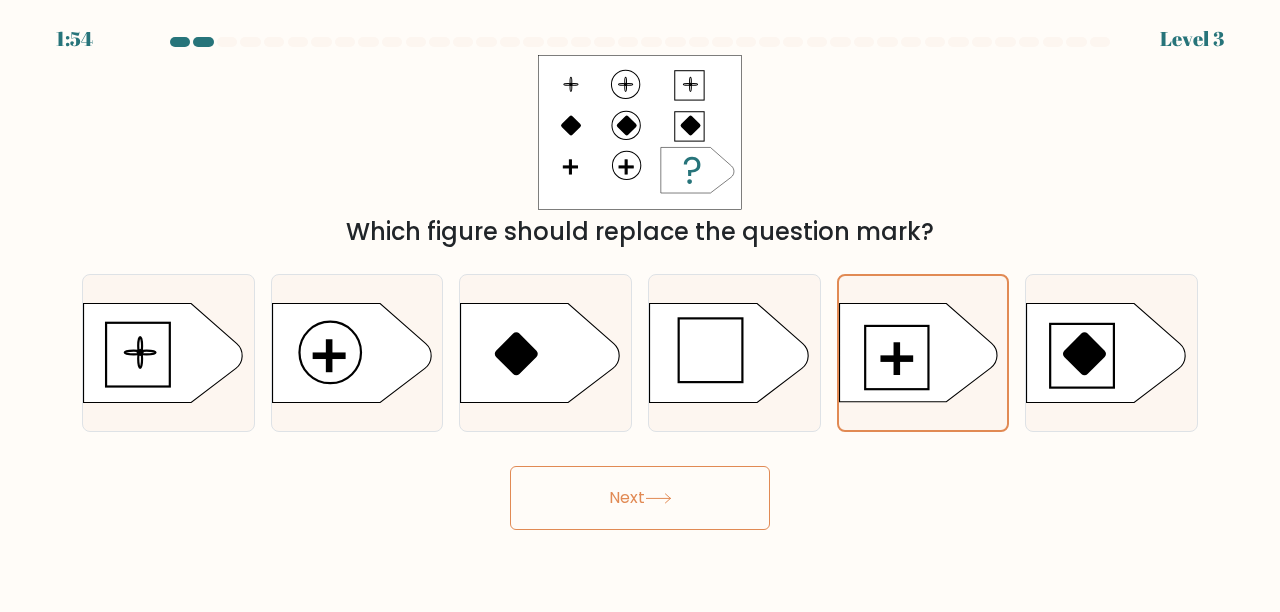 click on "Next" at bounding box center (640, 498) 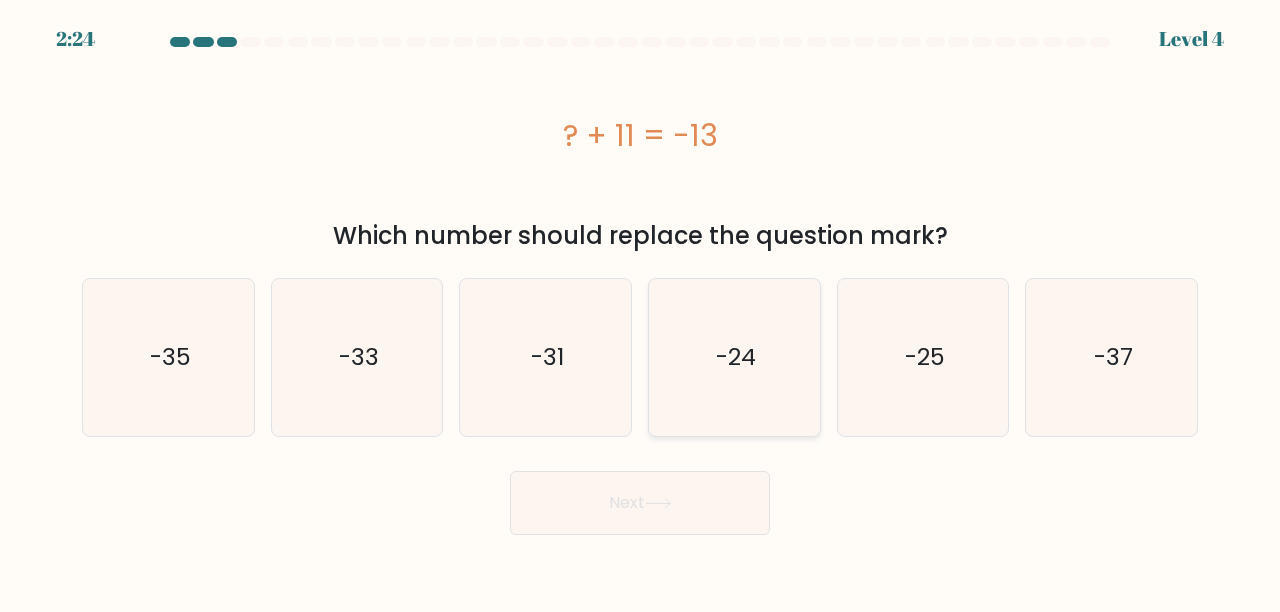 click on "-24" 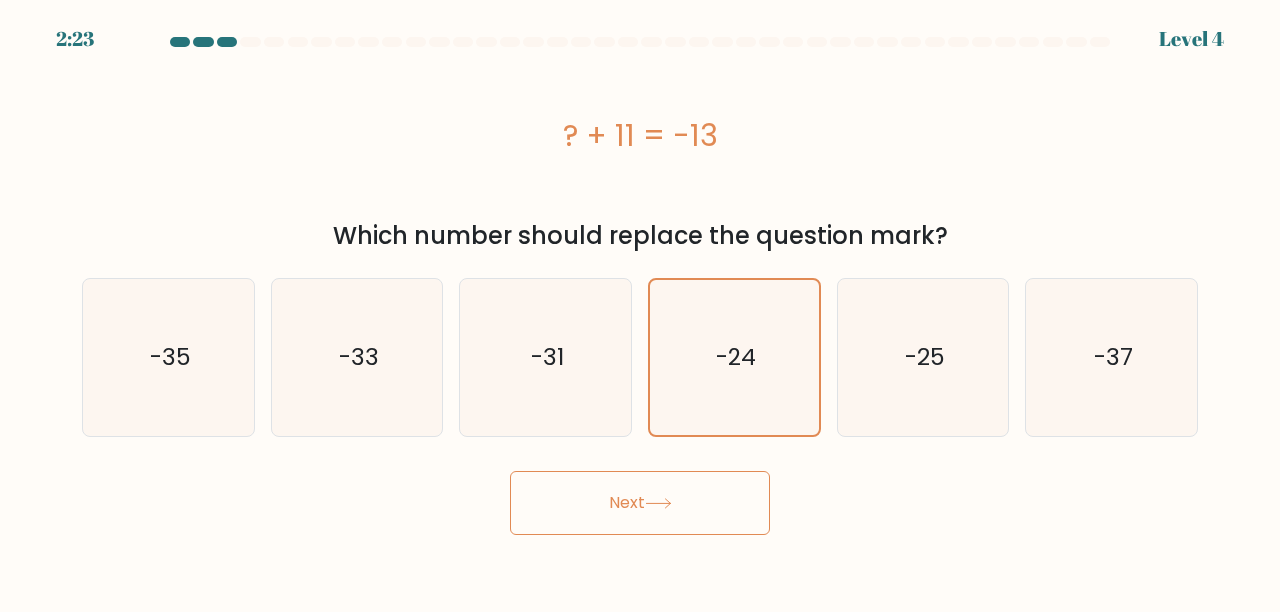 click on "Next" at bounding box center (640, 503) 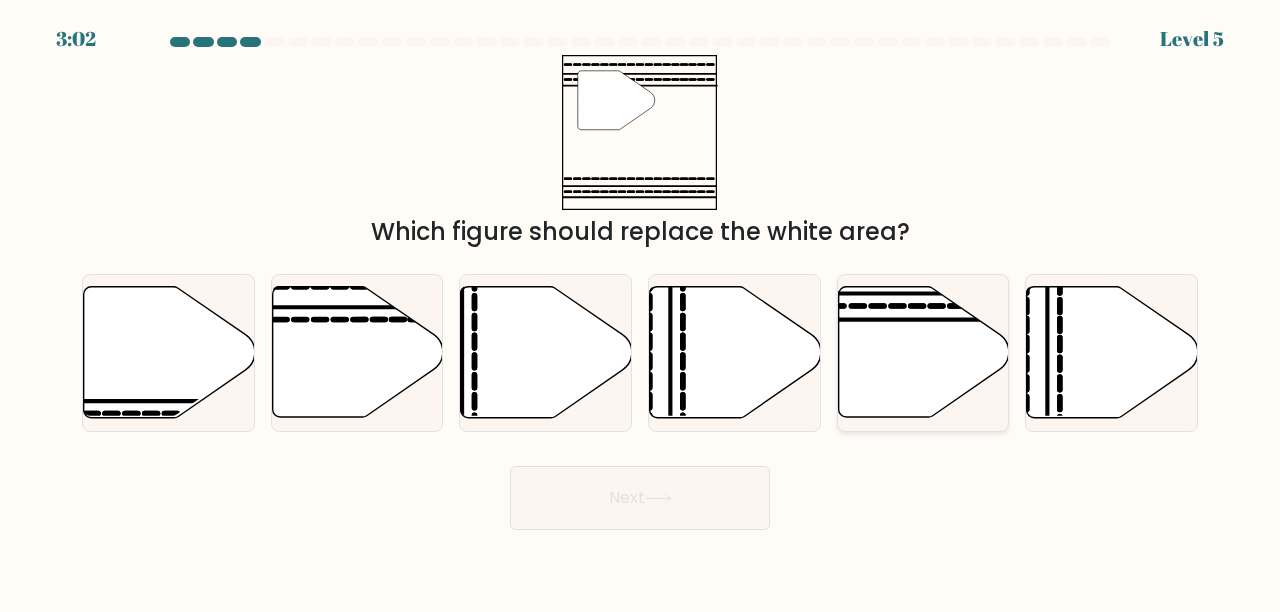 click 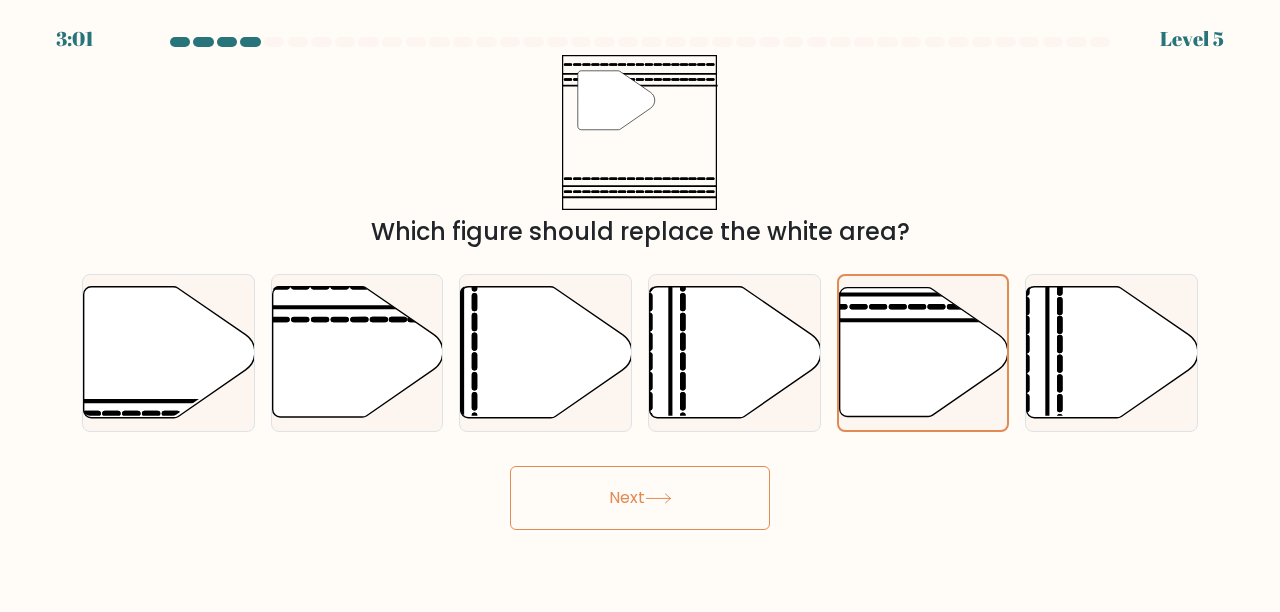 click on "Next" at bounding box center (640, 498) 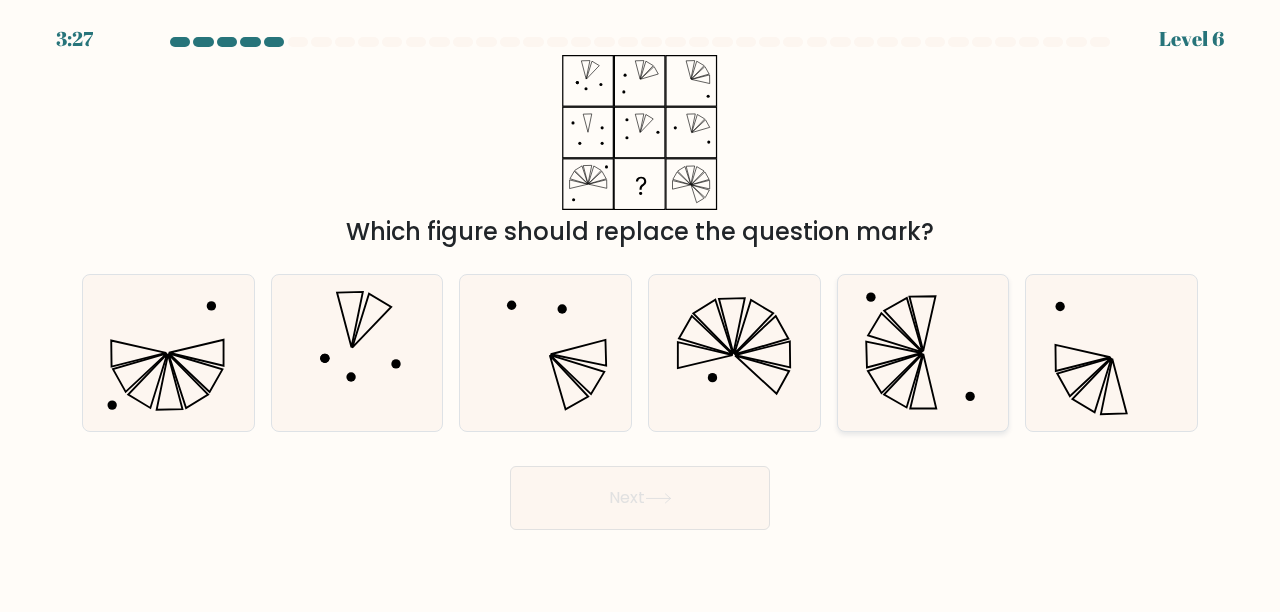 click 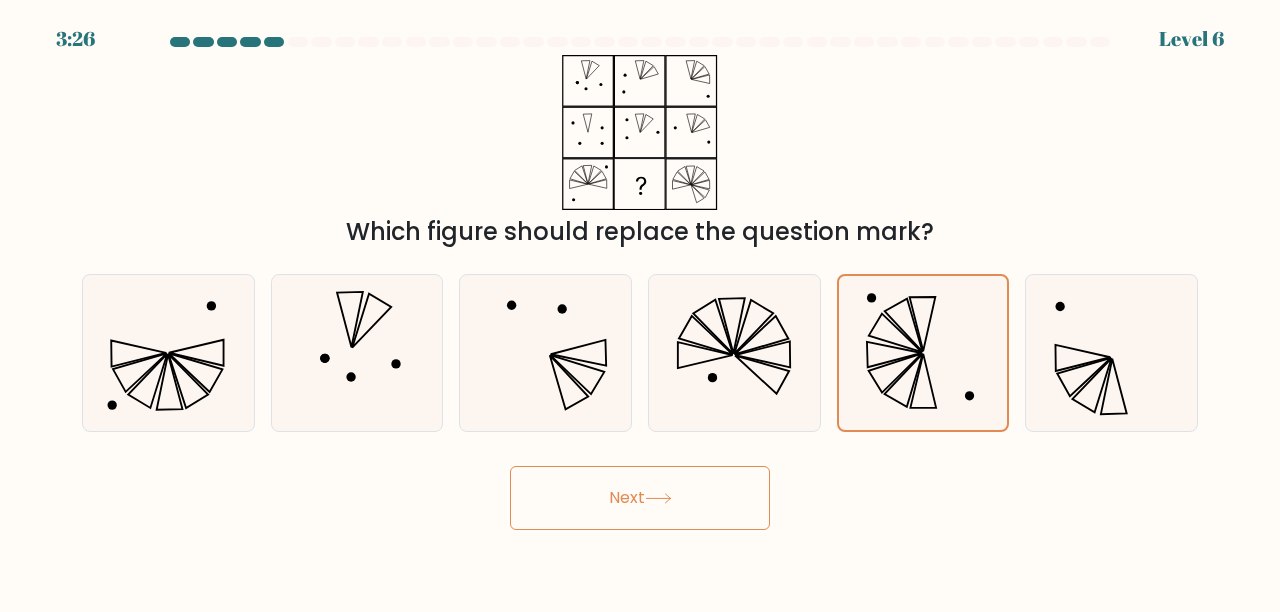 click on "Next" at bounding box center [640, 498] 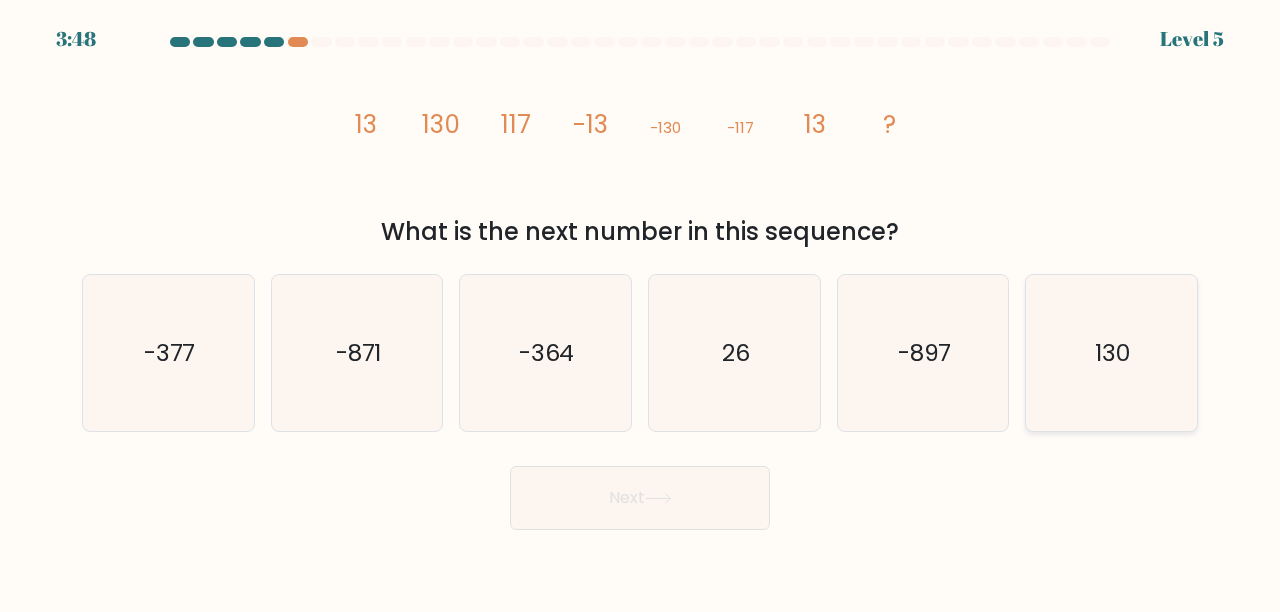 click on "130" 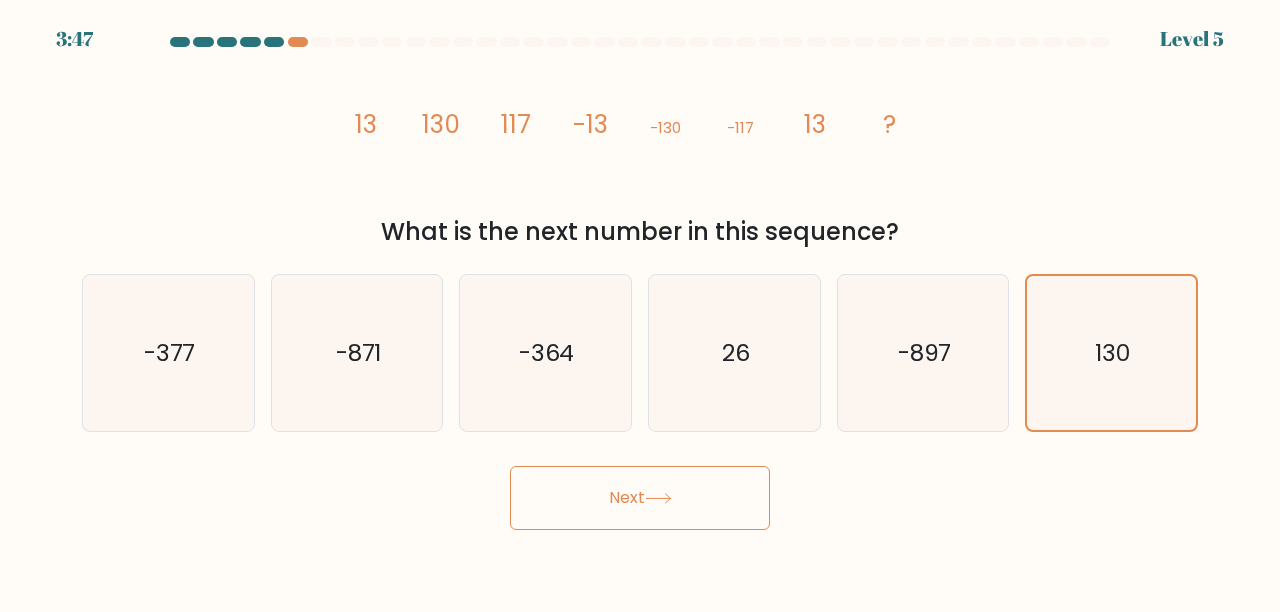 click on "Next" at bounding box center [640, 498] 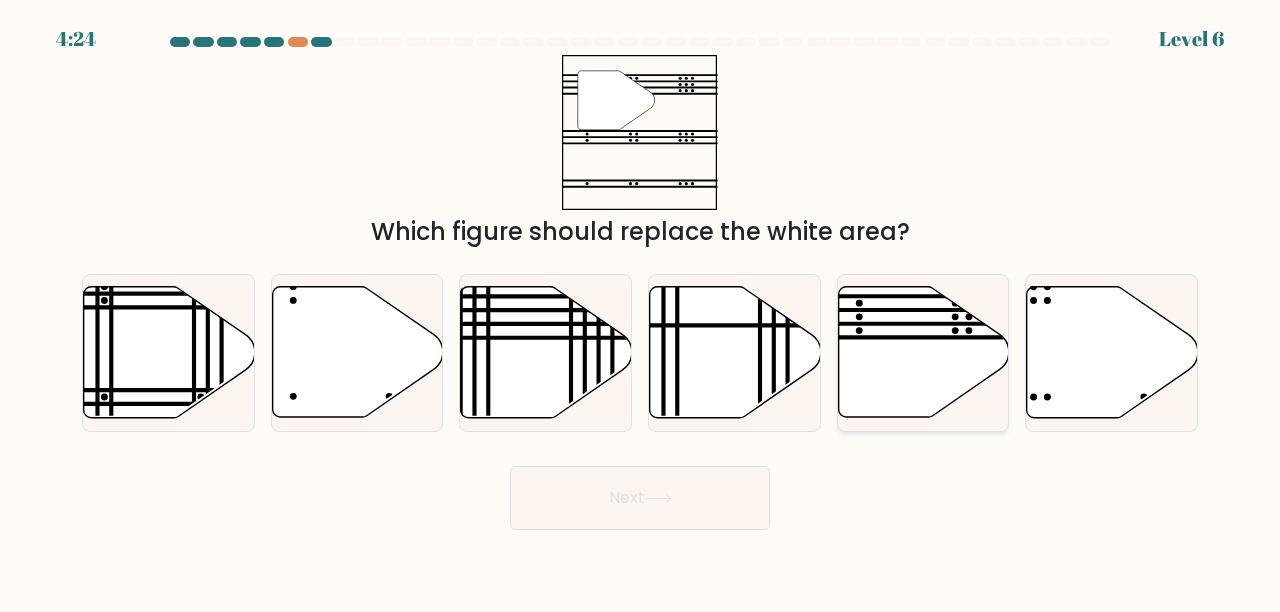 click 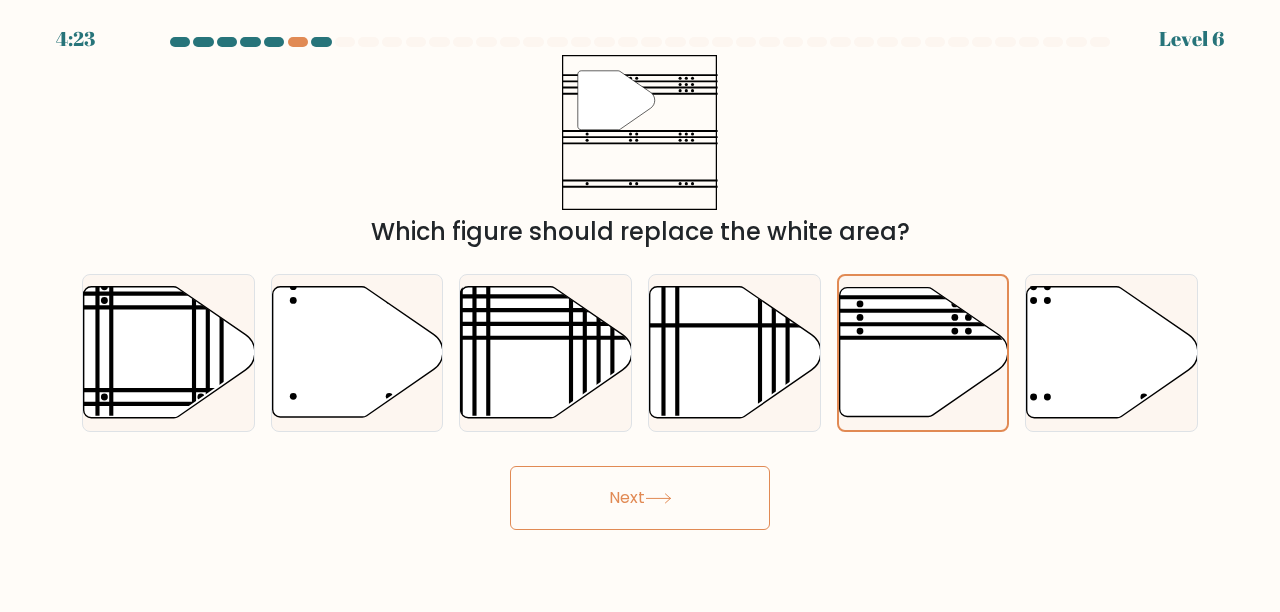 click on "Next" at bounding box center [640, 498] 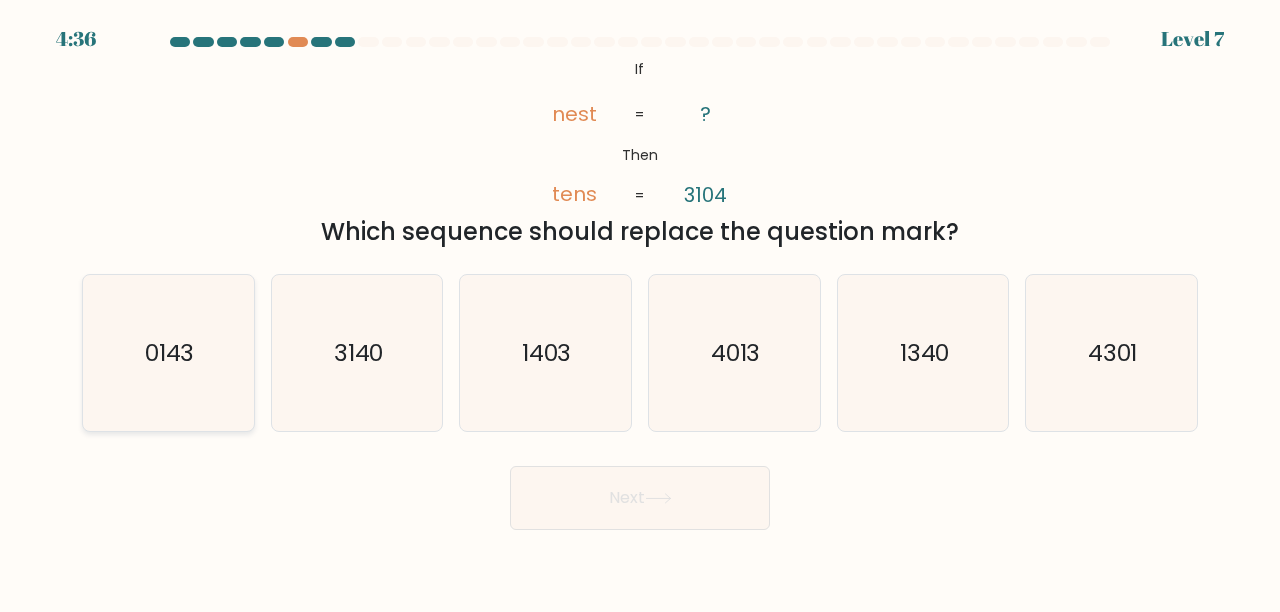 click on "0143" 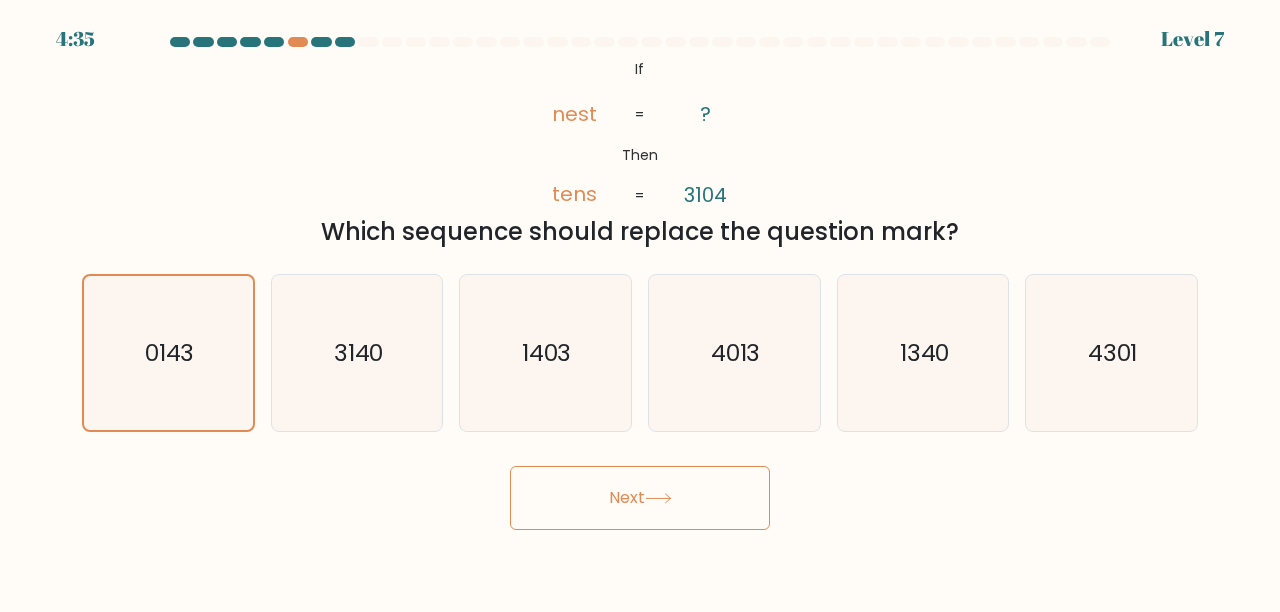 click on "Next" at bounding box center [640, 498] 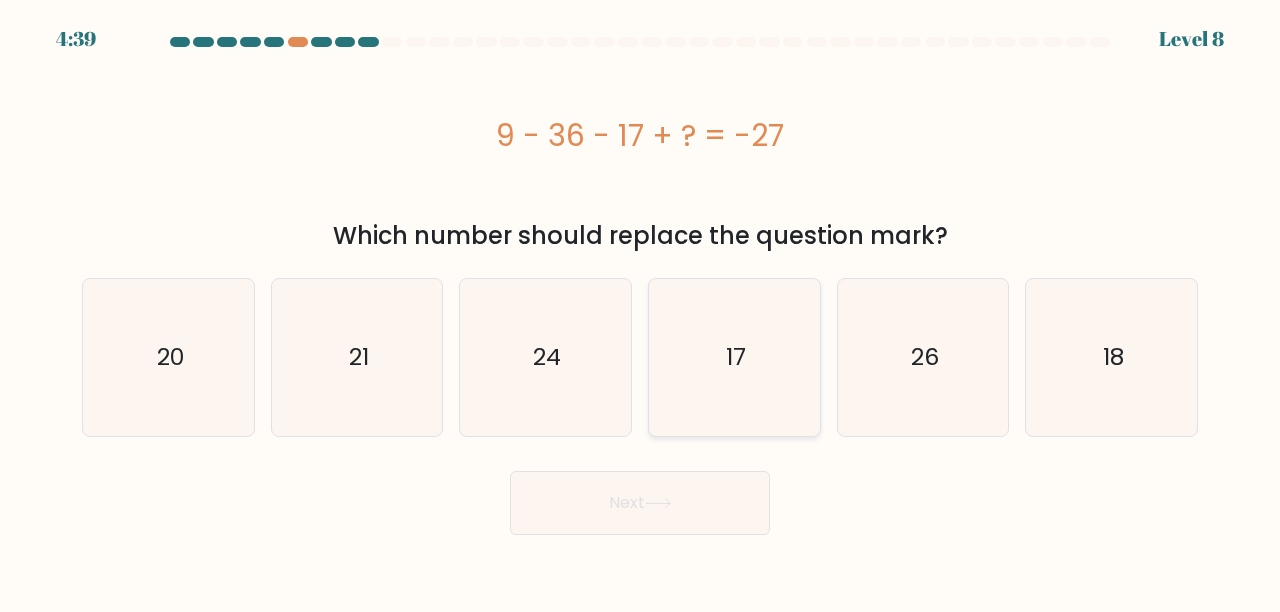 click on "17" 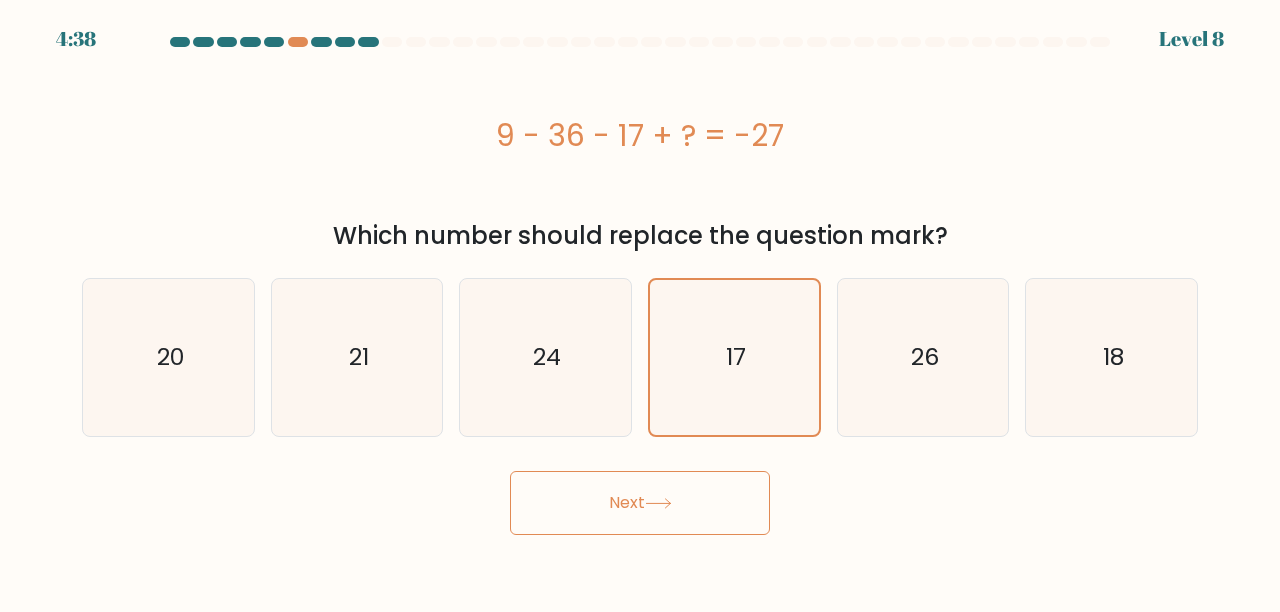 click on "Next" at bounding box center [640, 503] 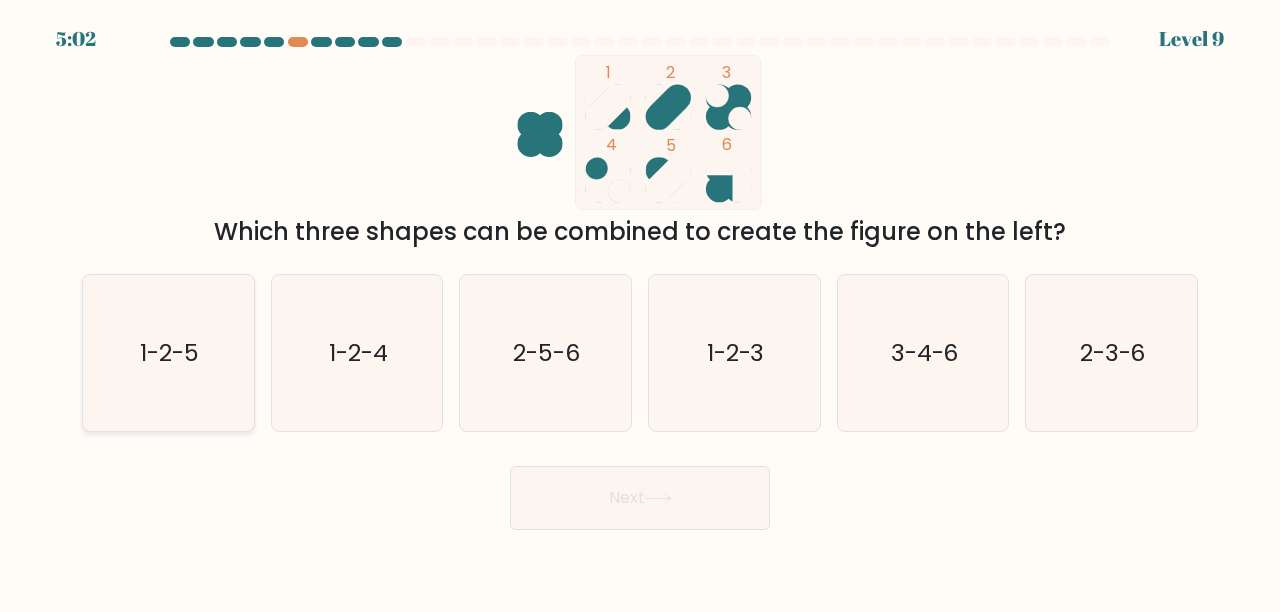 click on "1-2-5" 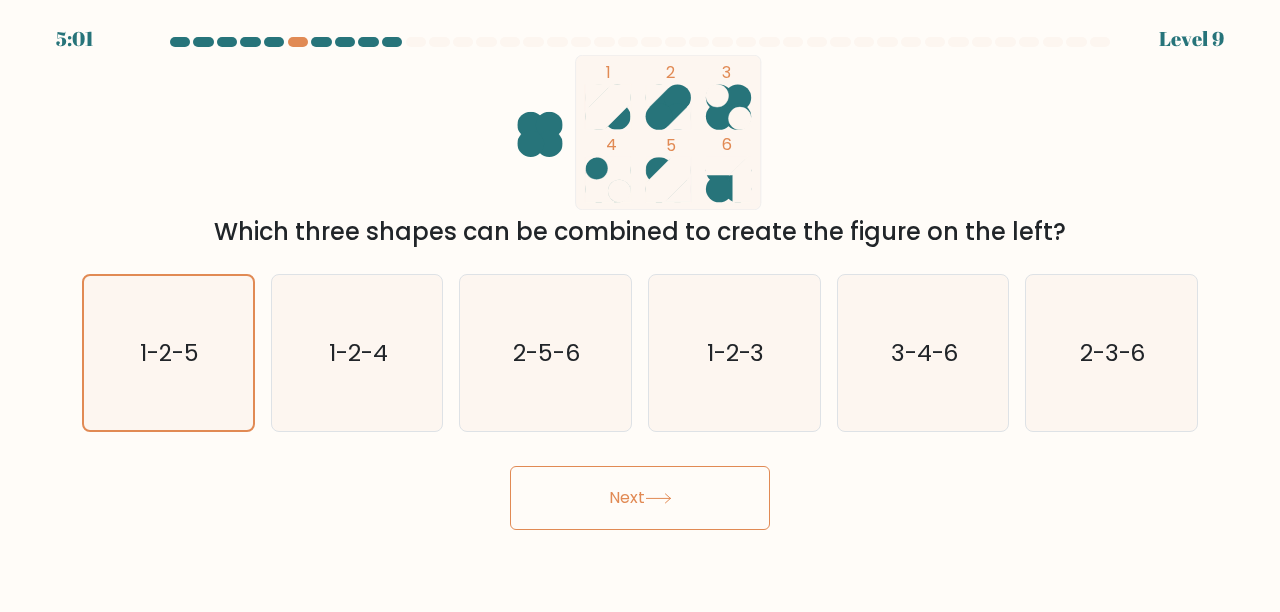 click 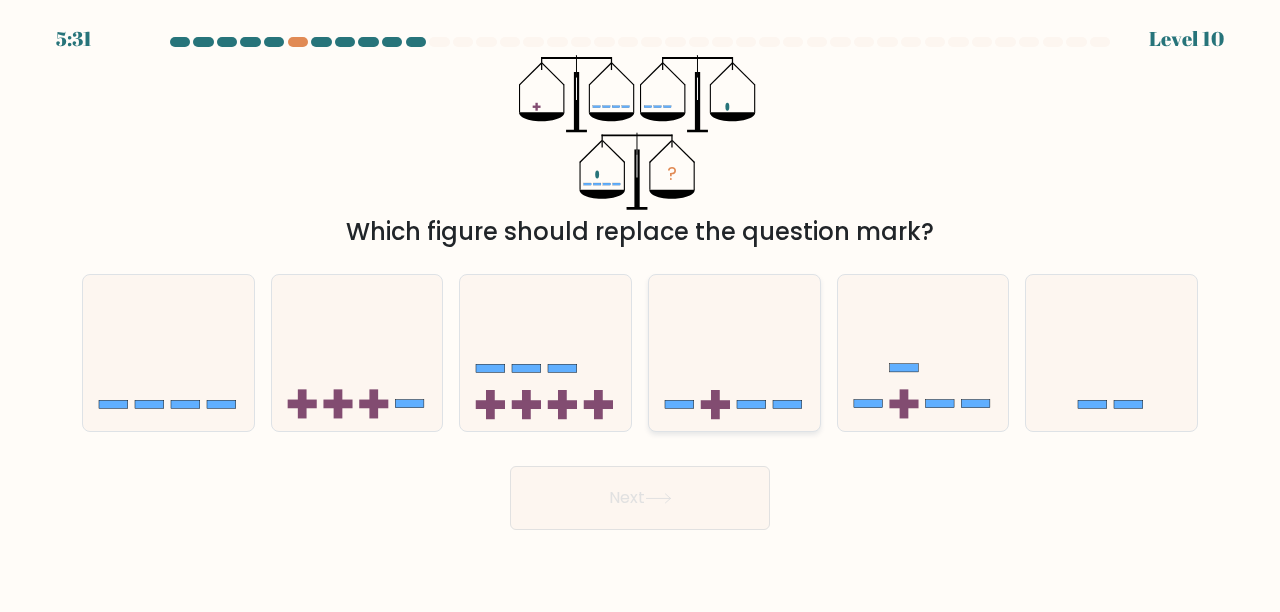 click 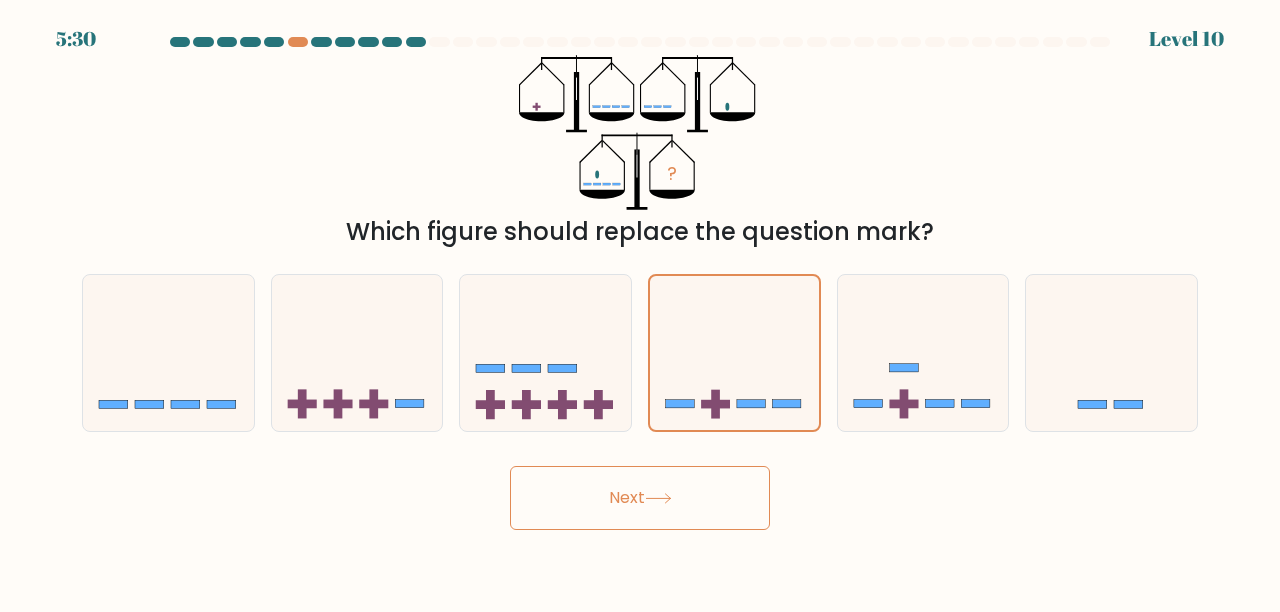 click on "Next" at bounding box center [640, 498] 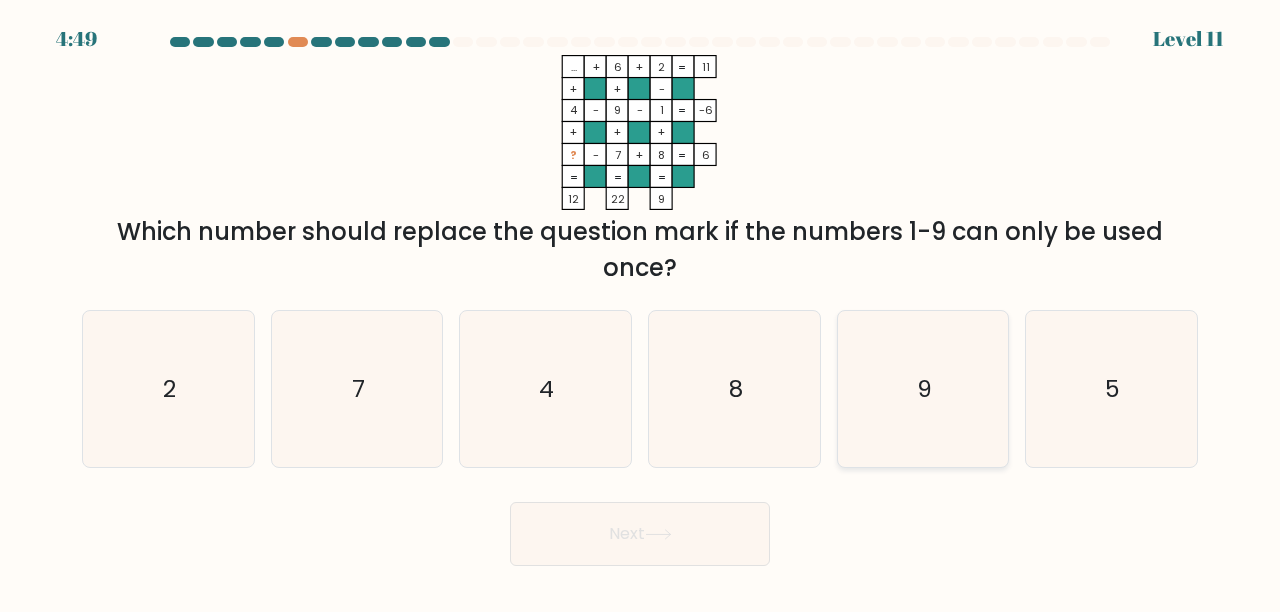 click on "9" 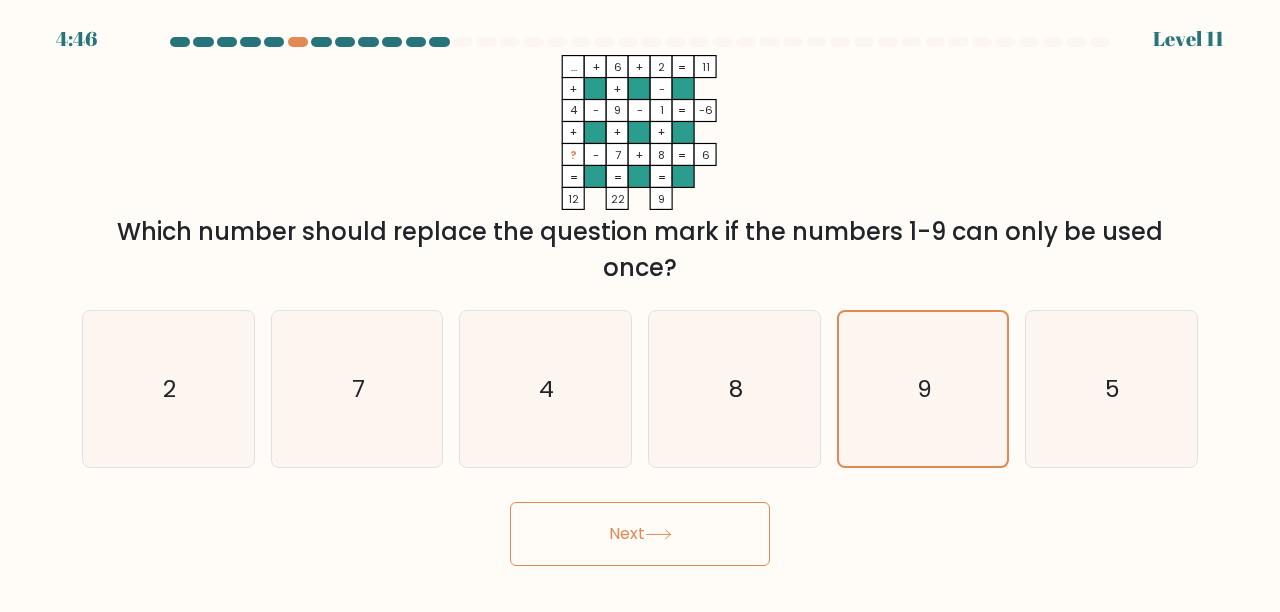 click on "Next" at bounding box center [640, 534] 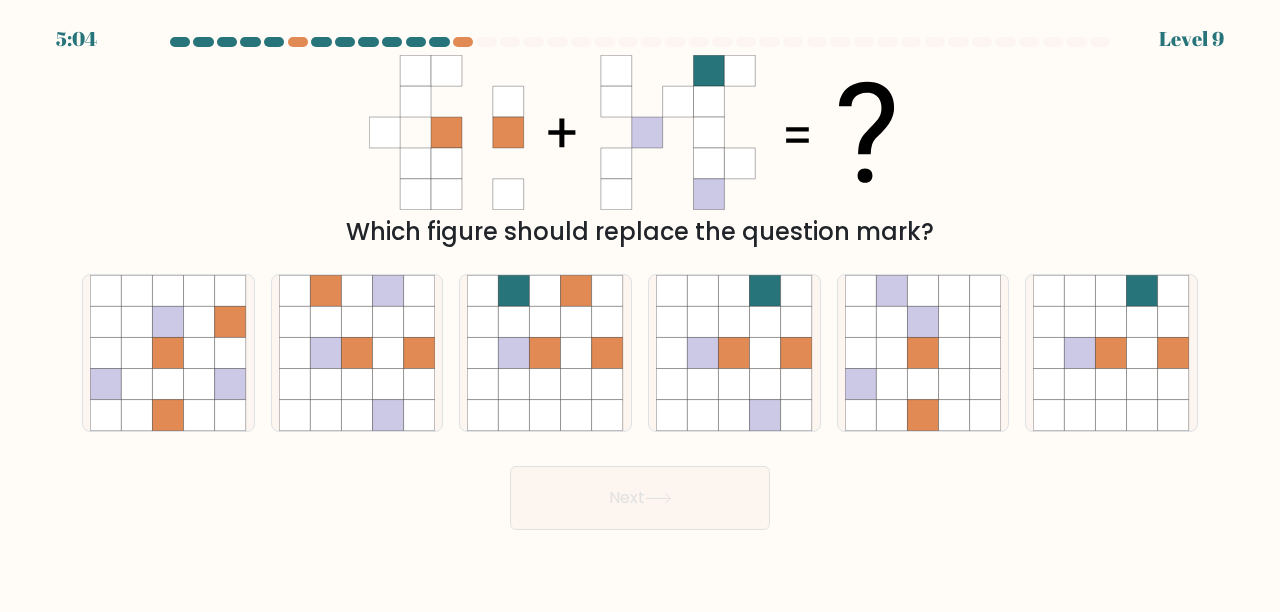 type 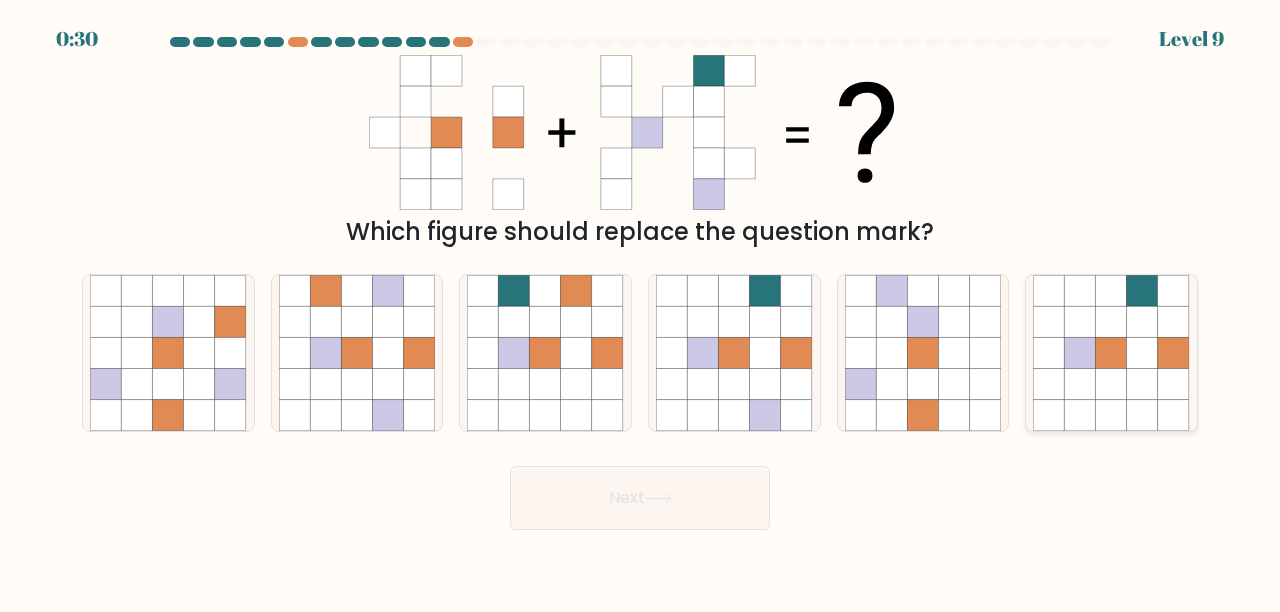click 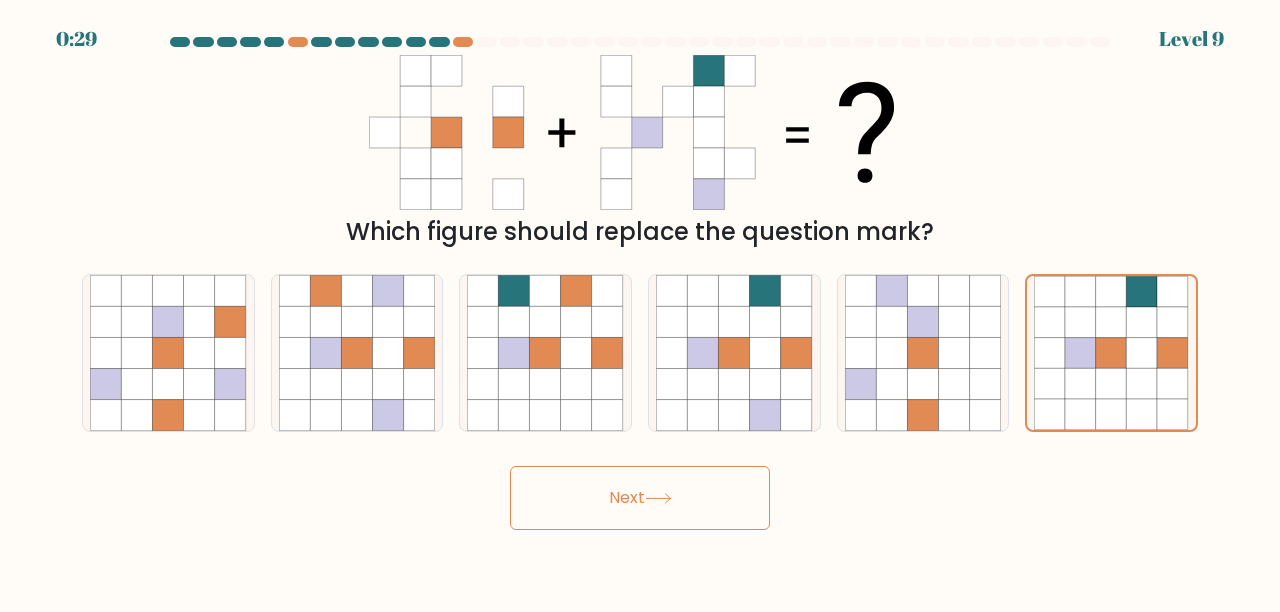 drag, startPoint x: 571, startPoint y: 502, endPoint x: 582, endPoint y: 499, distance: 11.401754 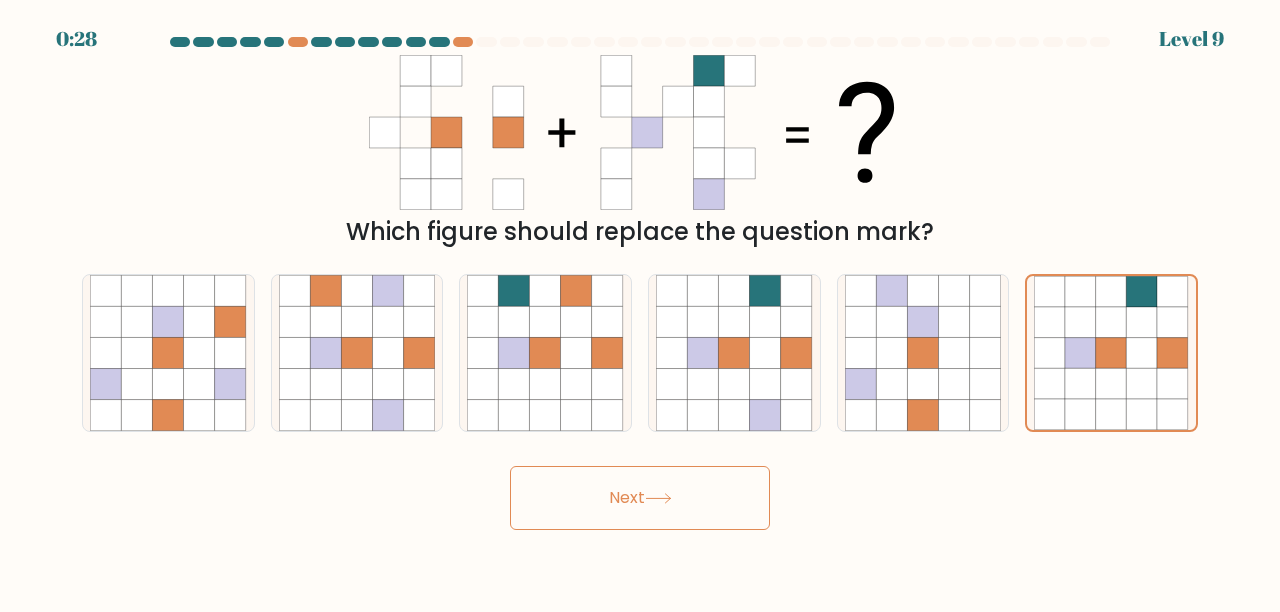 click on "Next" at bounding box center (640, 498) 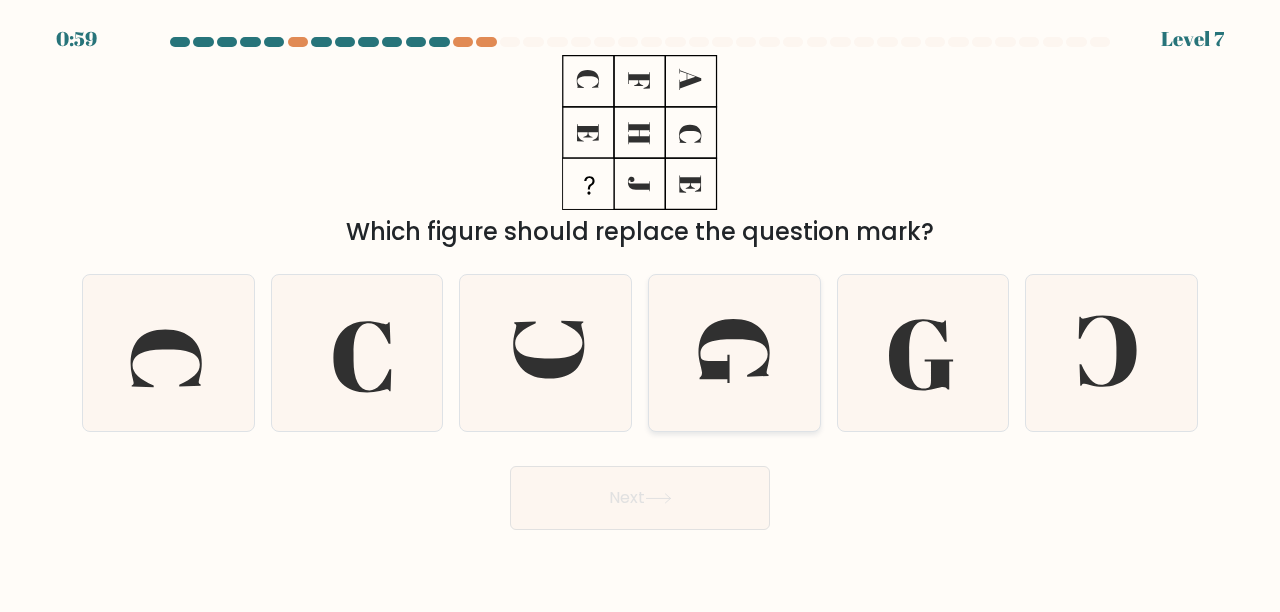 click 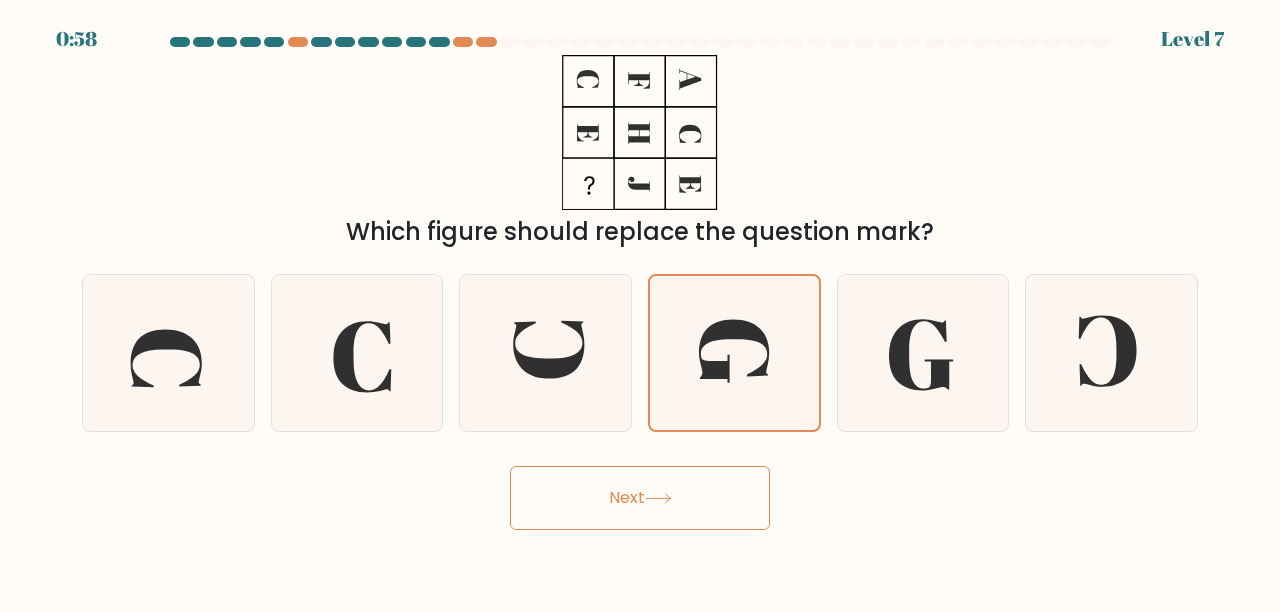 click on "Next" at bounding box center [640, 498] 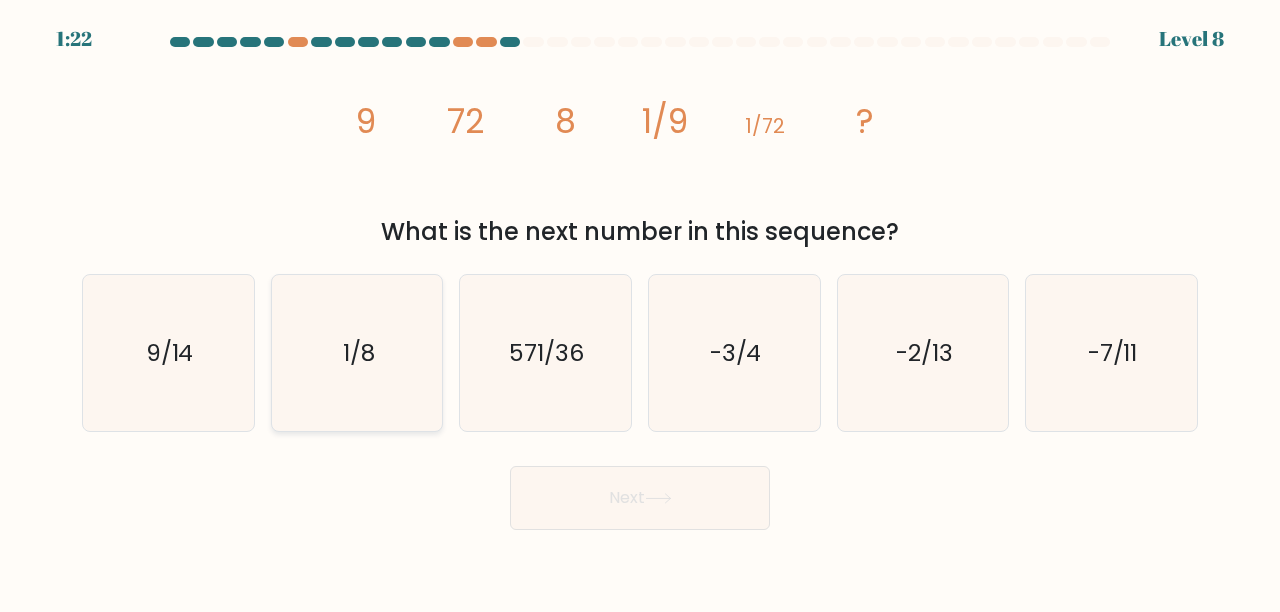 click on "1/8" 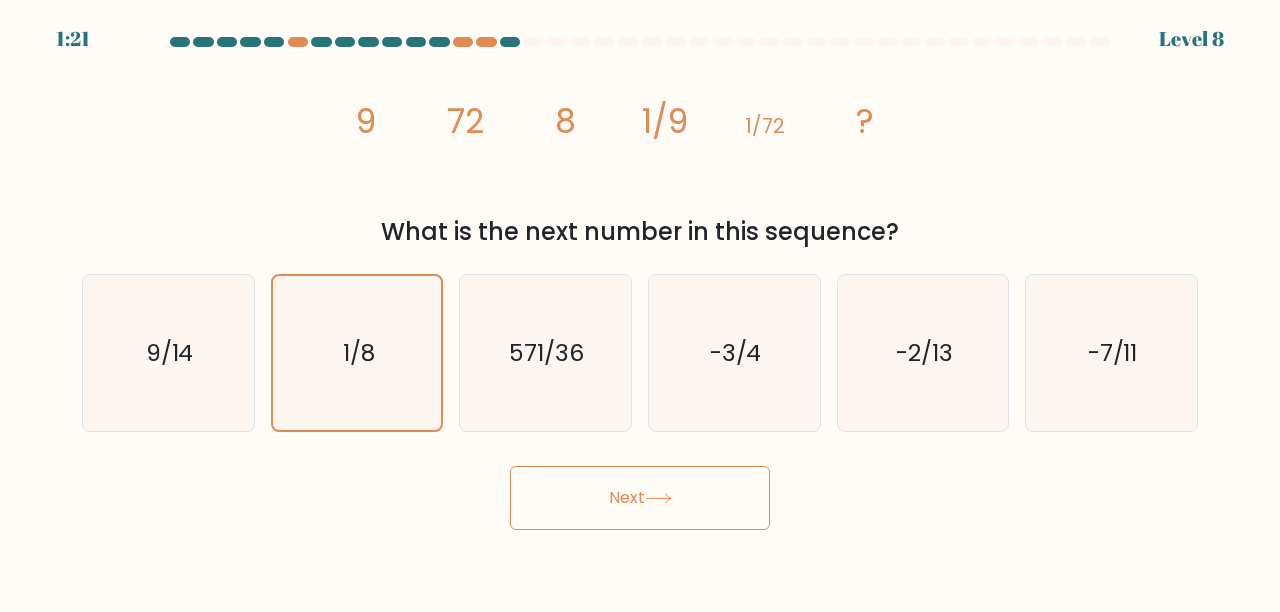 click on "Next" at bounding box center [640, 498] 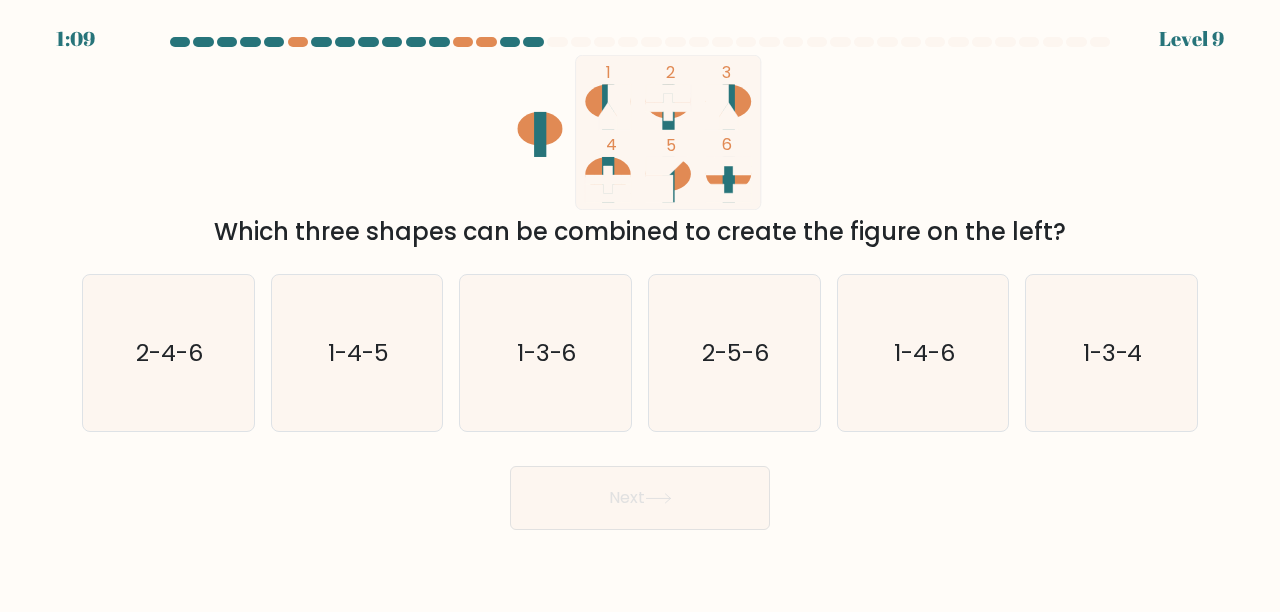 click 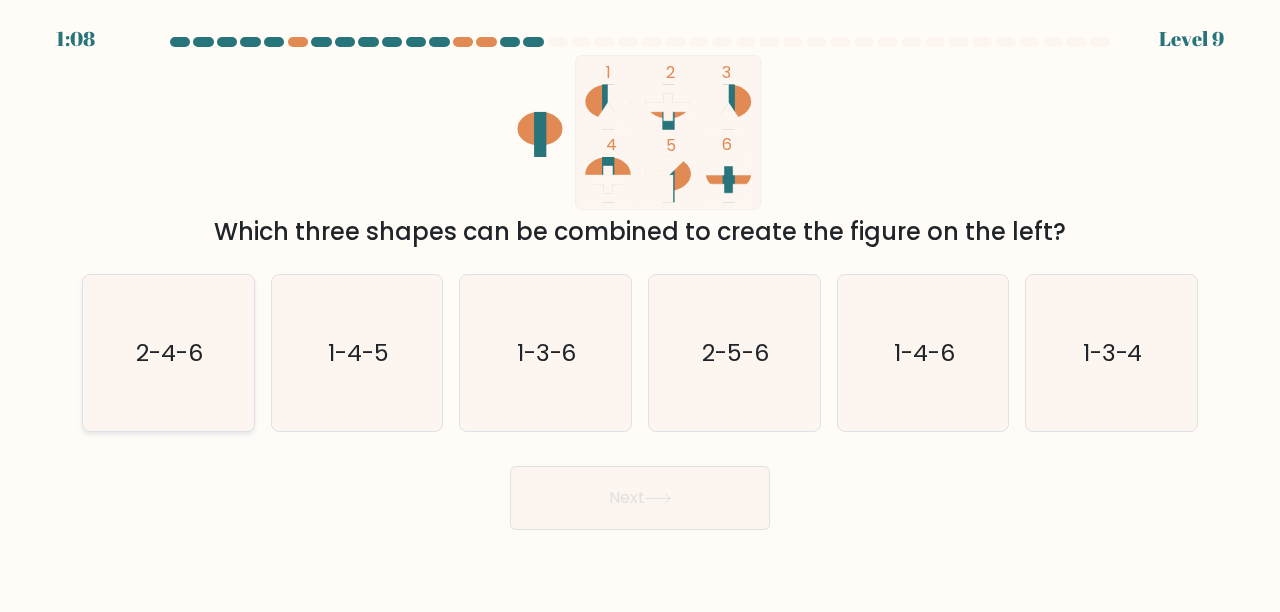 click on "2-4-6" 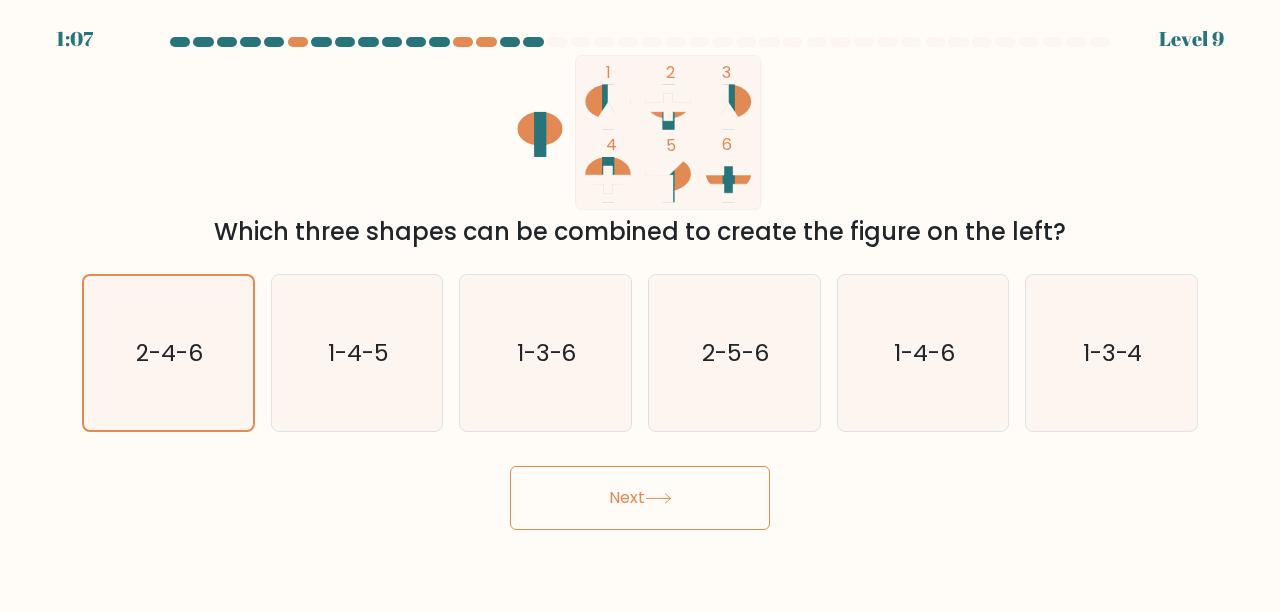 click on "Next" at bounding box center (640, 498) 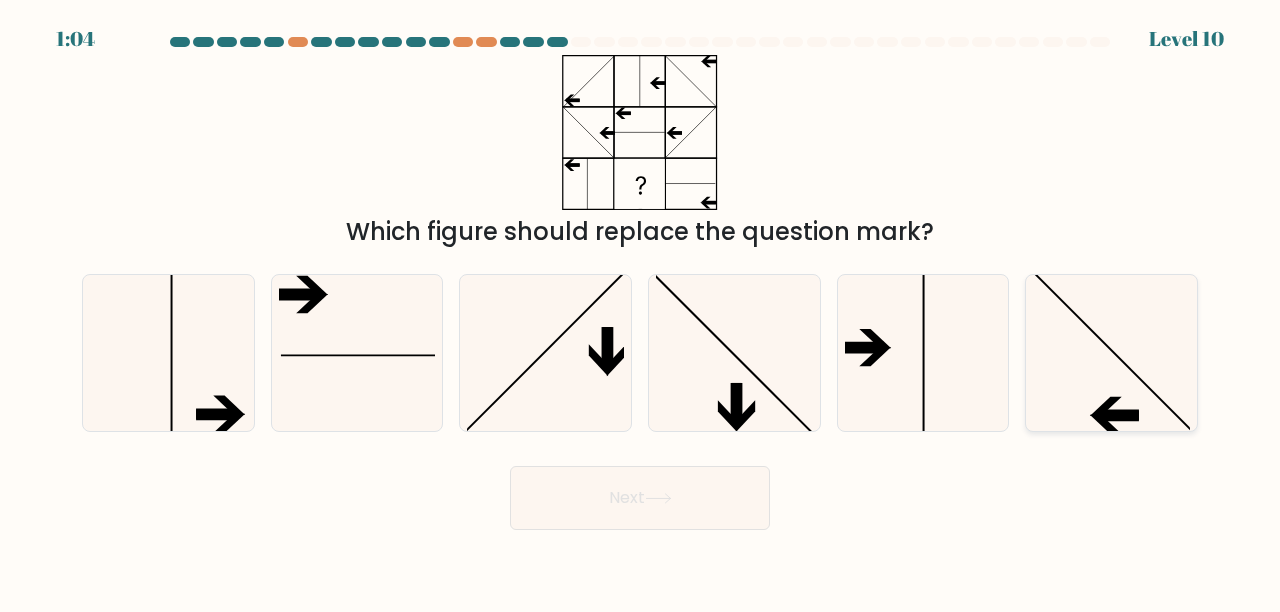 click 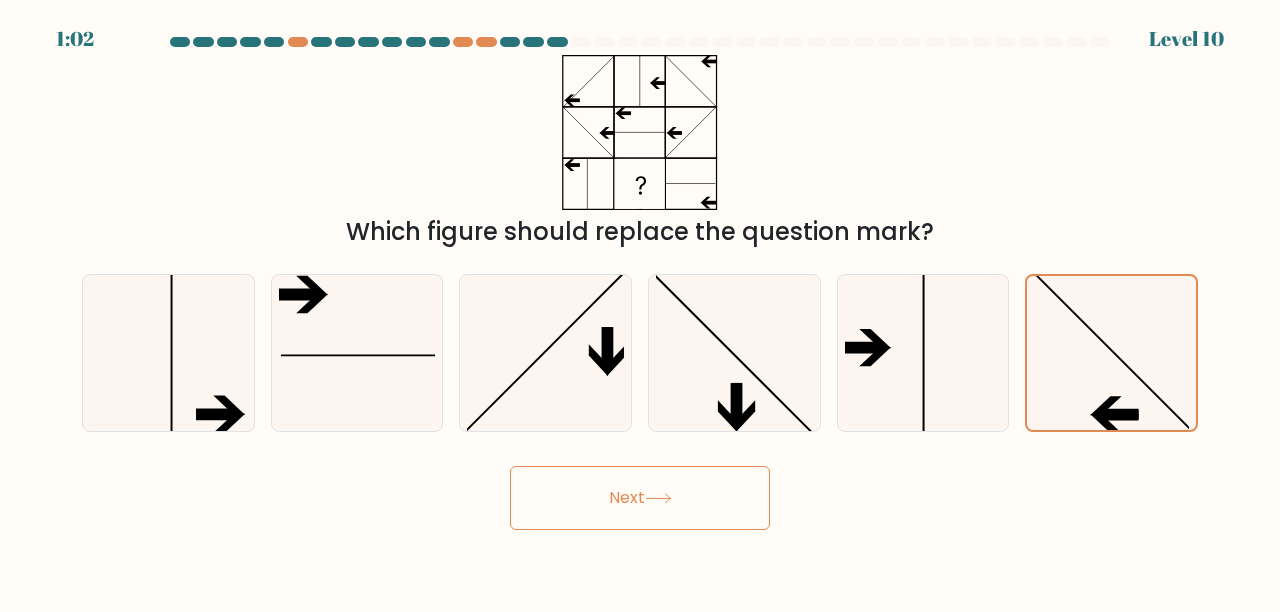click on "Next" at bounding box center (640, 498) 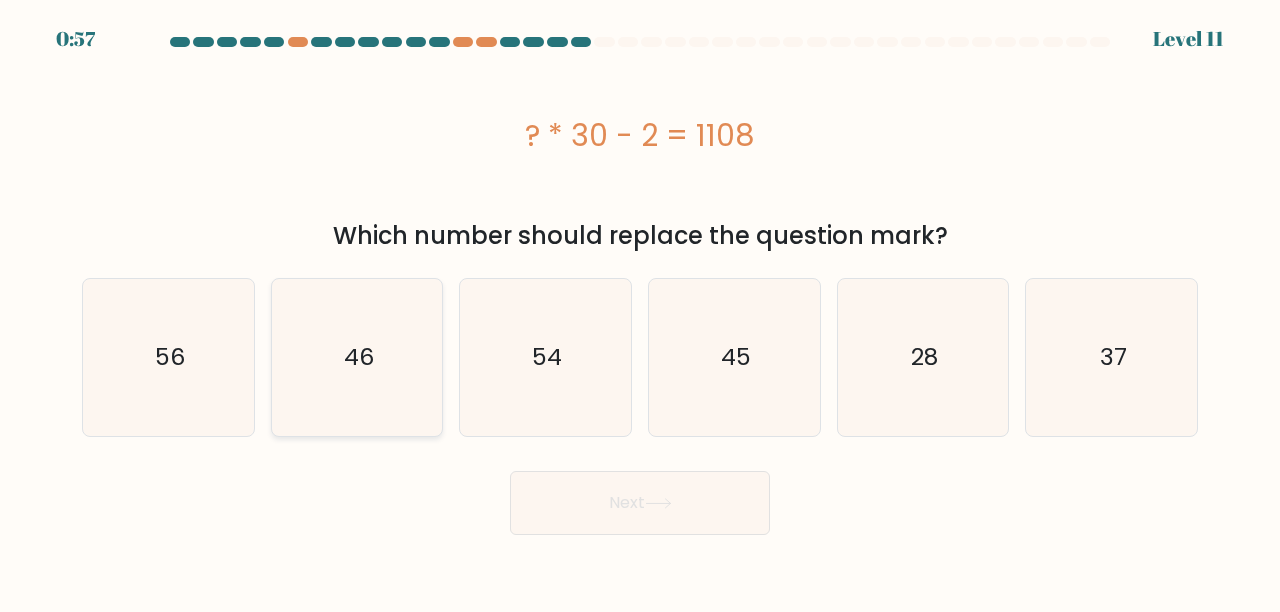 click on "46" 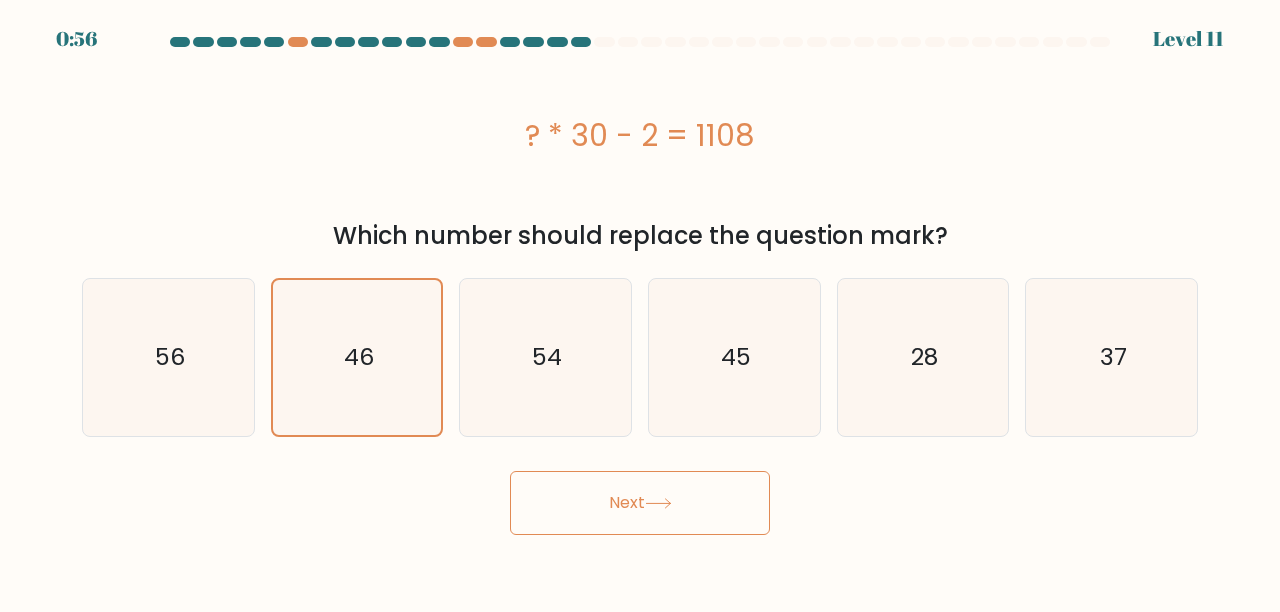 click on "Next" at bounding box center [640, 503] 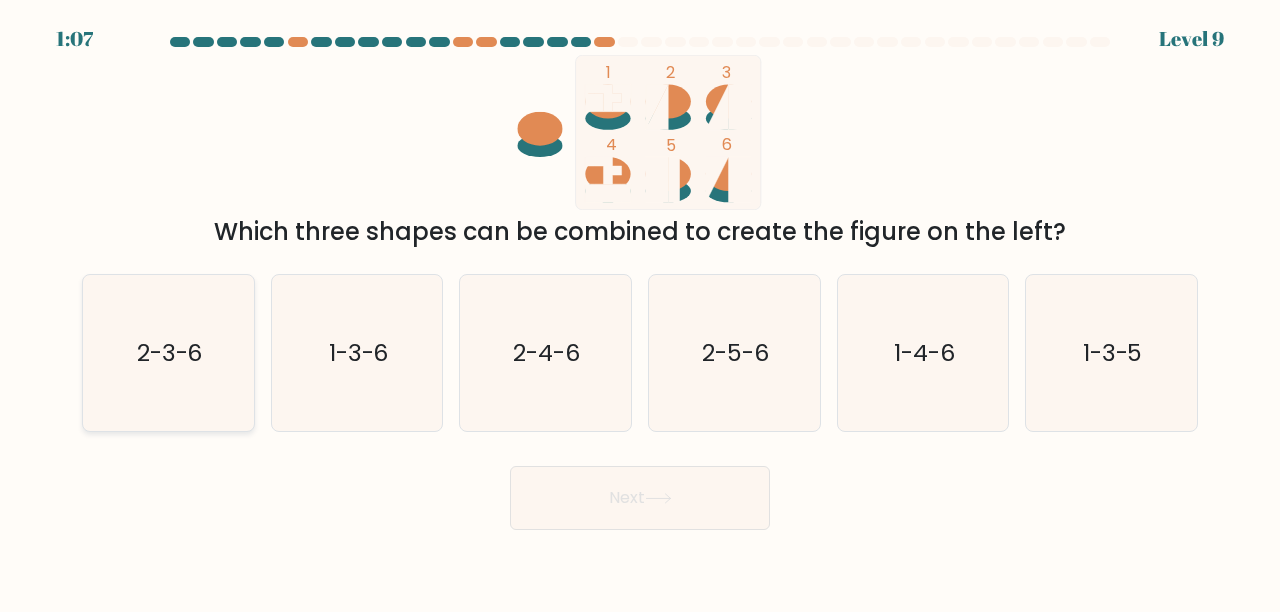 click on "2-3-6" 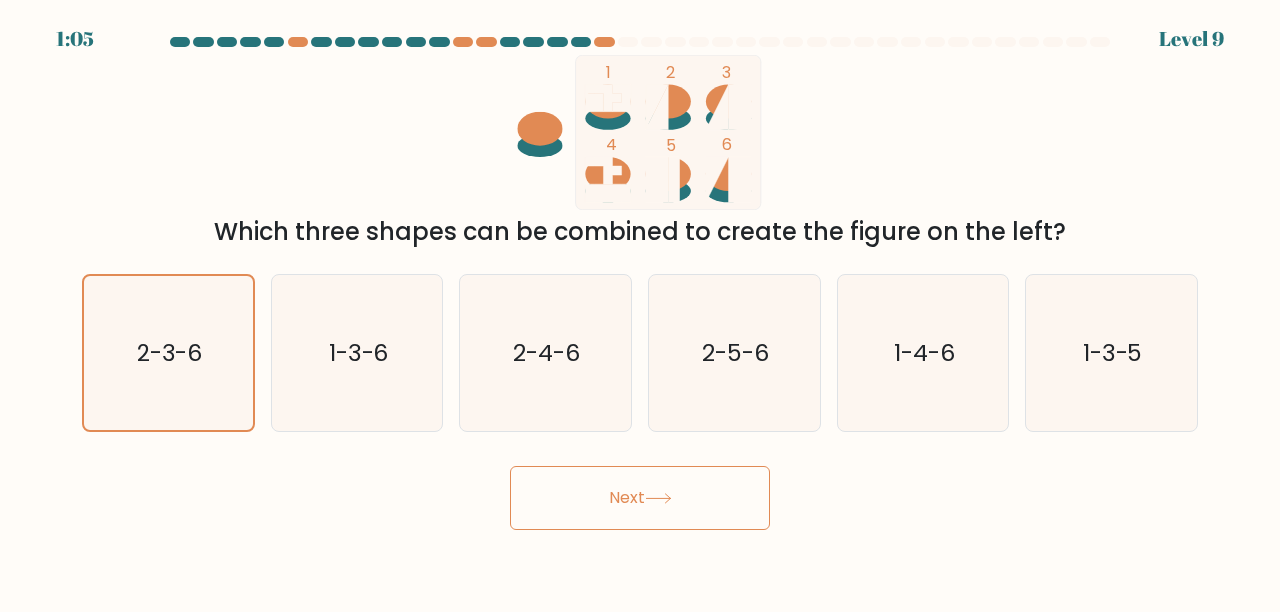 click on "Next" at bounding box center (640, 498) 